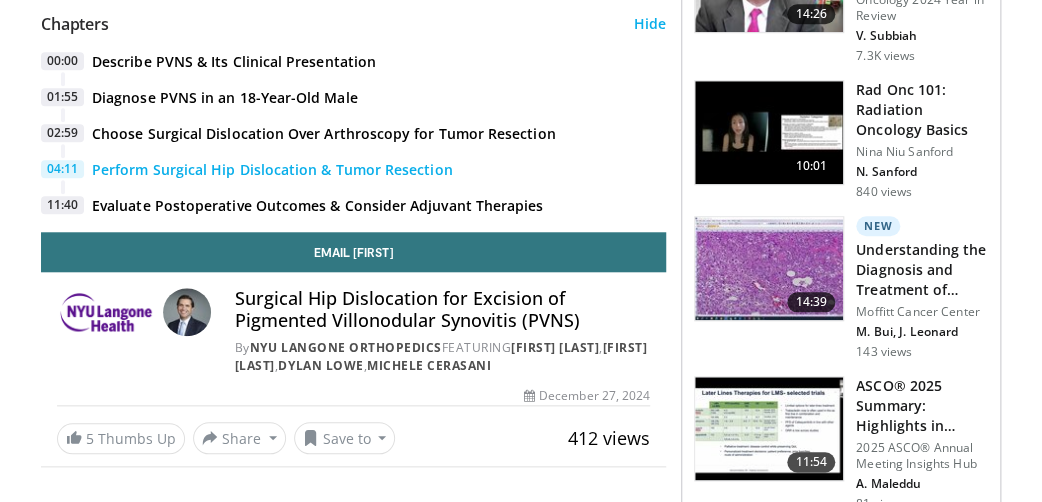 scroll, scrollTop: 510, scrollLeft: 0, axis: vertical 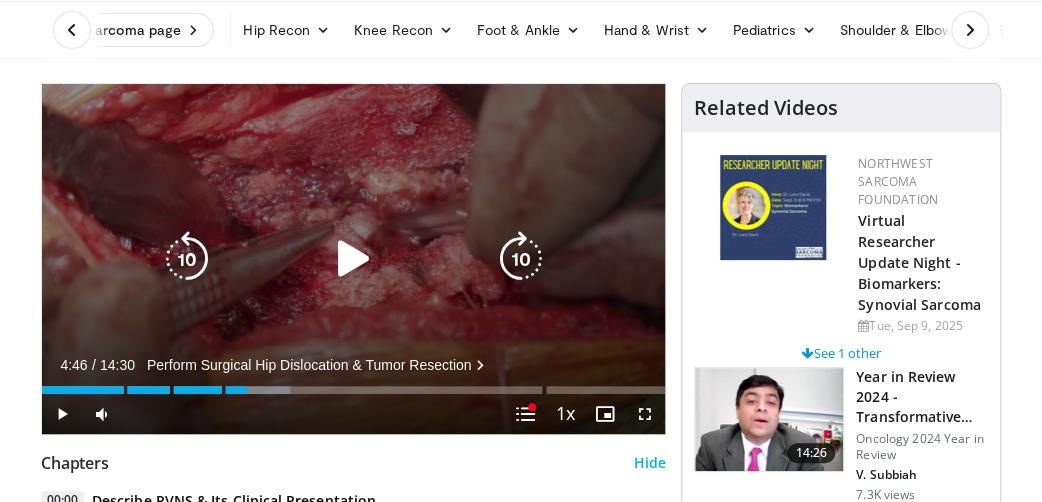 click at bounding box center (353, 259) 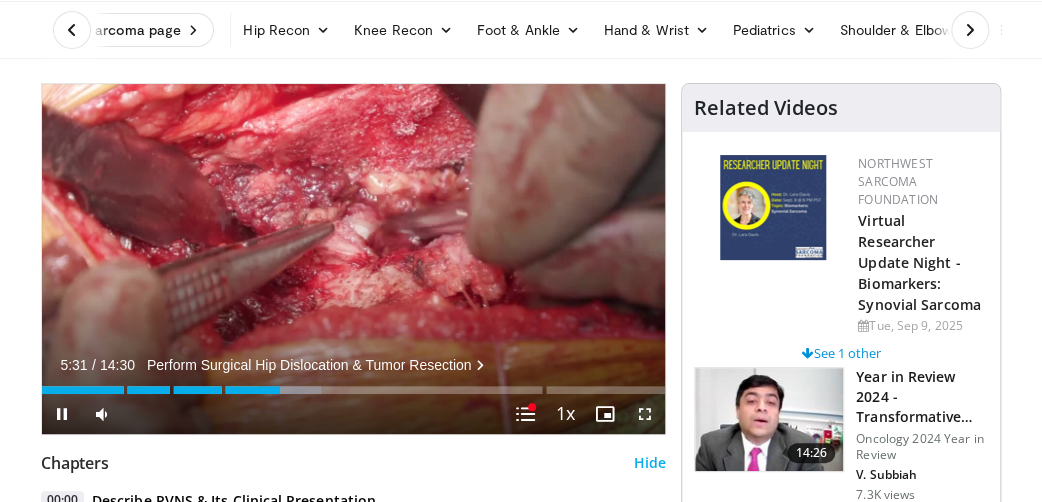 click at bounding box center [645, 414] 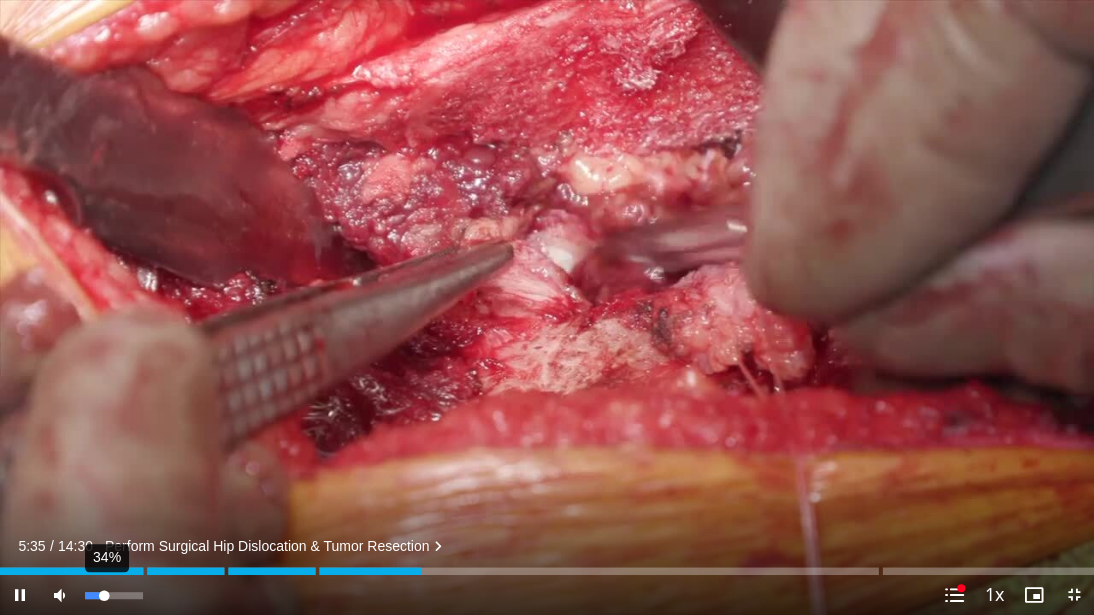 click on "34%" at bounding box center [113, 595] 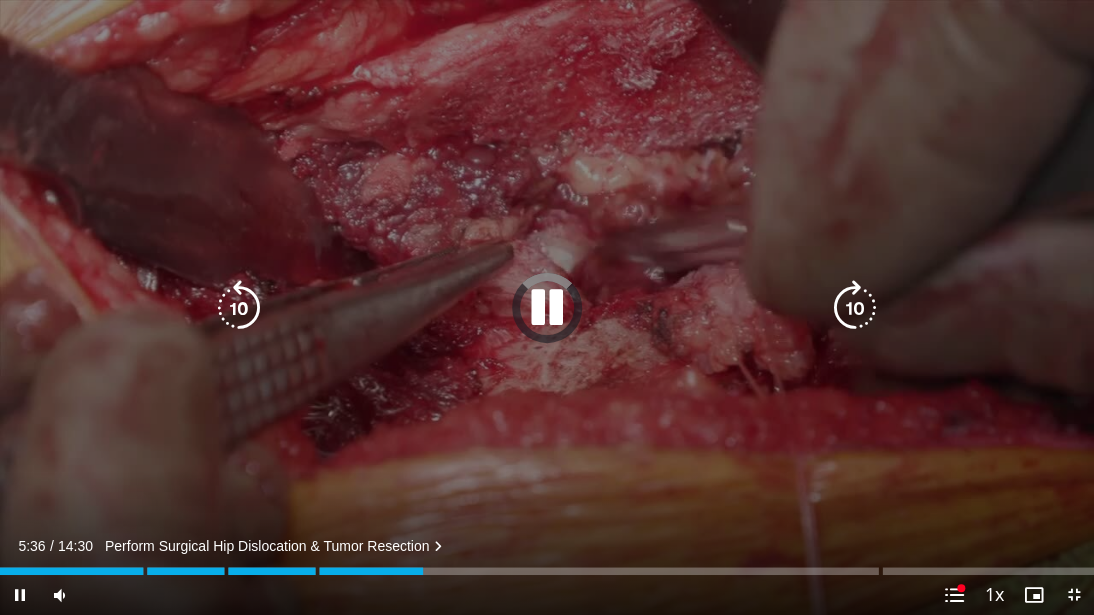click on "10 seconds
Tap to unmute" at bounding box center (547, 307) 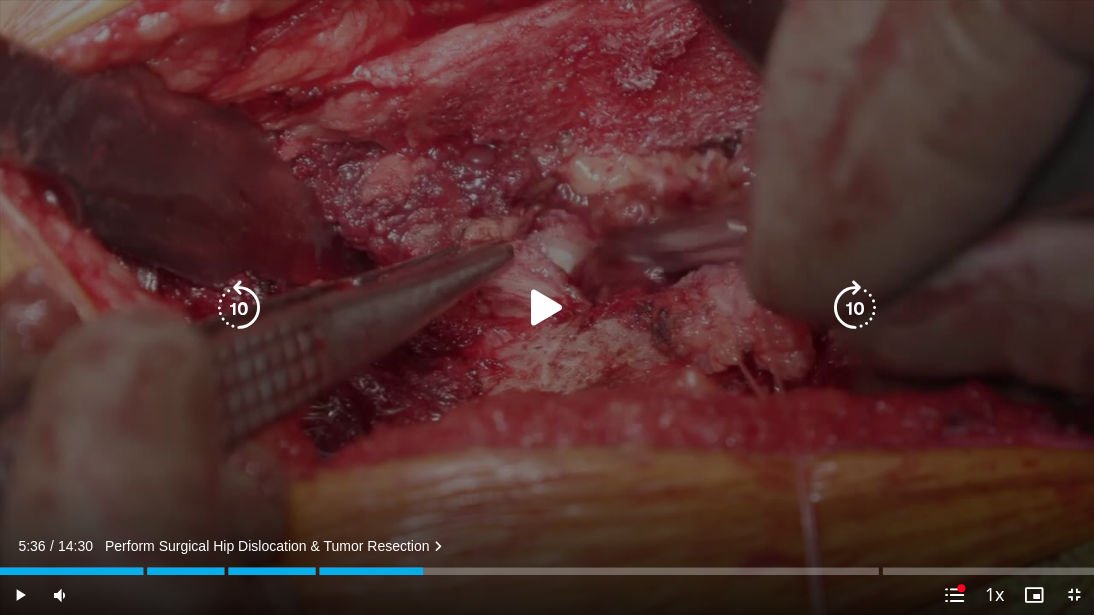 click on "10 seconds
Tap to unmute" at bounding box center (547, 307) 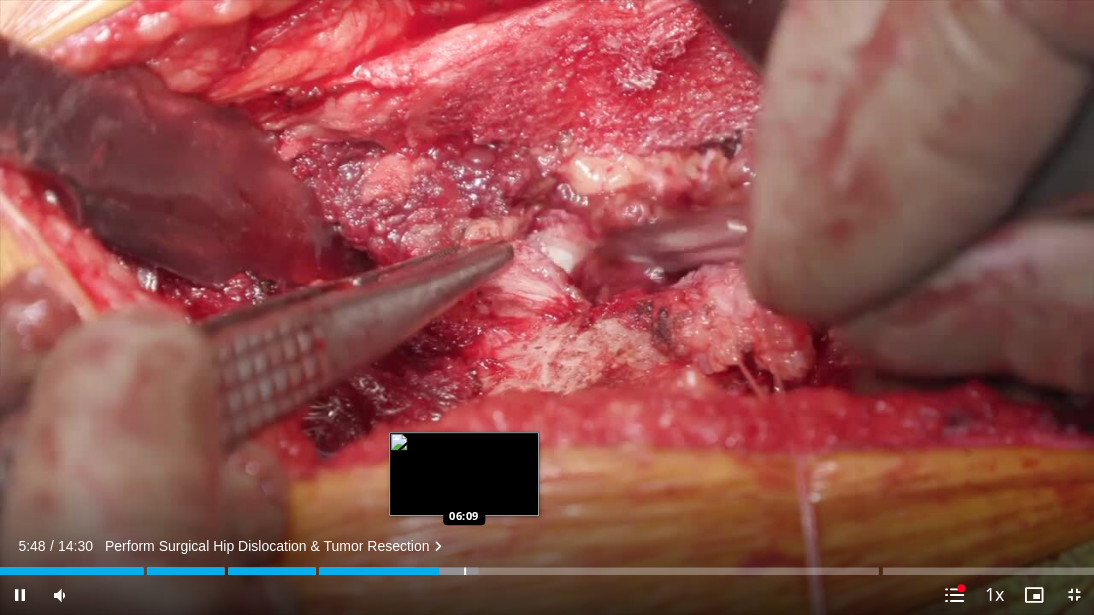 click at bounding box center [465, 571] 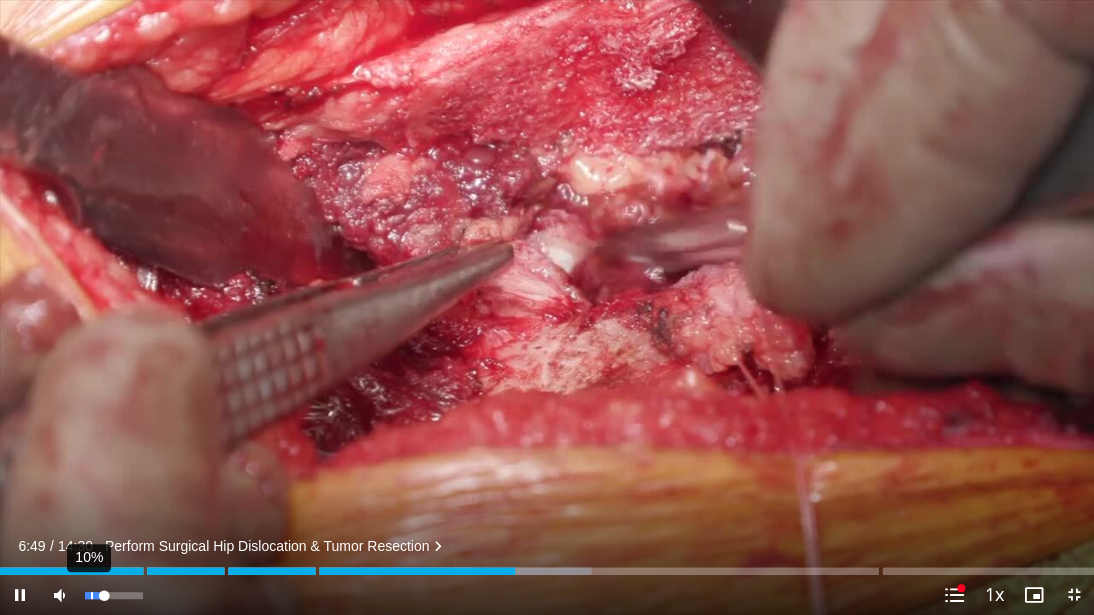 click on "10%" at bounding box center (113, 595) 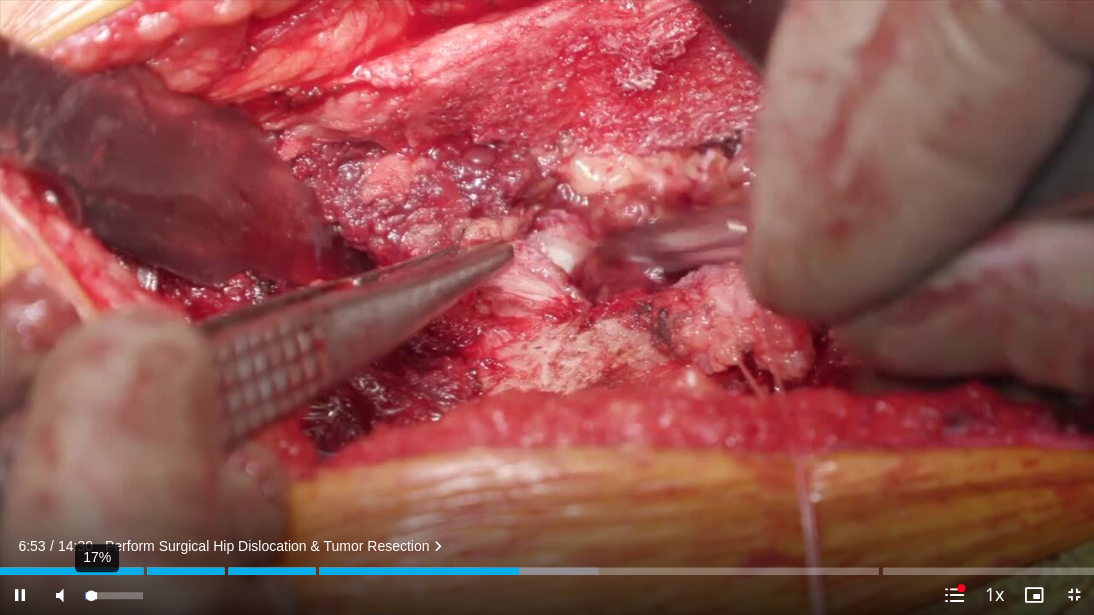 click at bounding box center [88, 595] 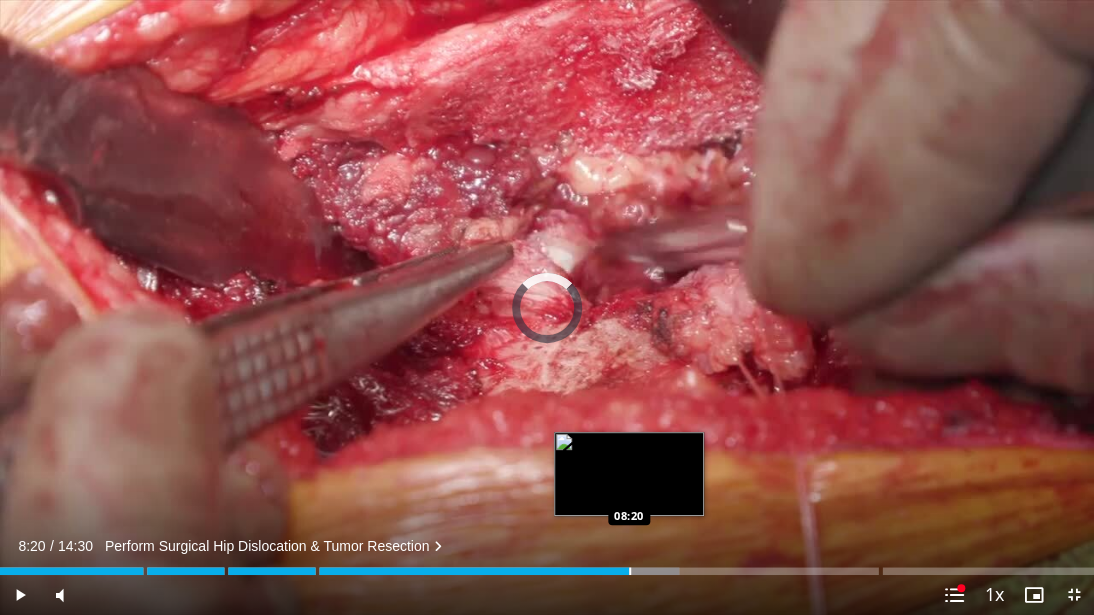 click at bounding box center [630, 571] 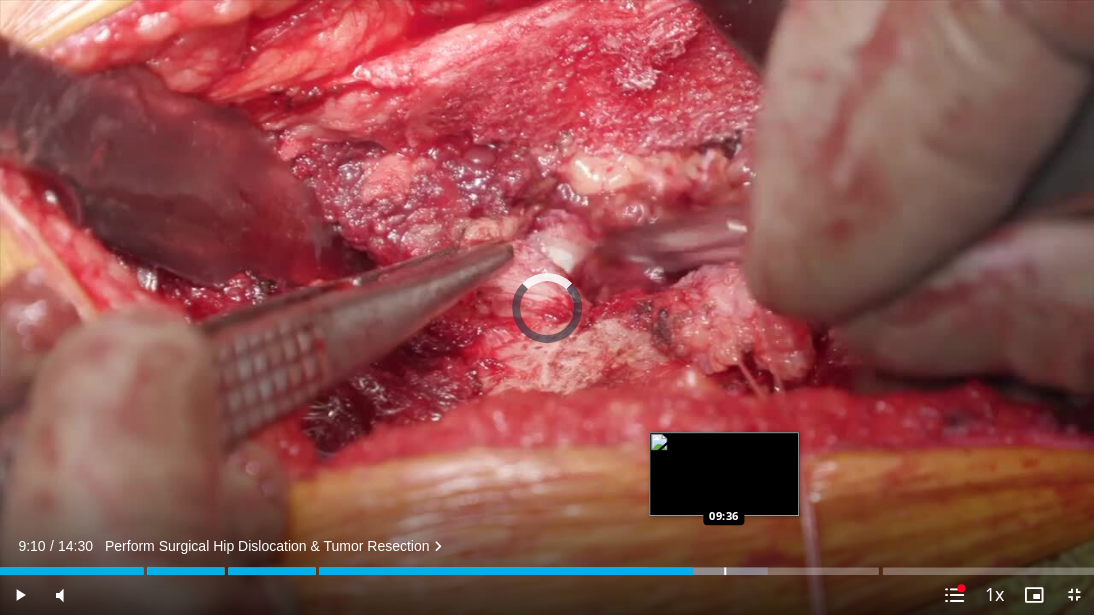 click at bounding box center (725, 571) 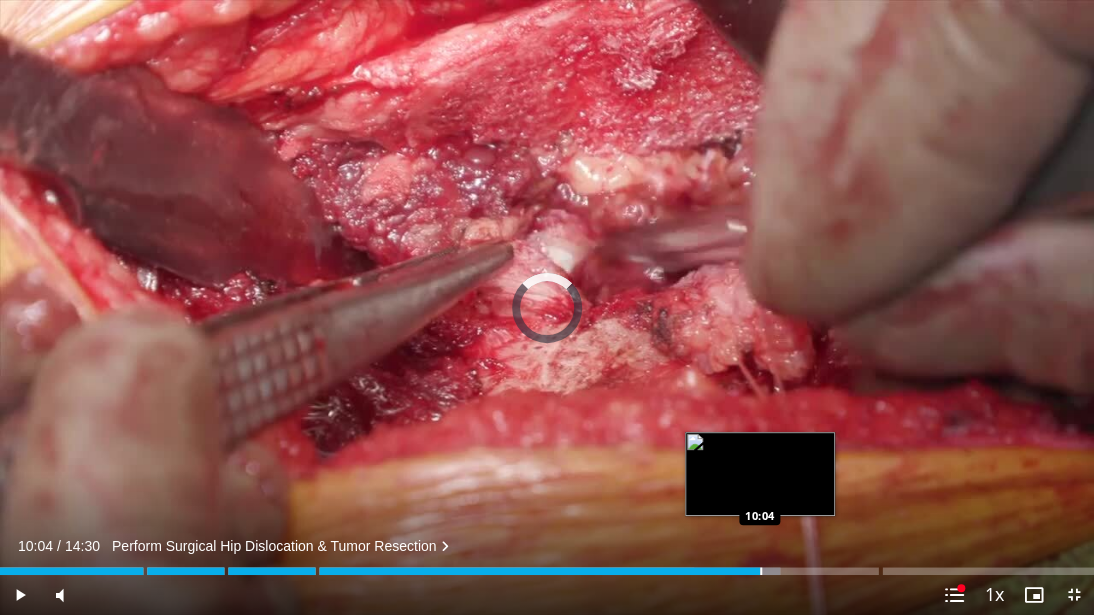 click at bounding box center [761, 571] 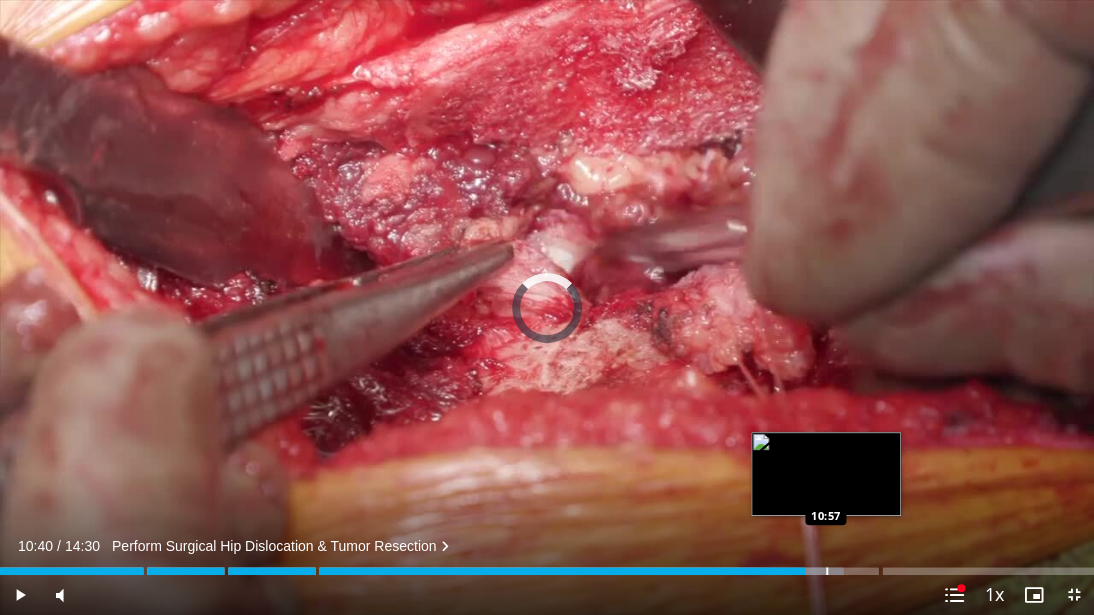 click at bounding box center (827, 571) 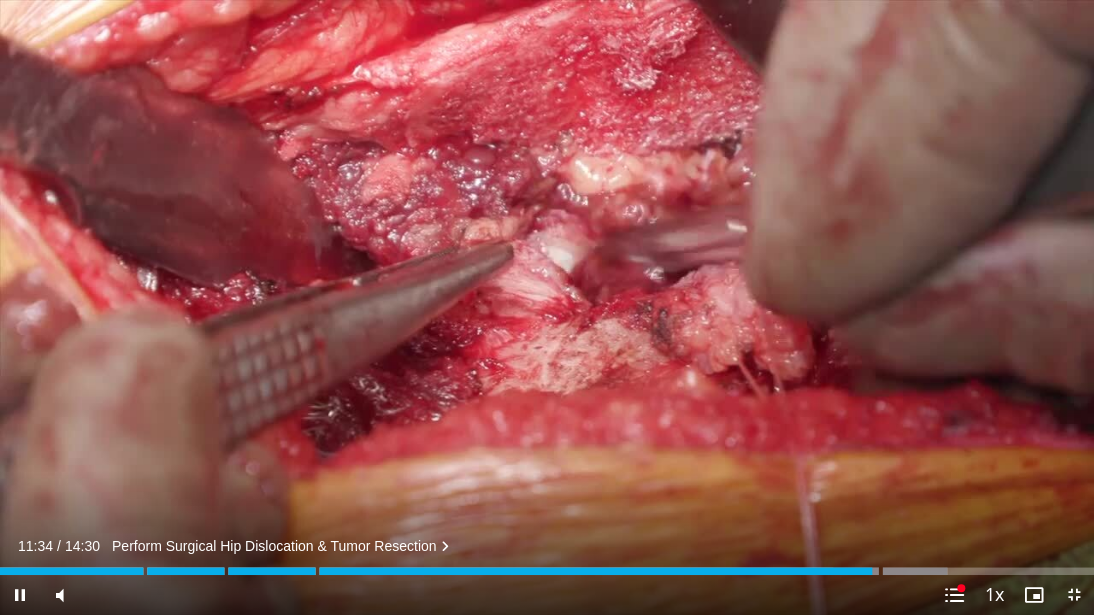 click on "Current Time  11:34 / Duration  14:30 Perform Surgical Hip Dislocation & Tumor Resection Pause Skip Backward Skip Forward Mute 17% Loaded :  86.60% 11:34 12:07 Stream Type  LIVE Seek to live, currently behind live LIVE   1x Playback Rate 0.5x 0.75x 1x , selected 1.25x 1.5x 1.75x 2x Chapters Chapters Descriptions descriptions off , selected Captions captions settings , opens captions settings dialog captions off , selected Audio Track en (Main) , selected Exit Fullscreen Chapters toggle button Enable picture-in-picture mode" at bounding box center (547, 595) 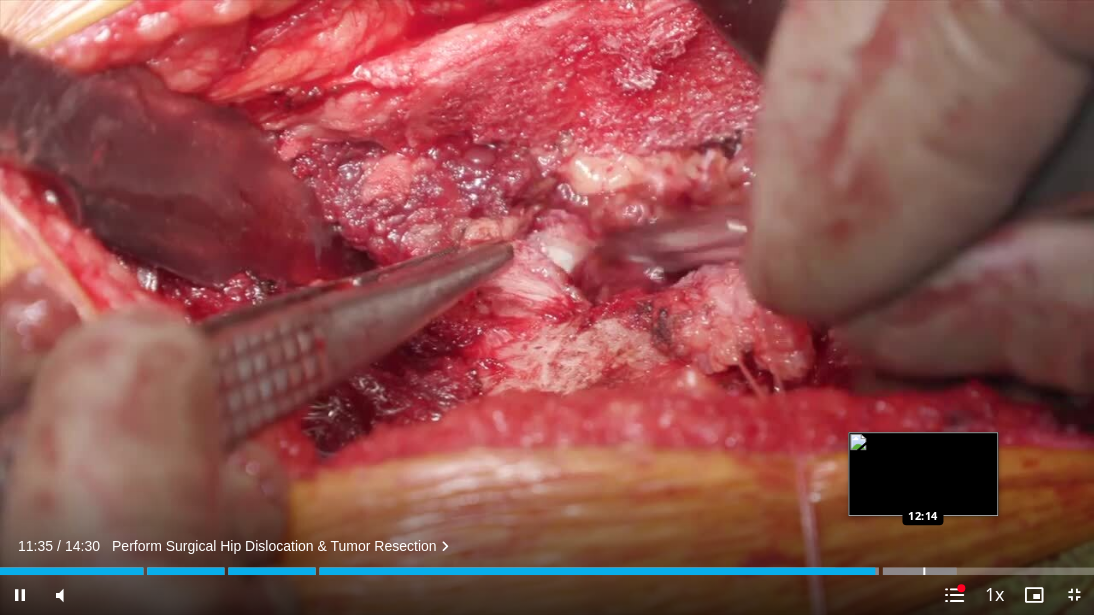 click at bounding box center (924, 571) 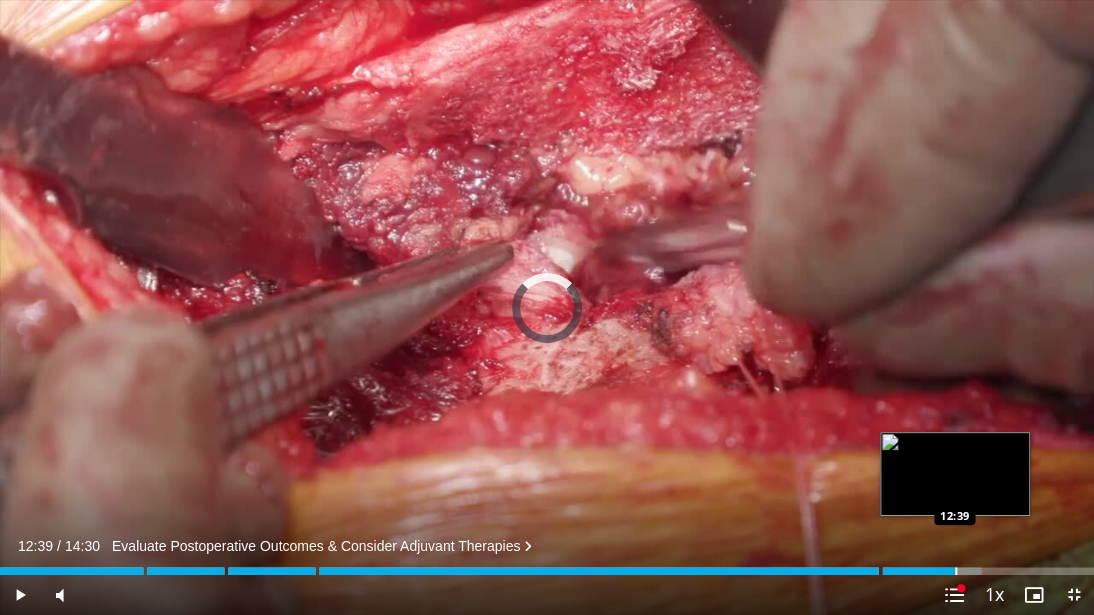 click on "Loaded :  89.69% 12:18 12:39" at bounding box center [547, 565] 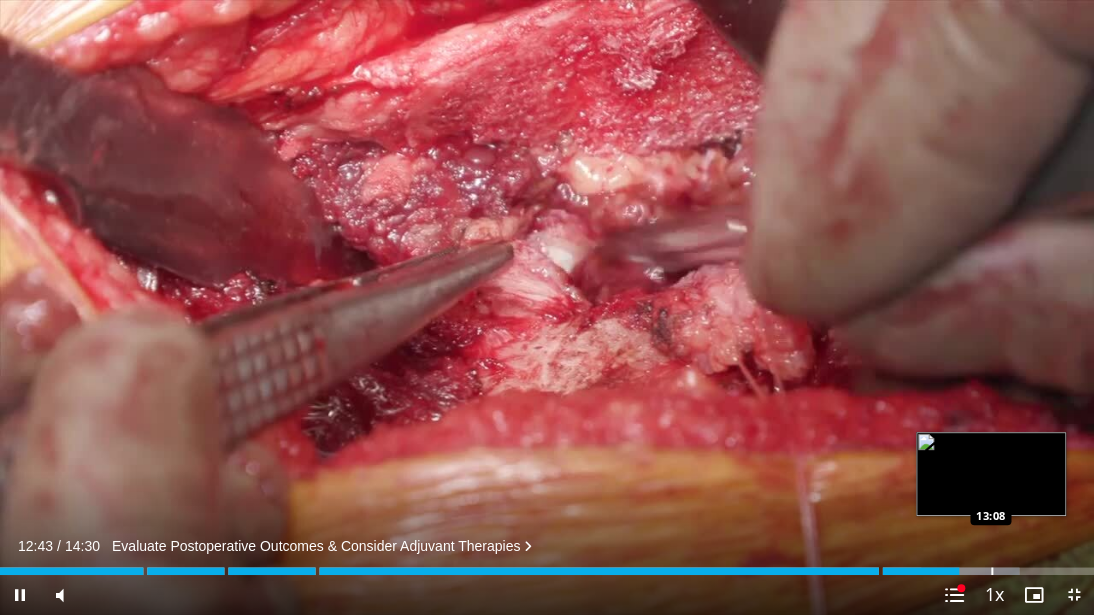 click at bounding box center [992, 571] 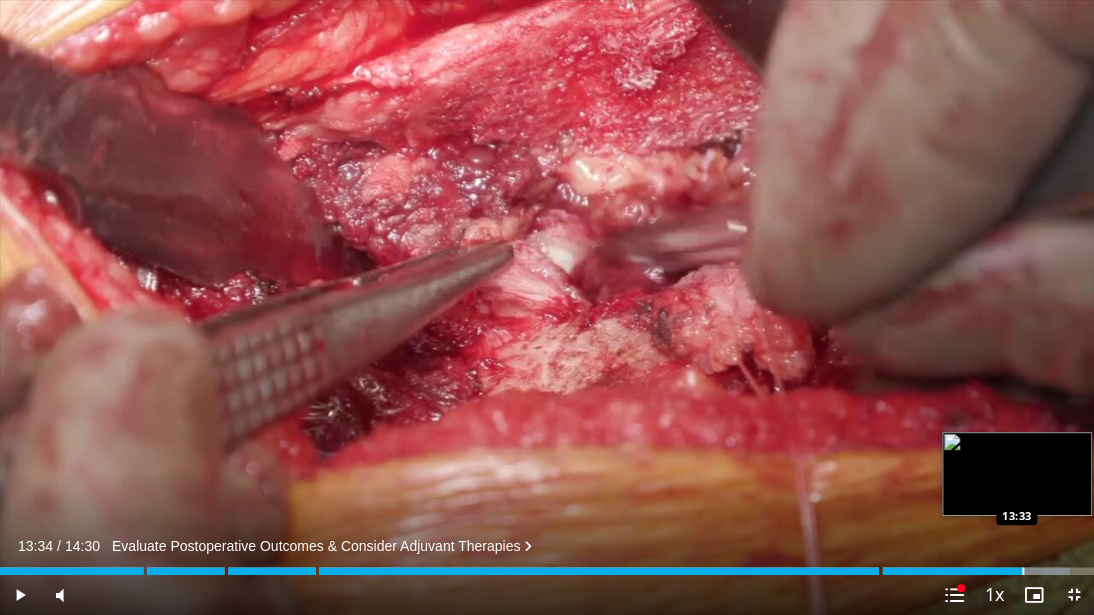 click on "Loaded :  97.74% 13:34 13:33" at bounding box center [547, 565] 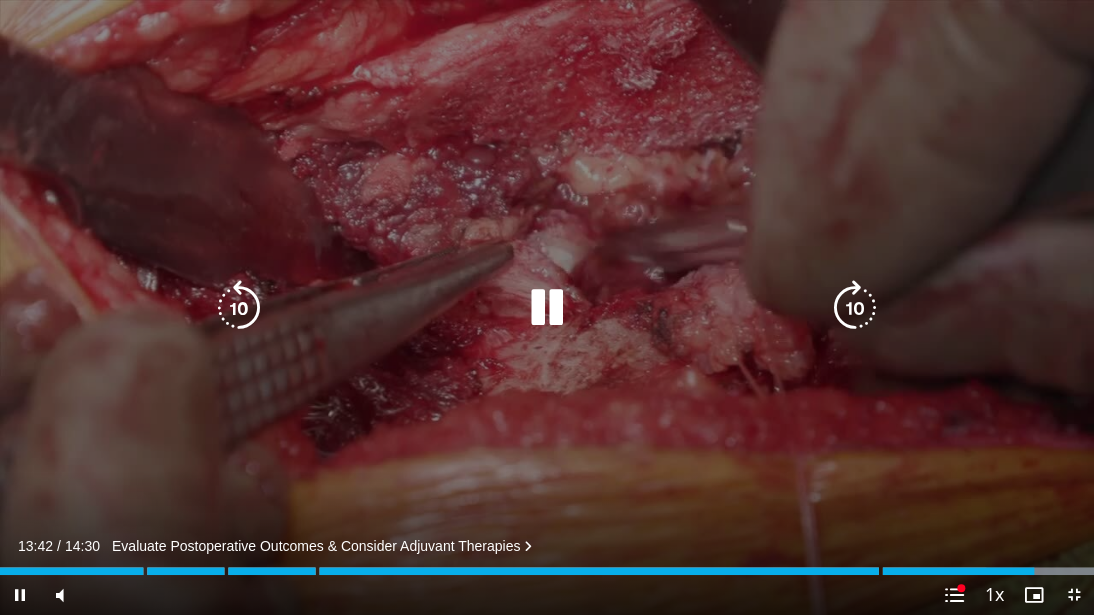 click on "10 seconds
Tap to unmute" at bounding box center [547, 307] 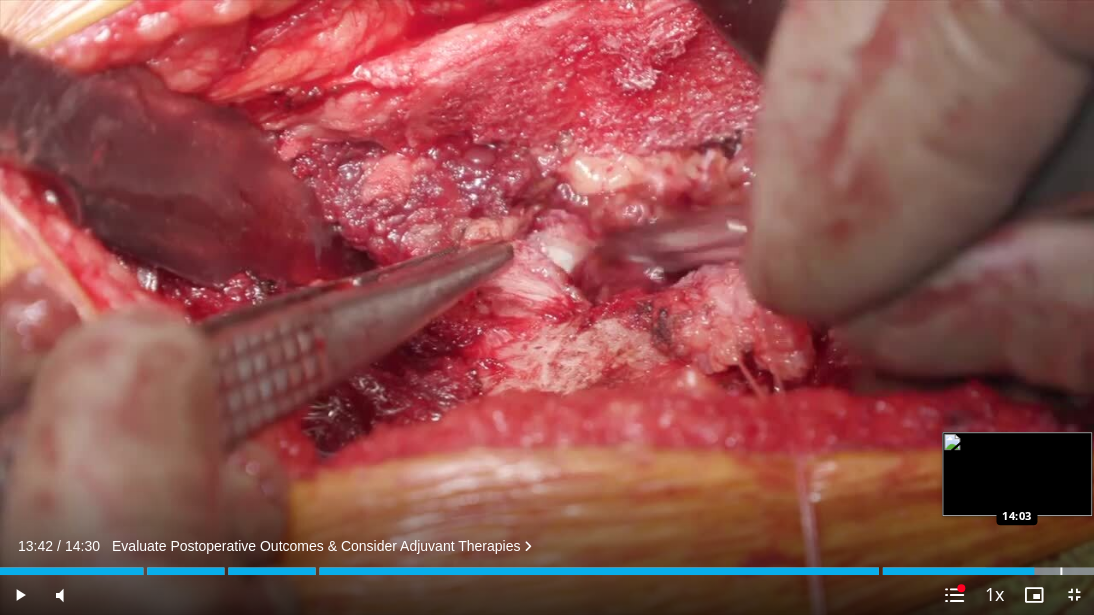 click at bounding box center [1061, 571] 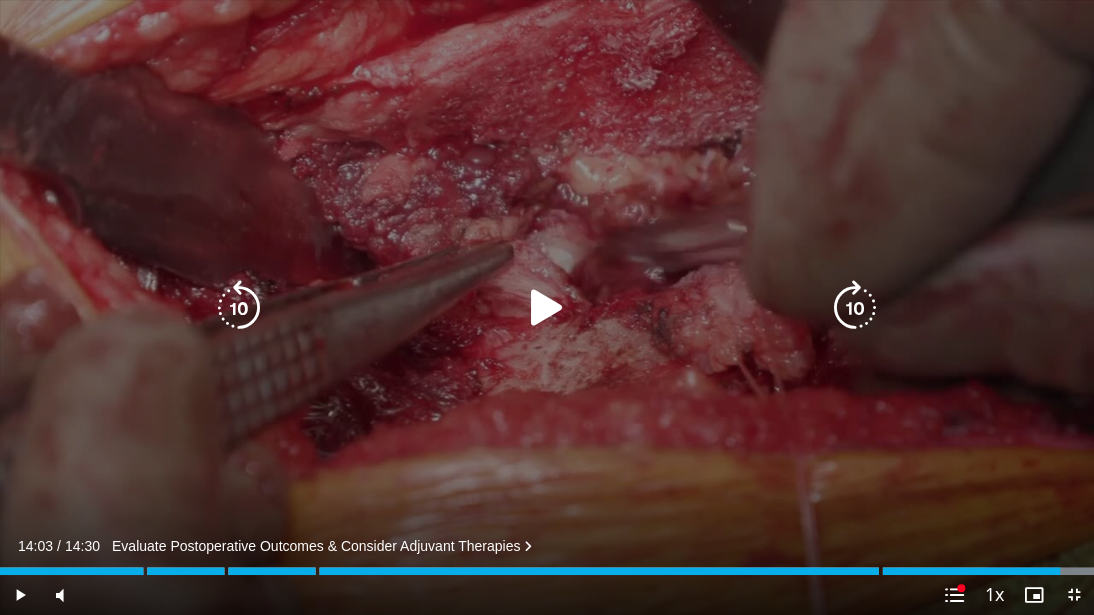 click on "10 seconds
Tap to unmute" at bounding box center (547, 307) 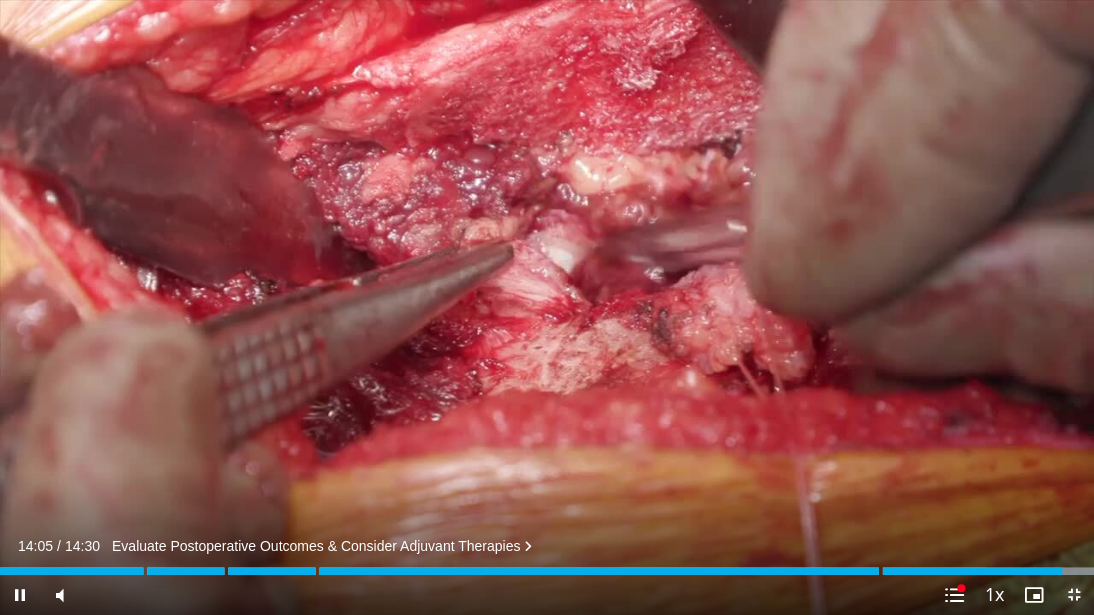 click at bounding box center (1074, 595) 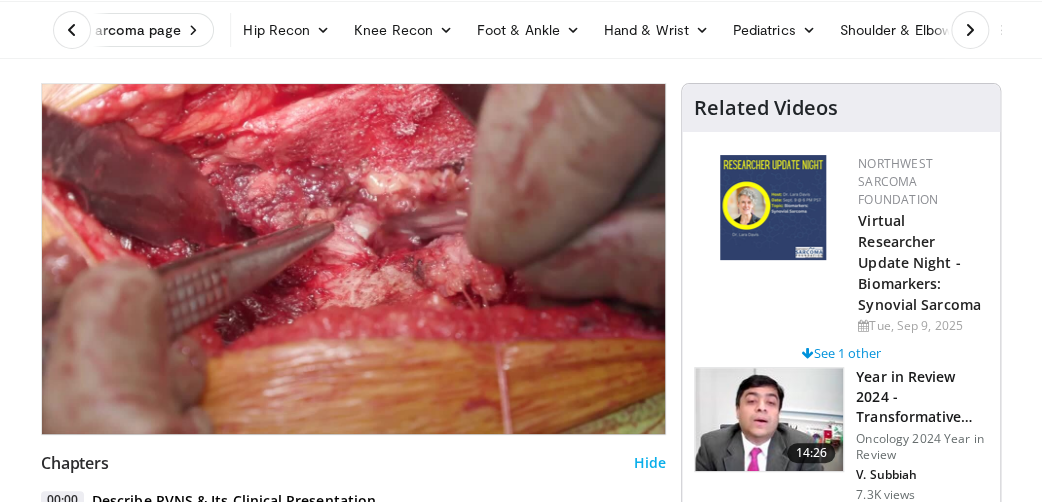 scroll, scrollTop: 510, scrollLeft: 0, axis: vertical 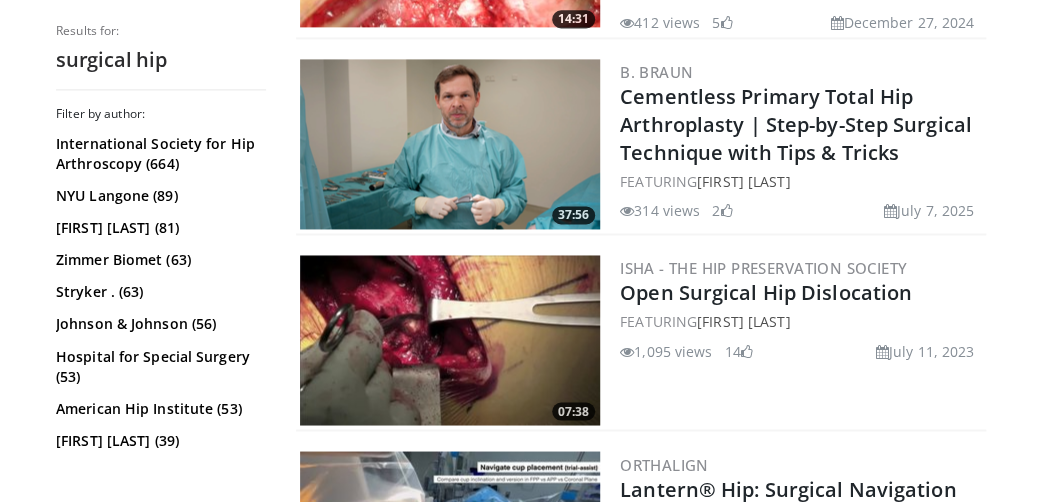 click at bounding box center [450, 340] 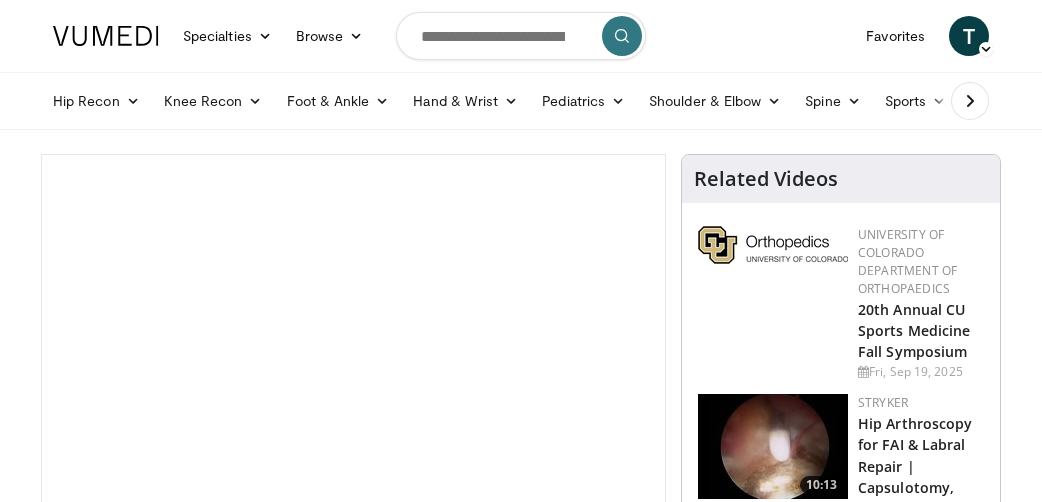 scroll, scrollTop: 0, scrollLeft: 0, axis: both 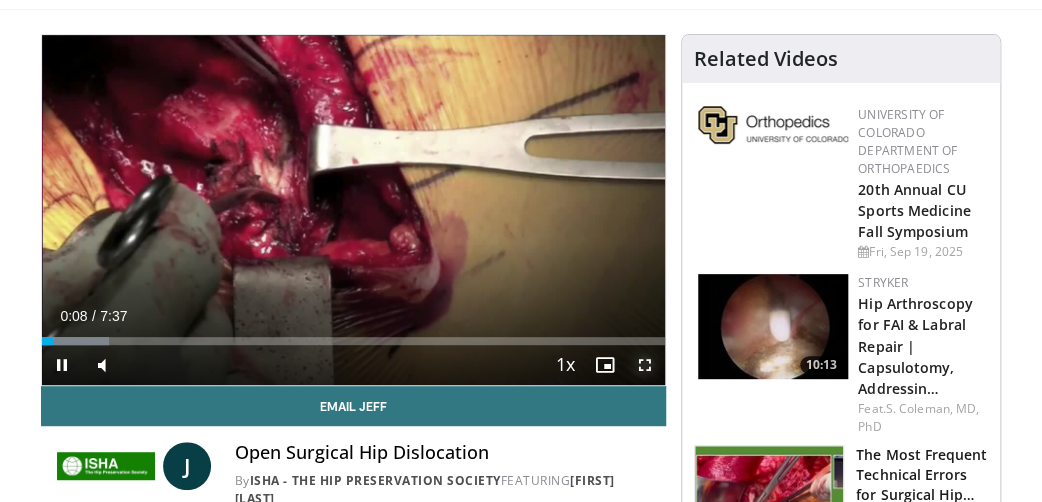 click at bounding box center (645, 365) 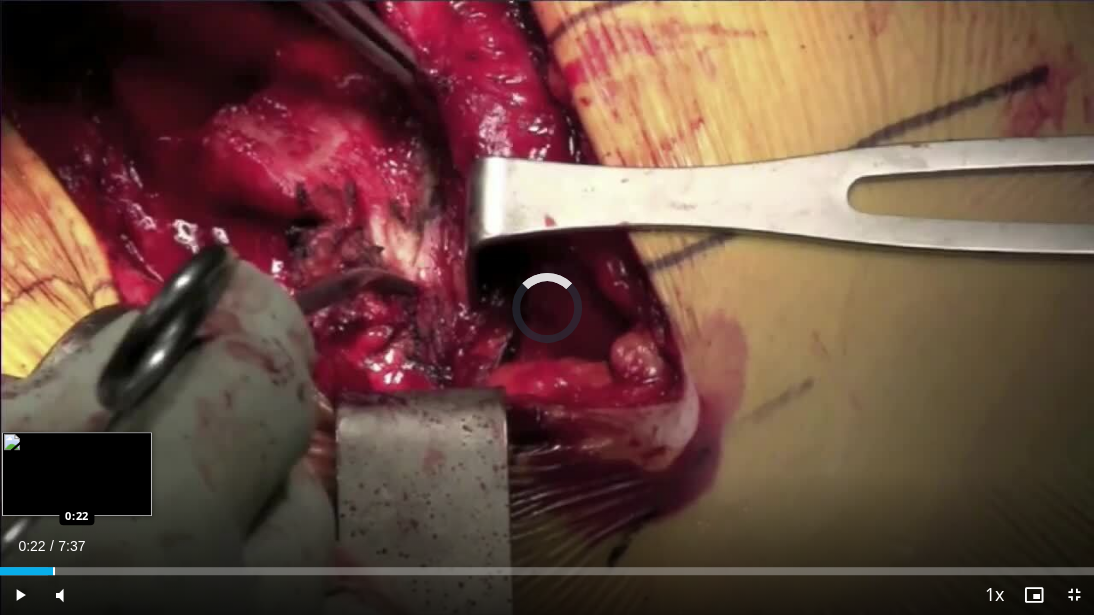 click at bounding box center [54, 571] 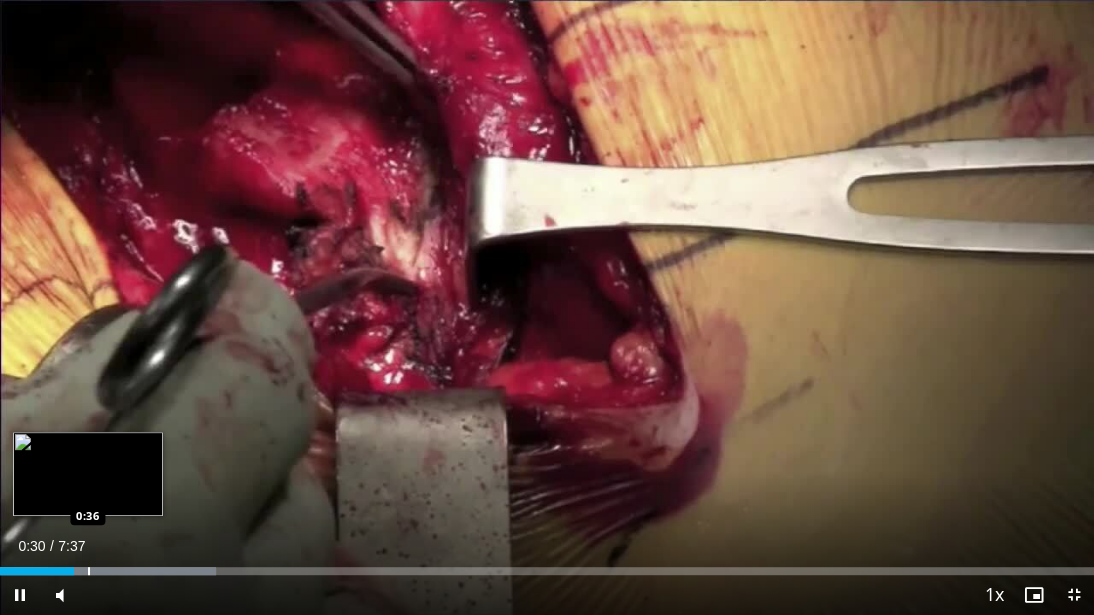 click at bounding box center (89, 571) 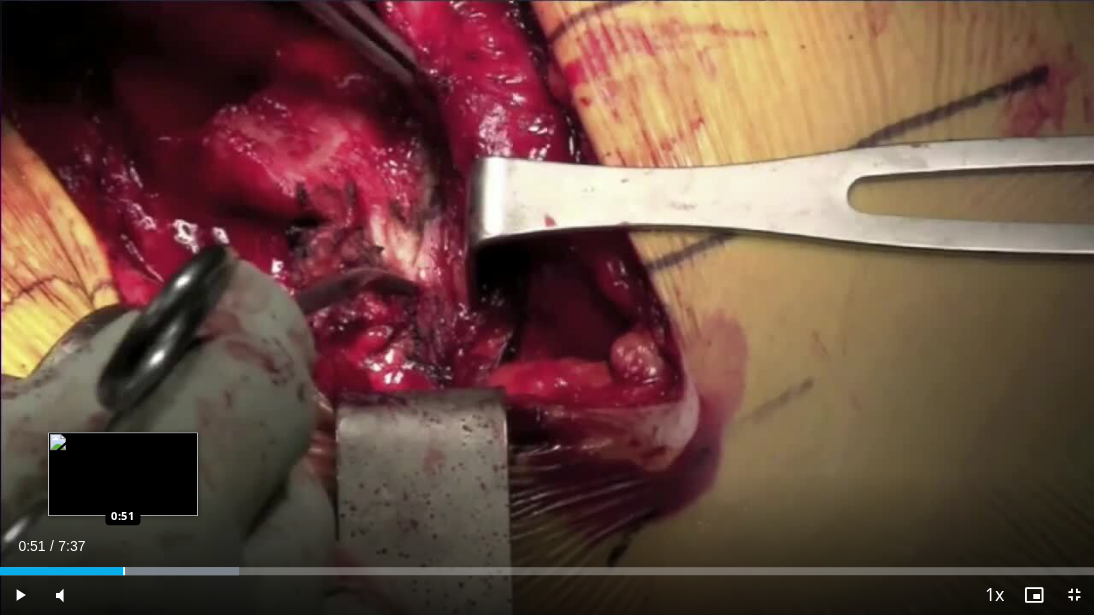 click at bounding box center [124, 571] 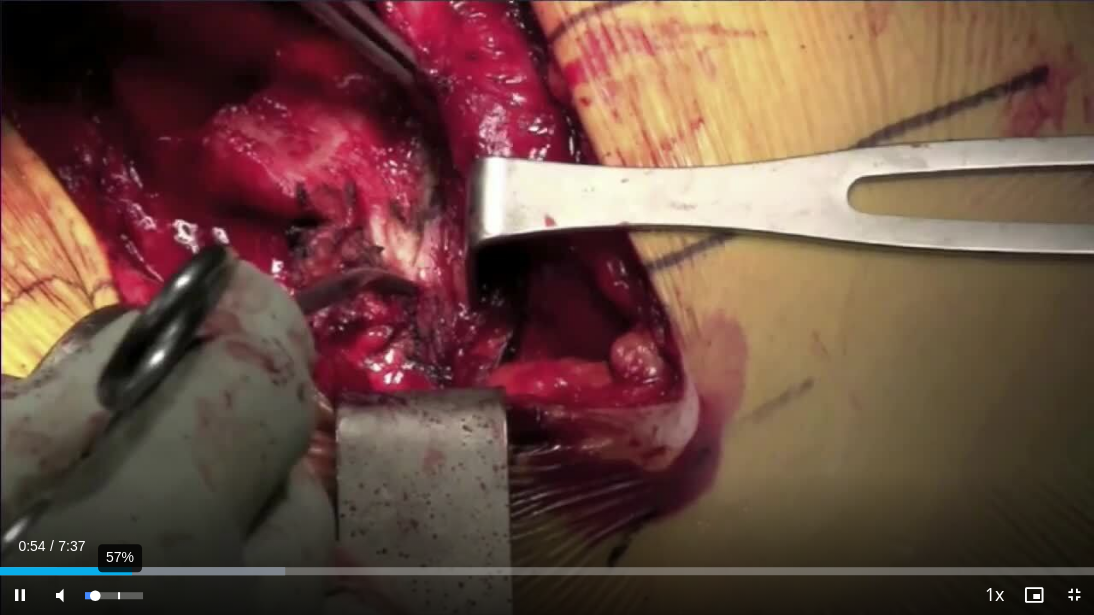 click on "57%" at bounding box center (113, 595) 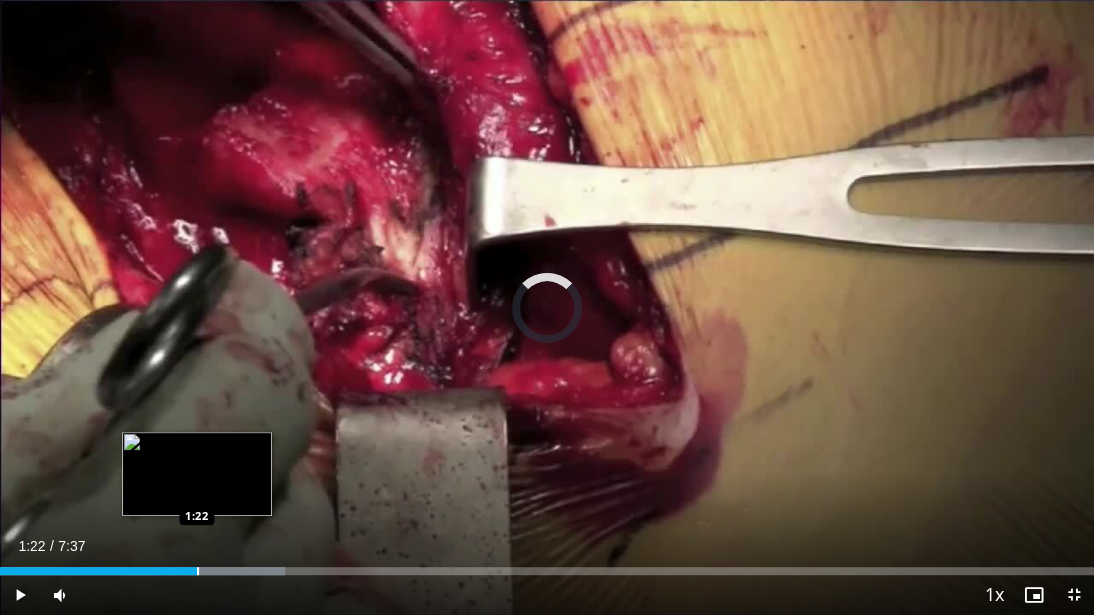 click at bounding box center [198, 571] 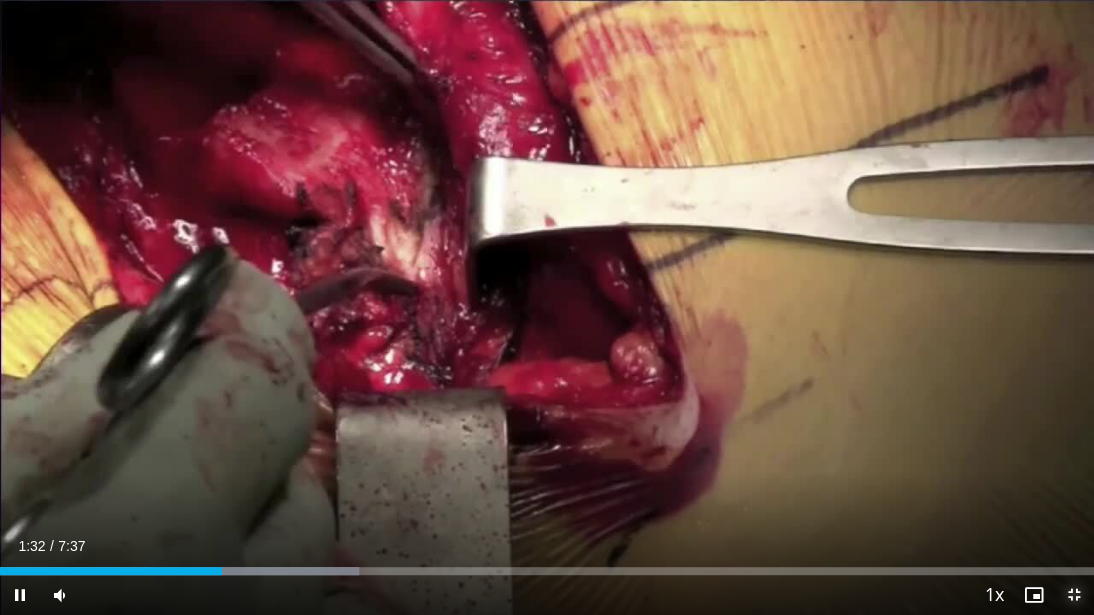 click at bounding box center [1074, 595] 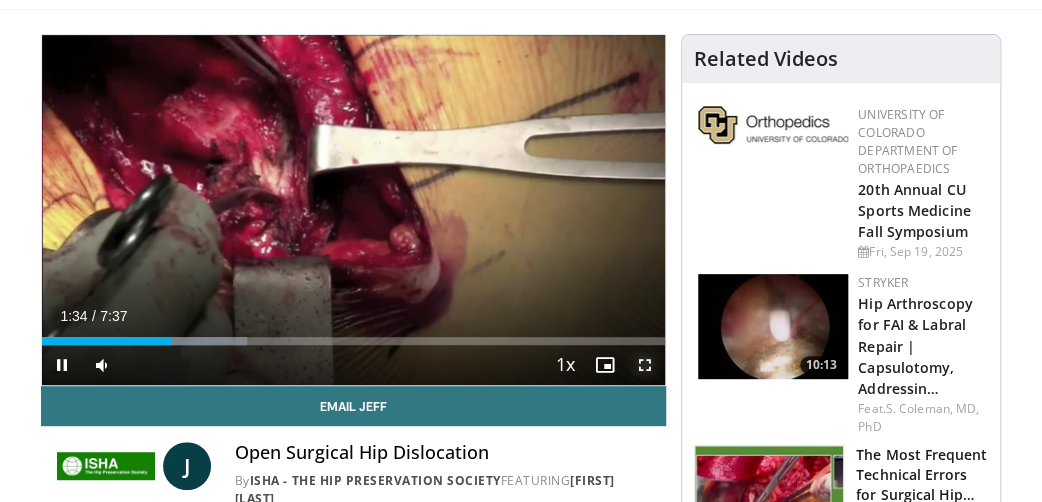 click at bounding box center [645, 365] 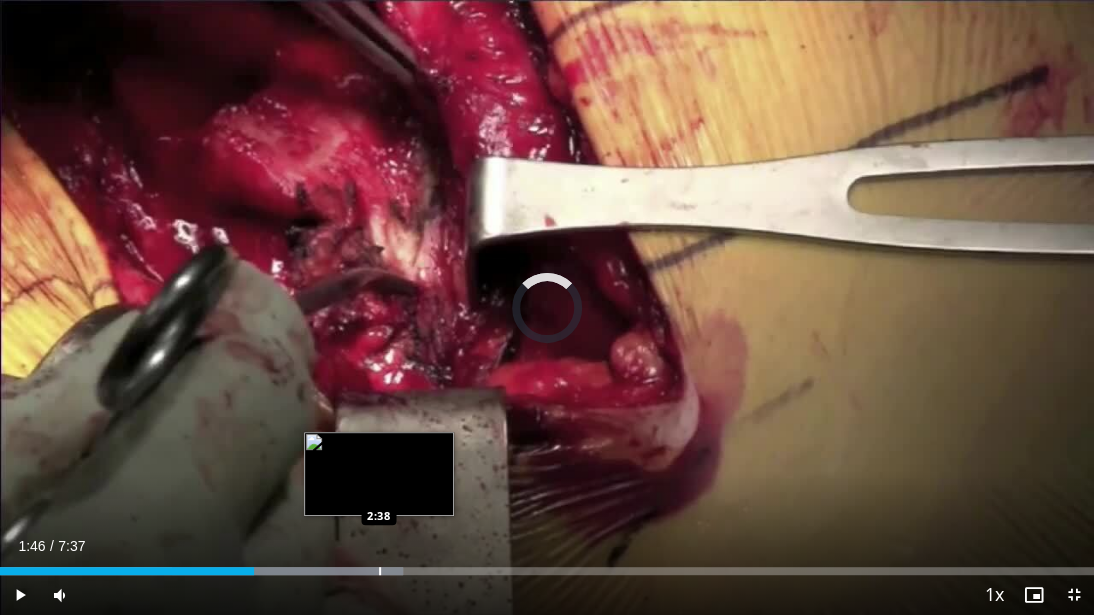 click at bounding box center [380, 571] 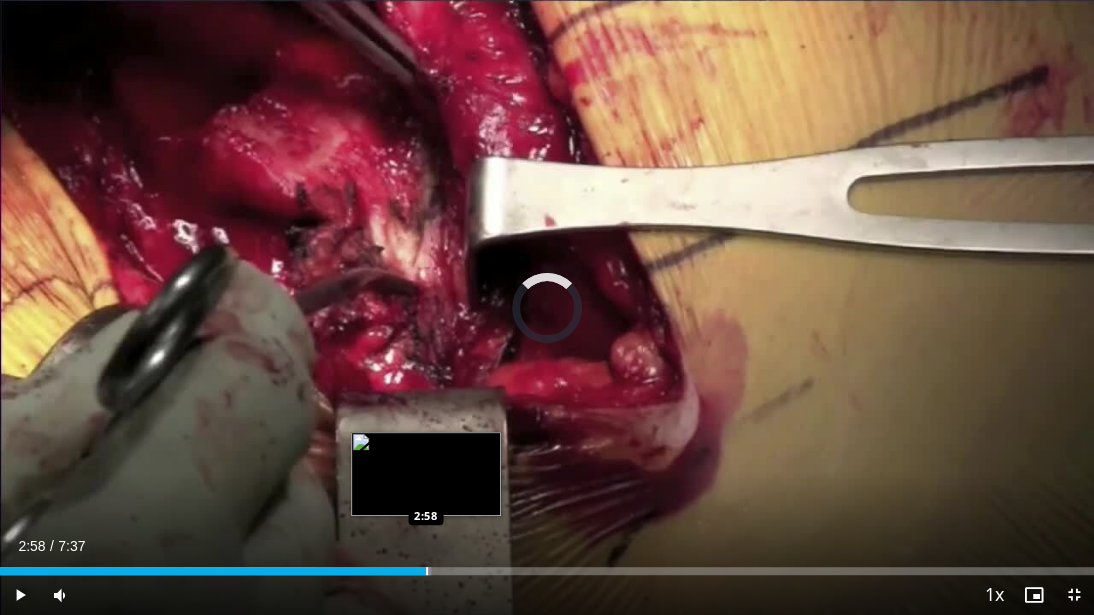 click at bounding box center (427, 571) 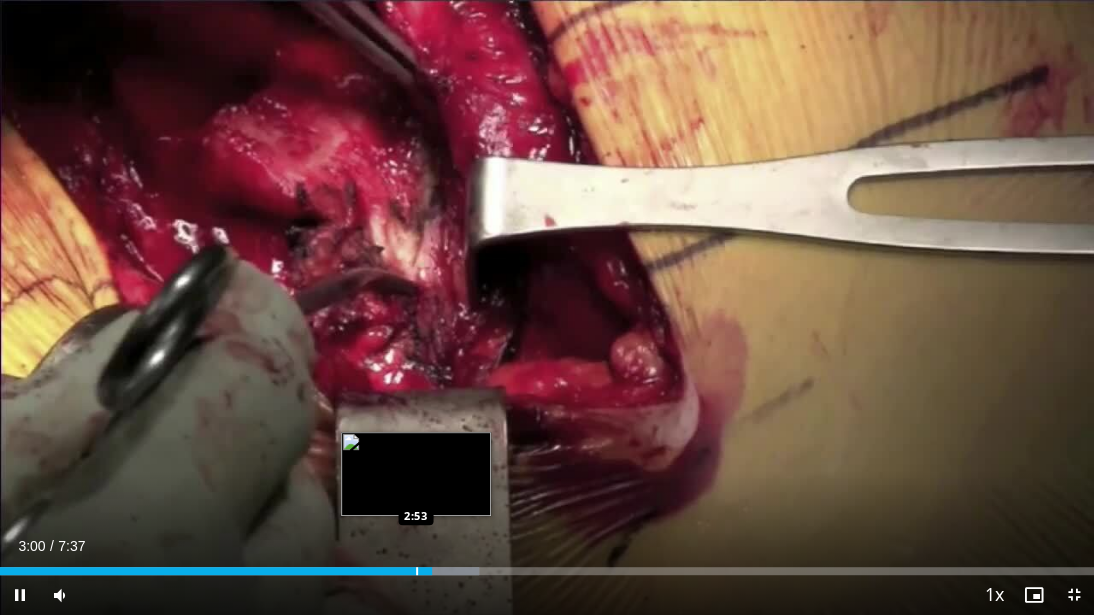 click at bounding box center (417, 571) 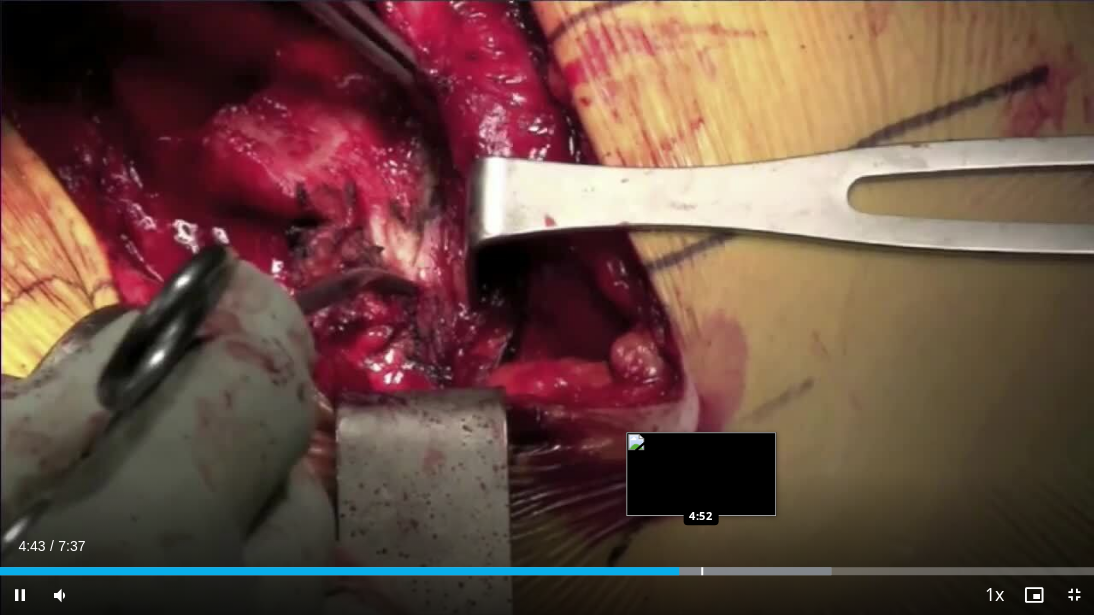 click at bounding box center (702, 571) 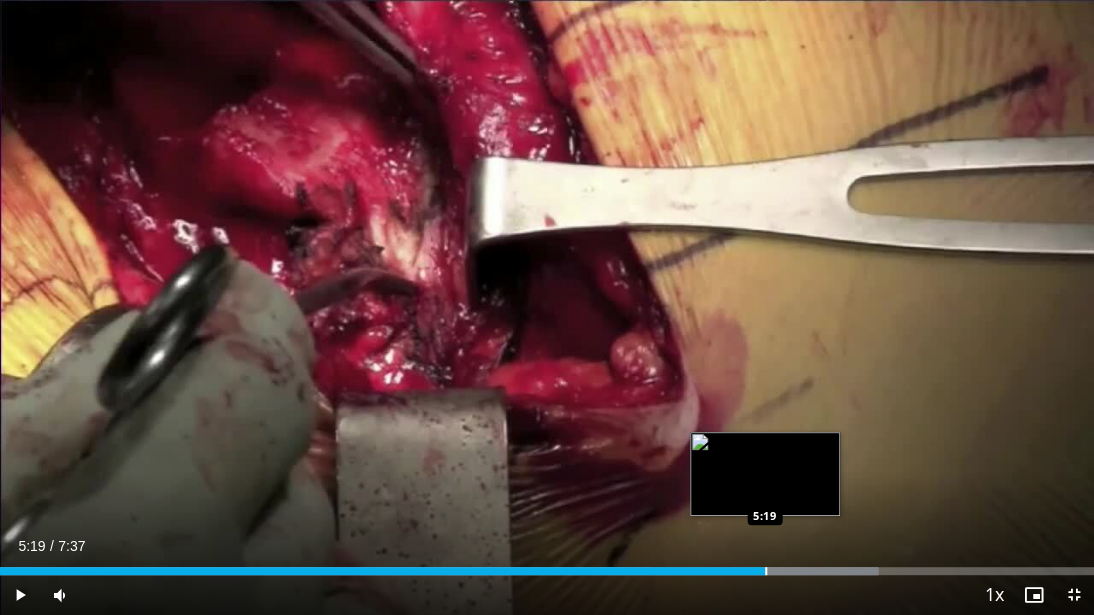 click at bounding box center (766, 571) 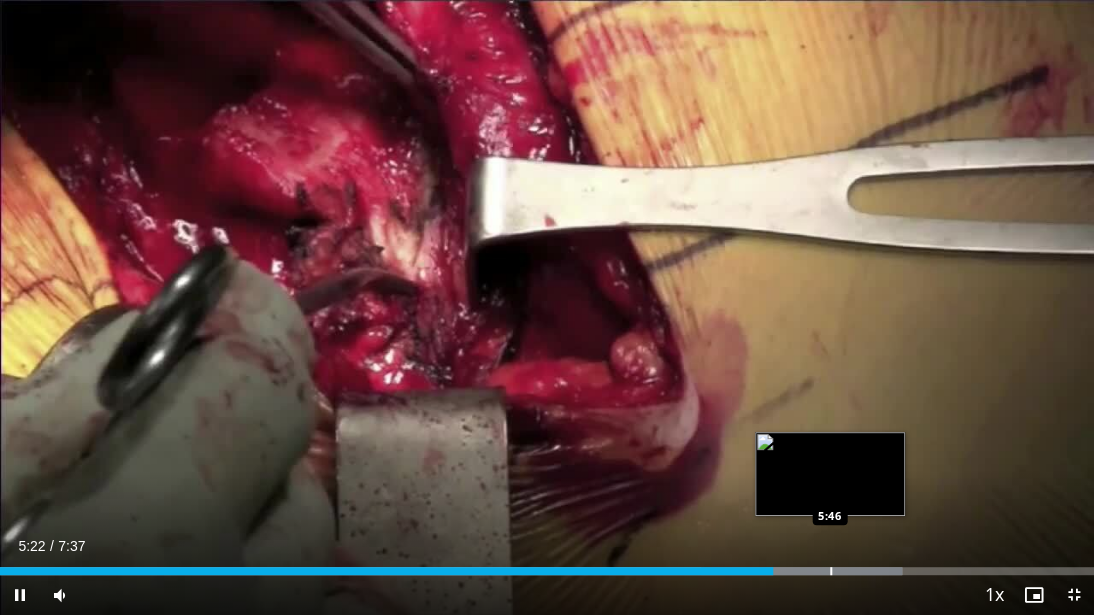 click at bounding box center (831, 571) 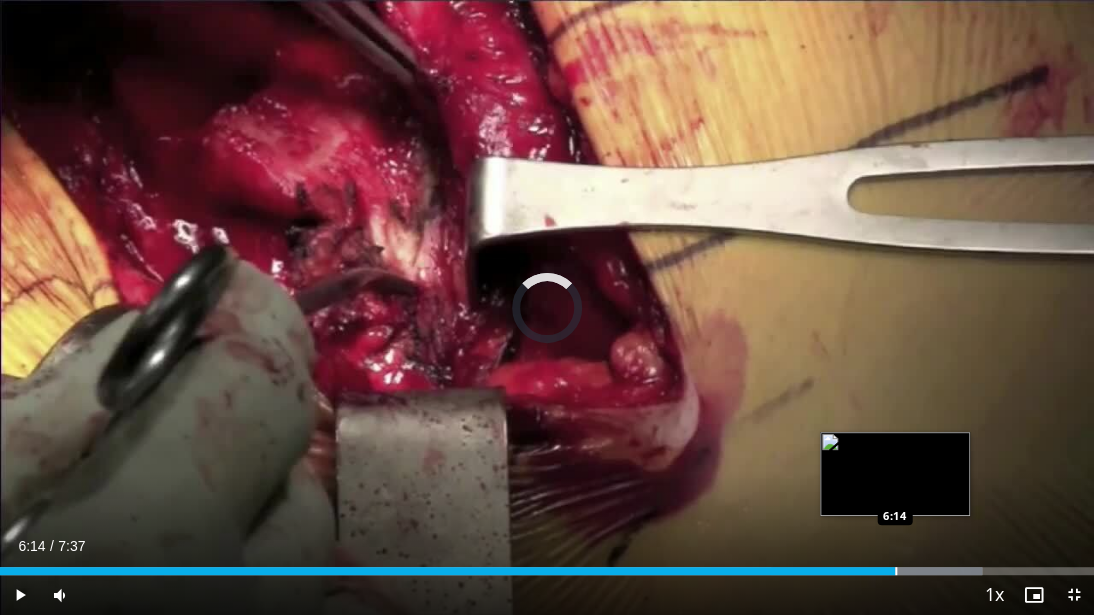 click at bounding box center [896, 571] 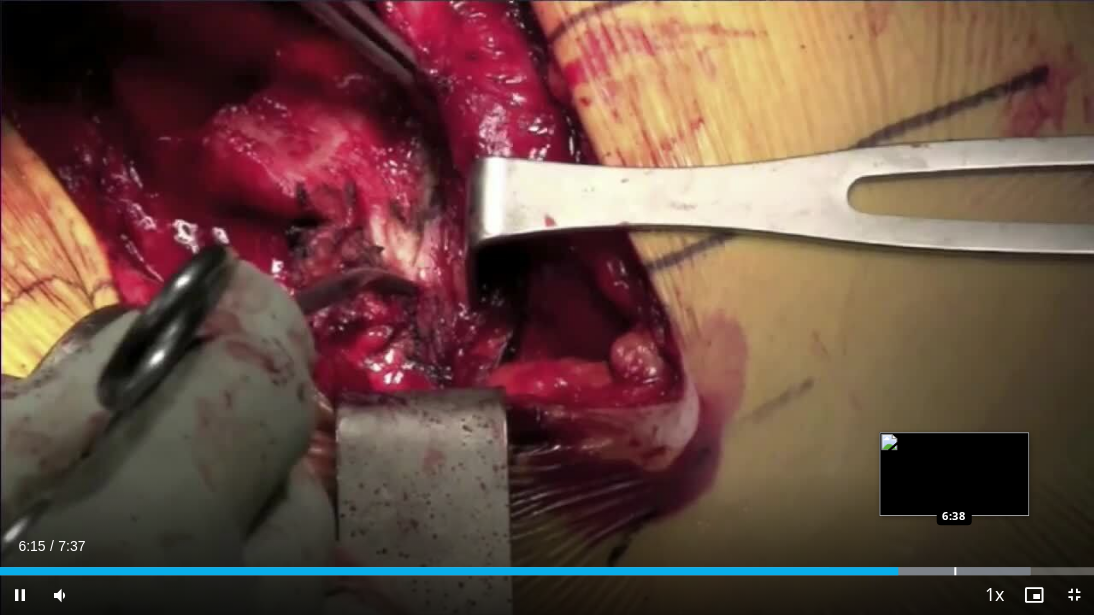 click on "Loaded :  94.15% 6:15 6:38" at bounding box center (547, 565) 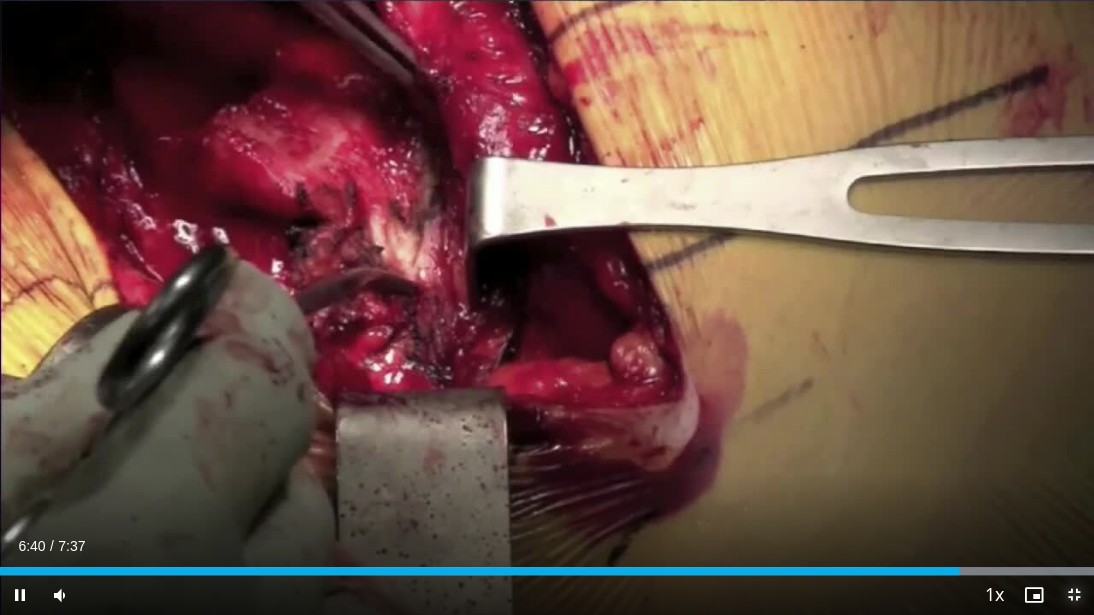 click at bounding box center (1074, 595) 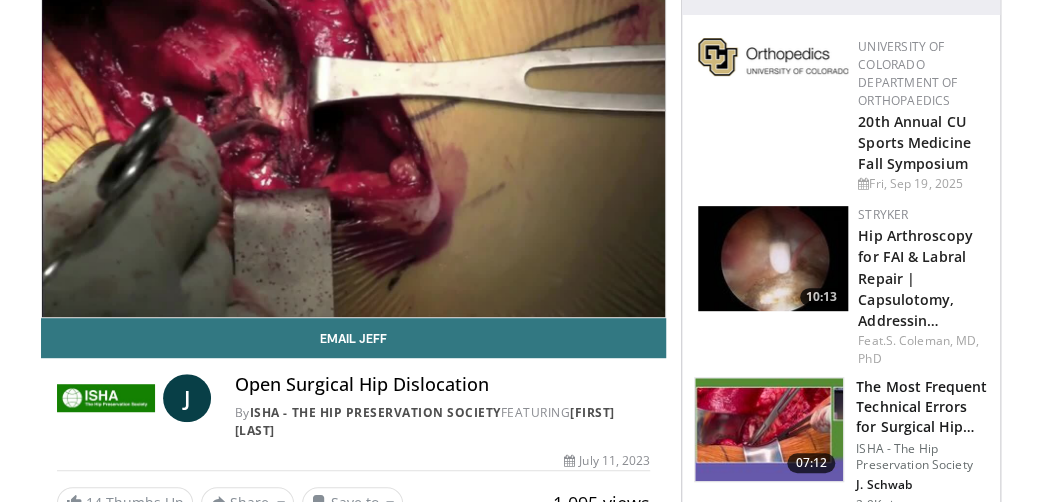 scroll, scrollTop: 200, scrollLeft: 0, axis: vertical 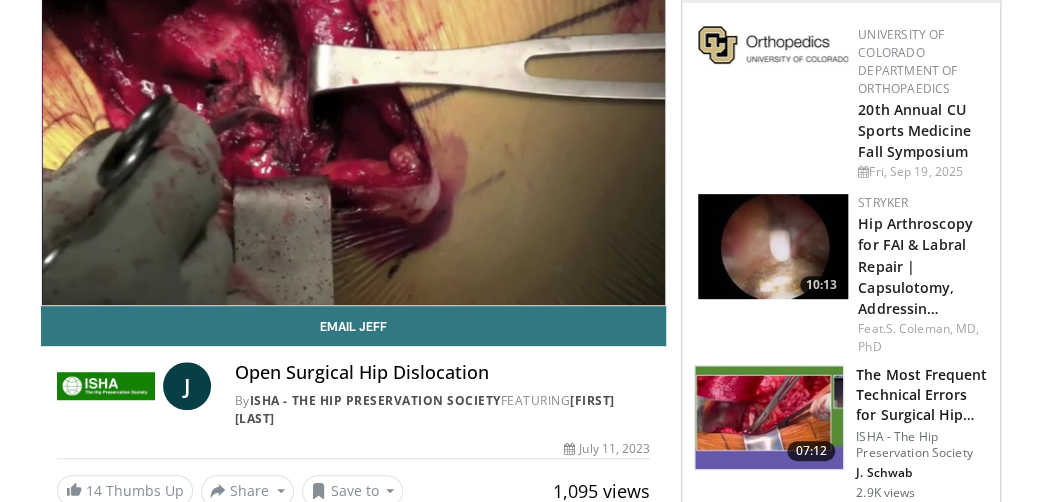 click on "The Most Frequent Technical Errors for Surgical Hip Dislocation" at bounding box center [922, 395] 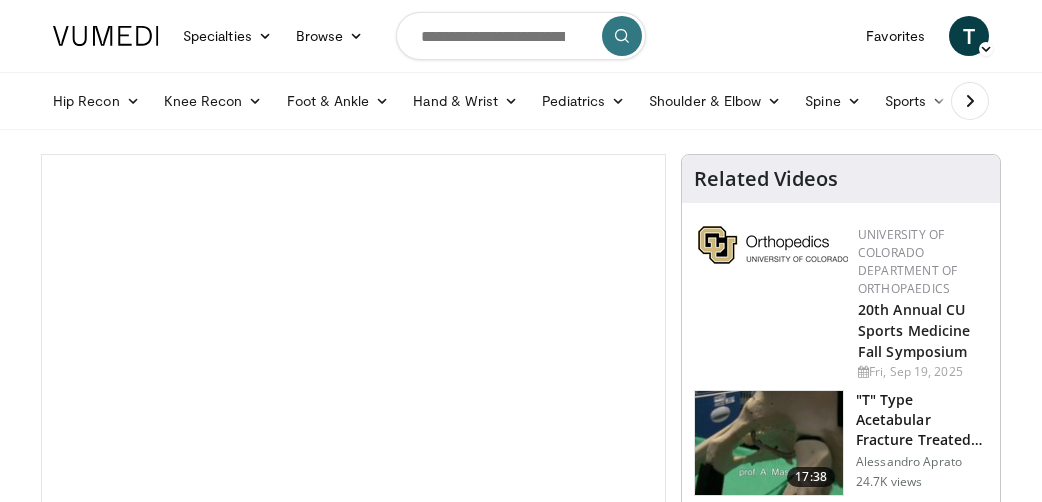 scroll, scrollTop: 0, scrollLeft: 0, axis: both 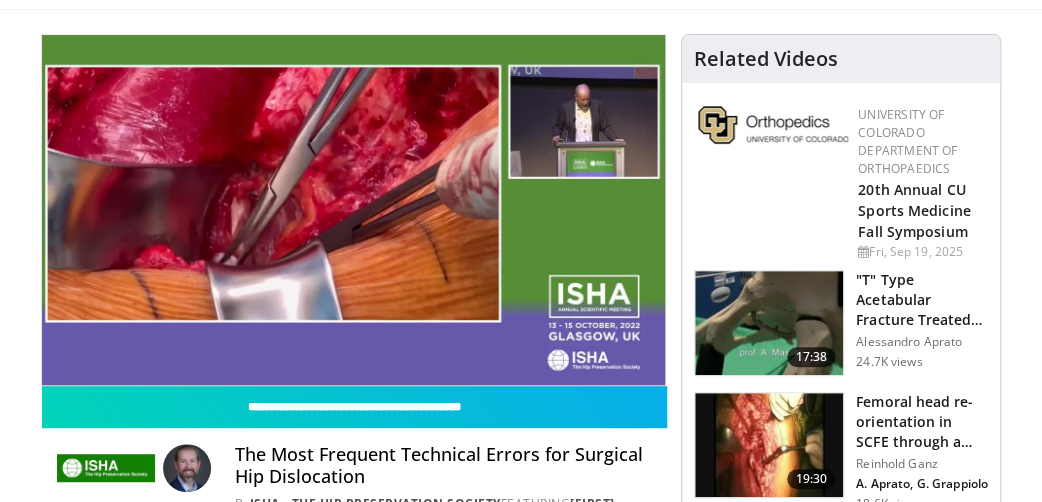 click on "**********" at bounding box center (353, 210) 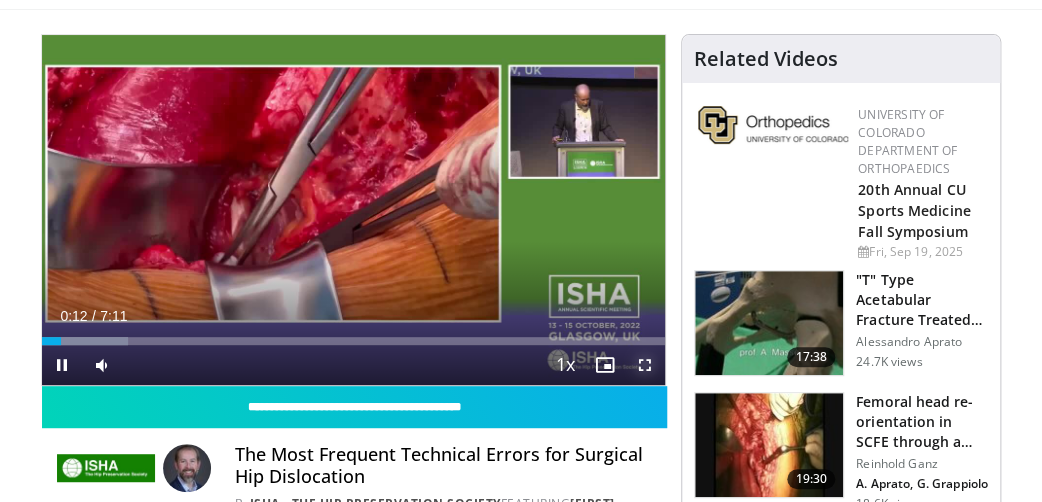 click at bounding box center (645, 365) 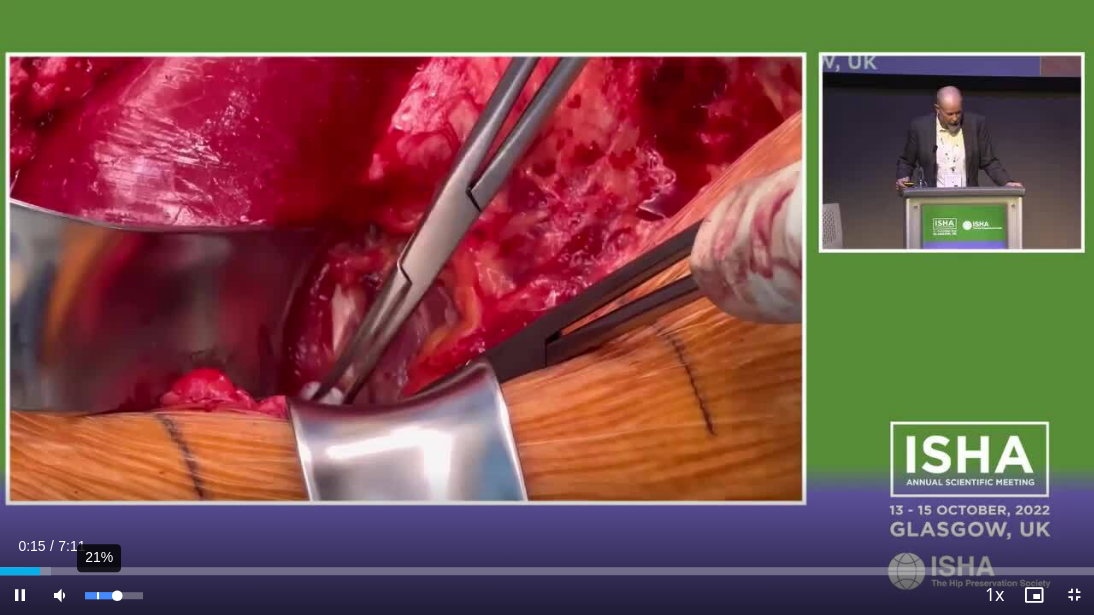 click at bounding box center (101, 595) 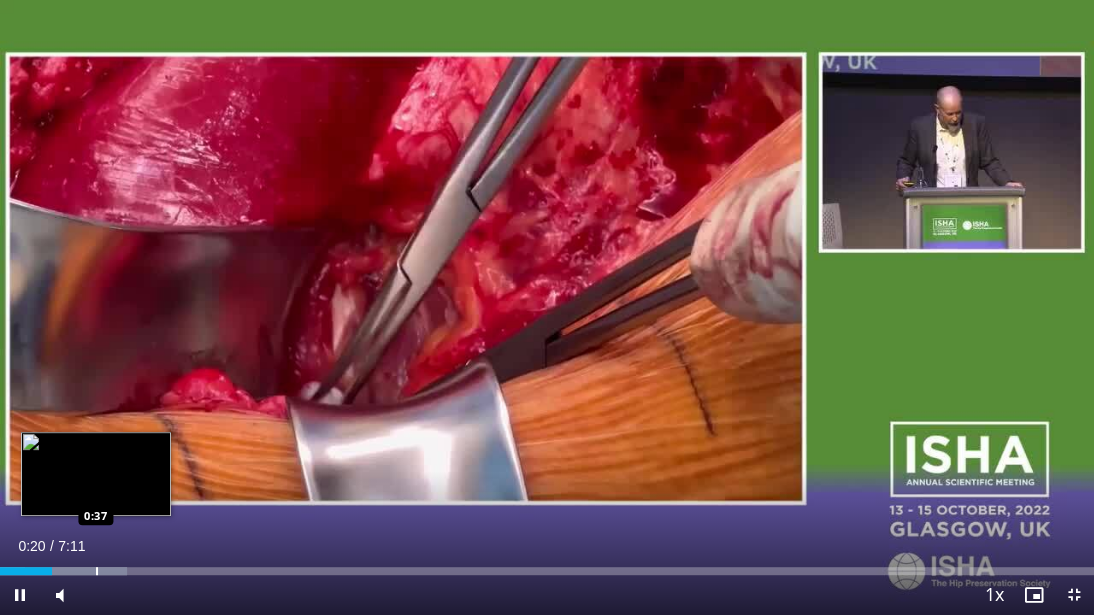 click on "Loaded :  11.58% 0:20 0:37" at bounding box center [547, 571] 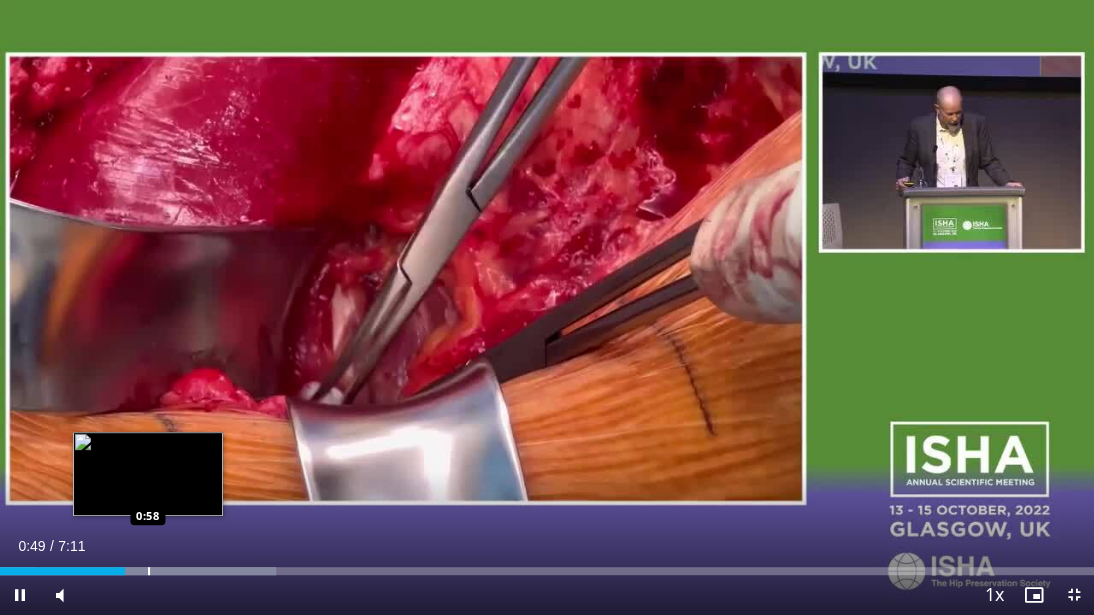 click at bounding box center [149, 571] 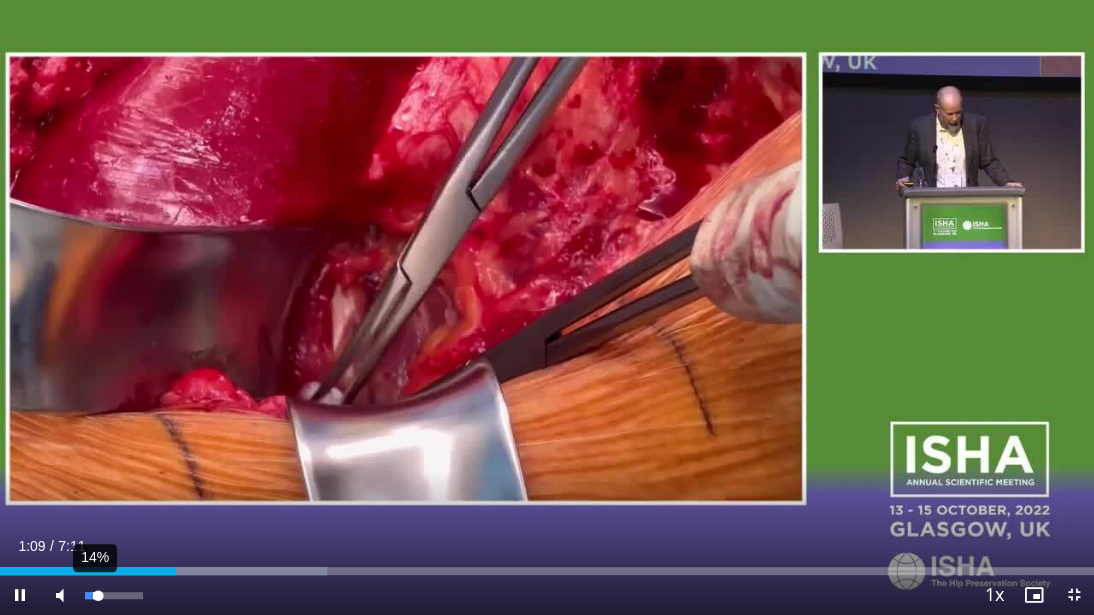 click at bounding box center [92, 595] 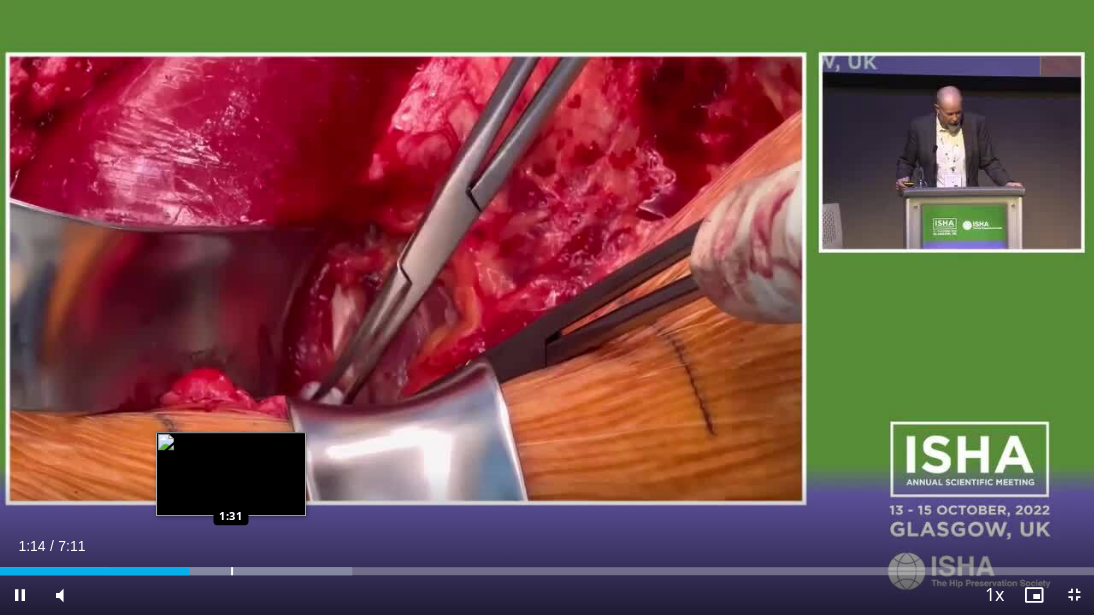 click at bounding box center (232, 571) 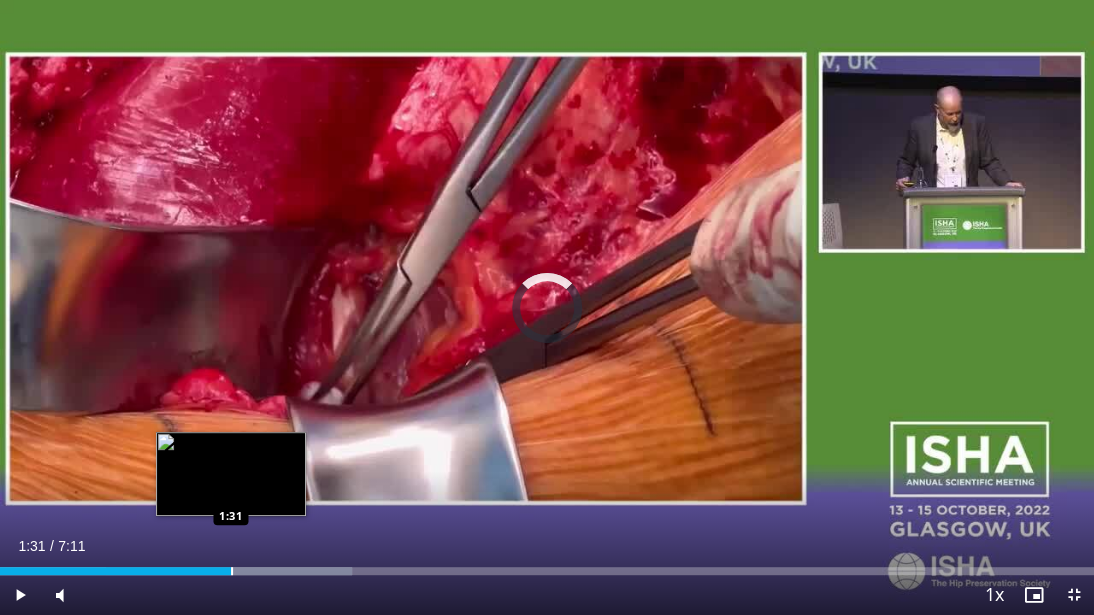 click at bounding box center [232, 571] 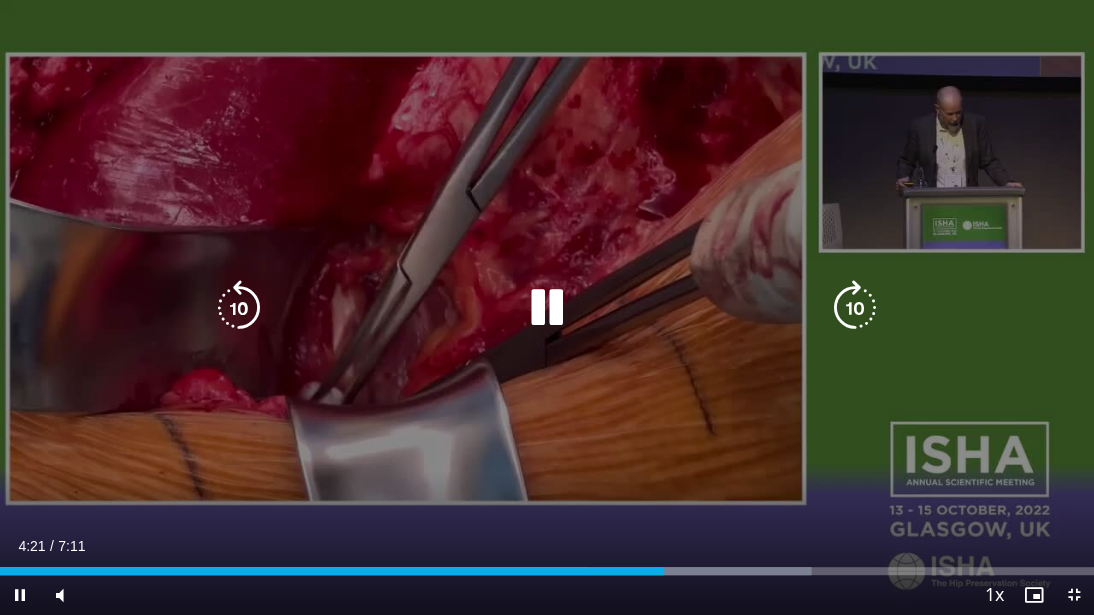 click at bounding box center [547, 308] 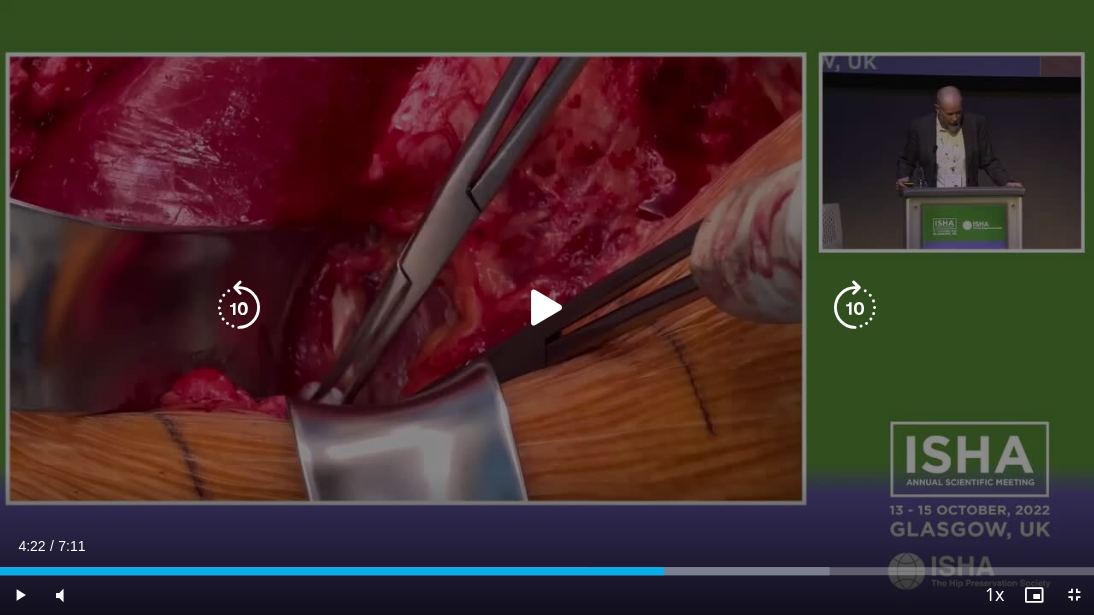 click on "10 seconds
Tap to unmute" at bounding box center (547, 307) 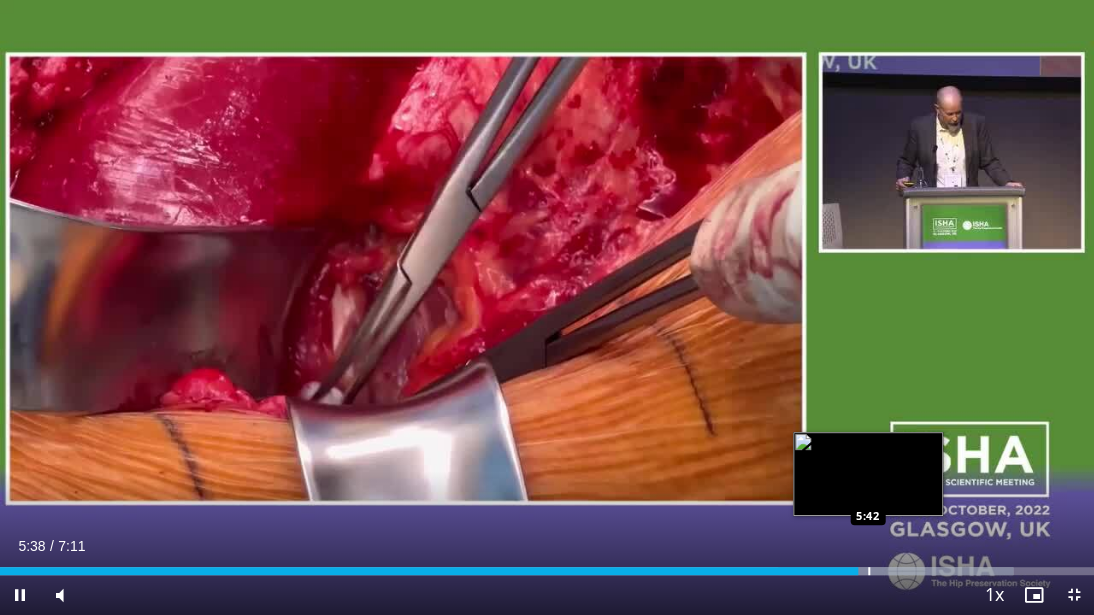click at bounding box center (869, 571) 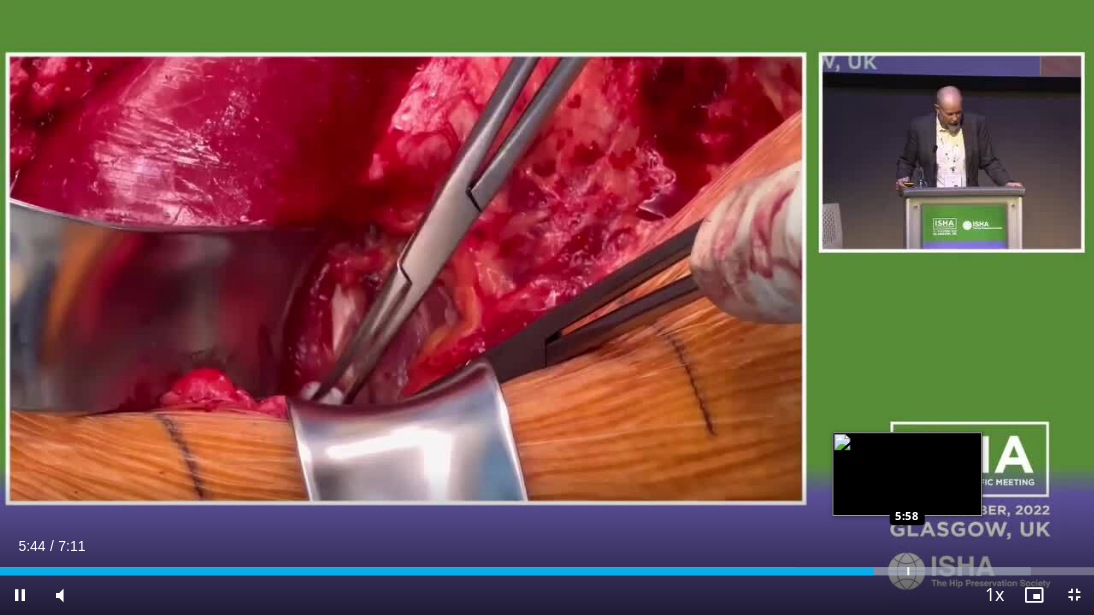 click at bounding box center (908, 571) 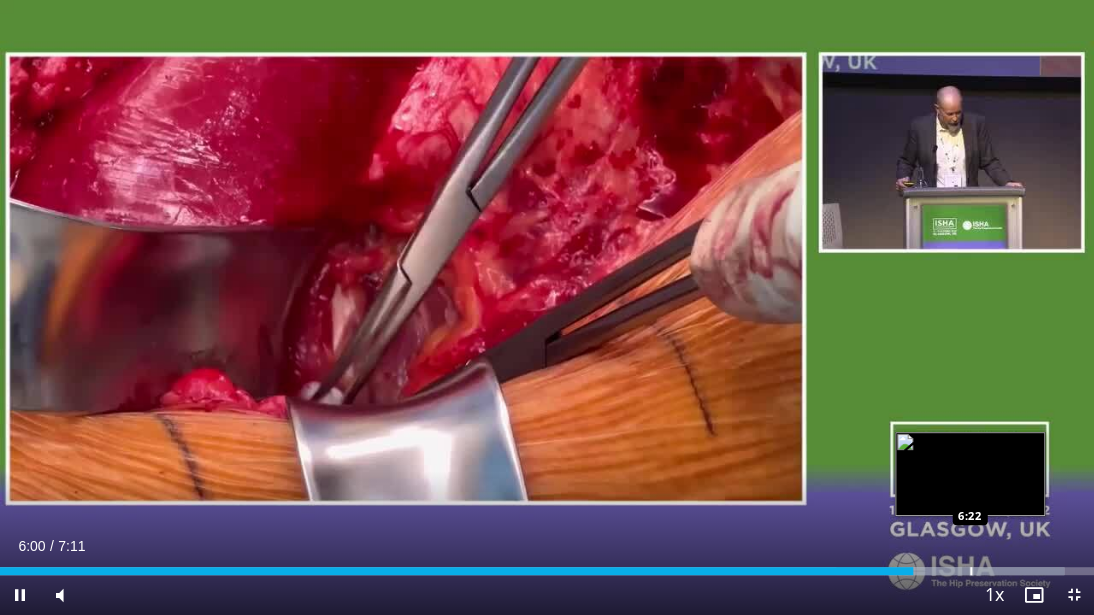 click at bounding box center [950, 571] 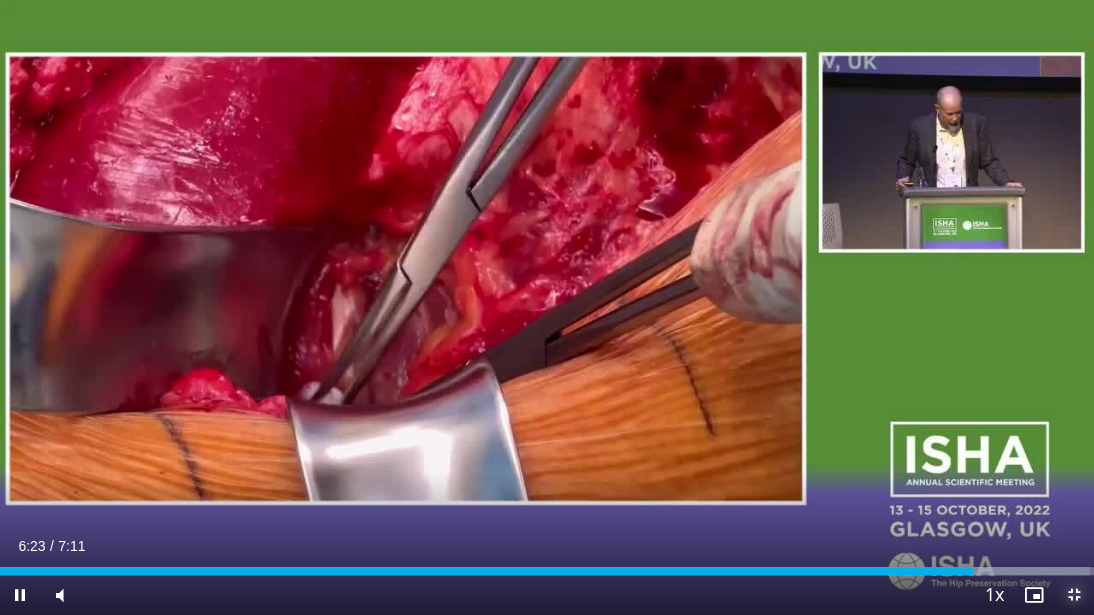 click at bounding box center [1074, 595] 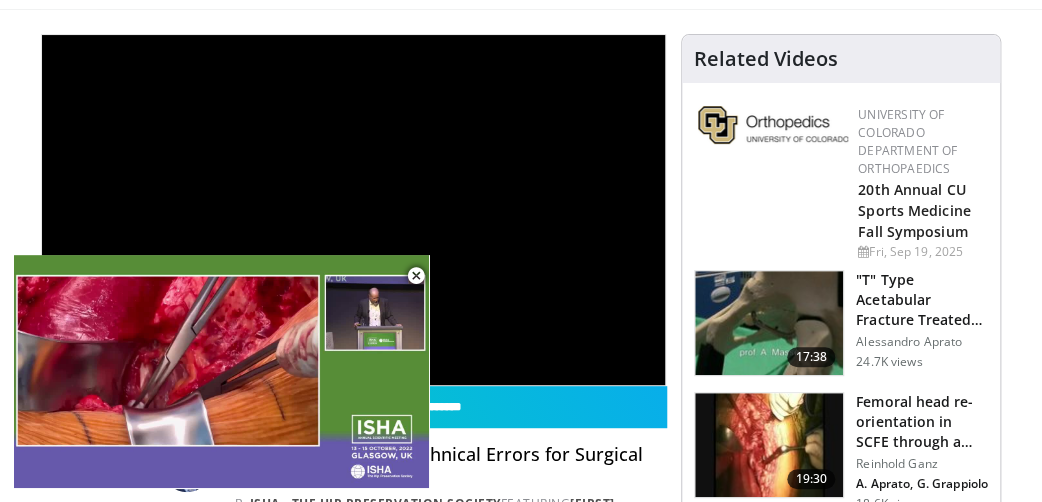 scroll, scrollTop: 560, scrollLeft: 0, axis: vertical 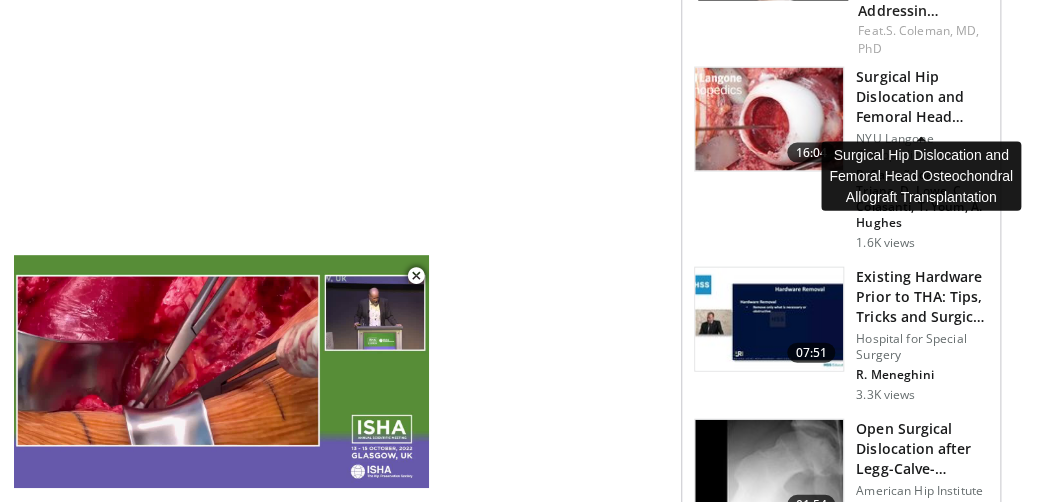 click on "Surgical Hip Dislocation and Femoral Head Osteochondral Allograft Tr…" at bounding box center [922, 97] 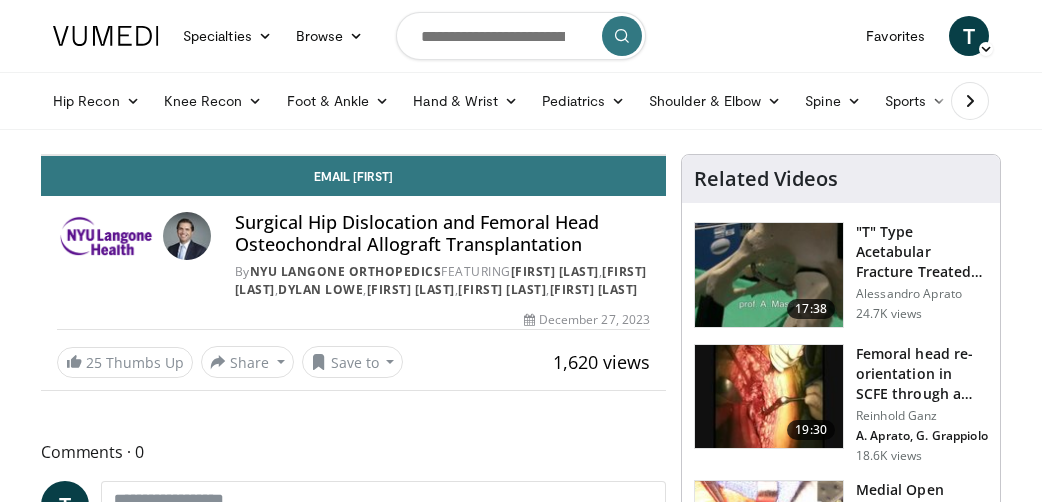 scroll, scrollTop: 0, scrollLeft: 0, axis: both 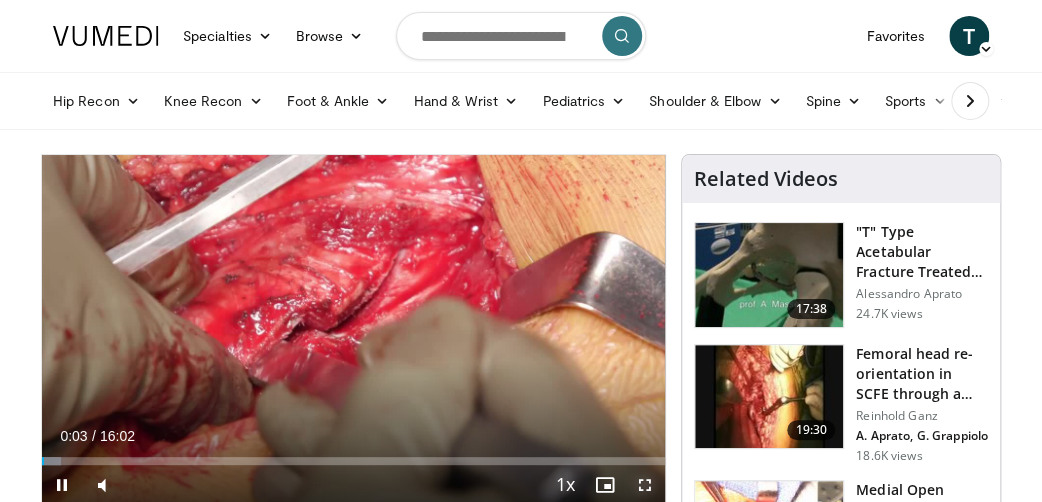 click at bounding box center [645, 485] 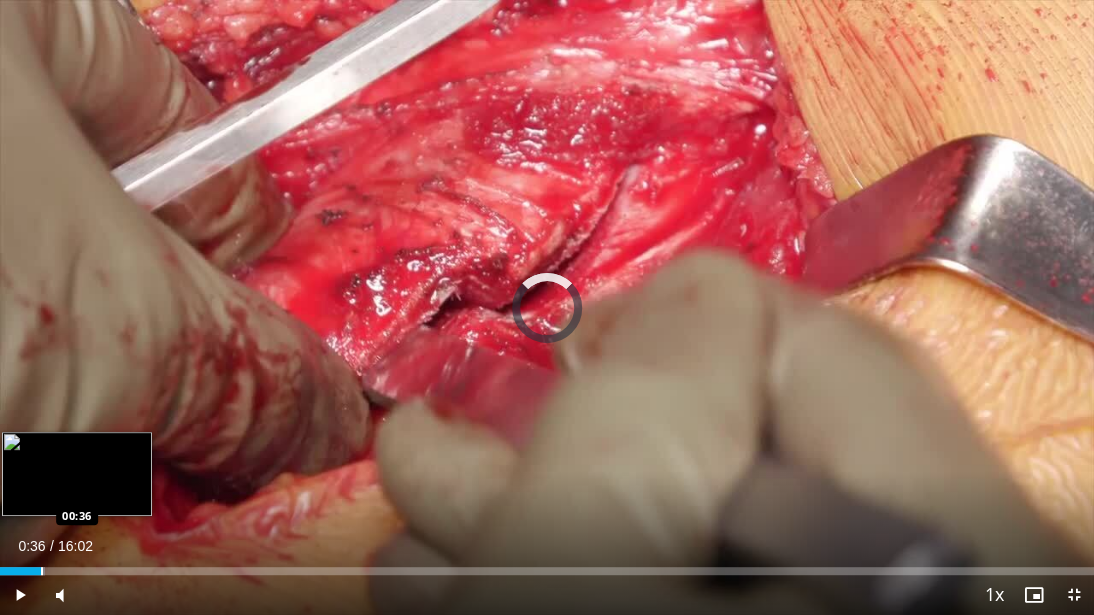 click at bounding box center (42, 571) 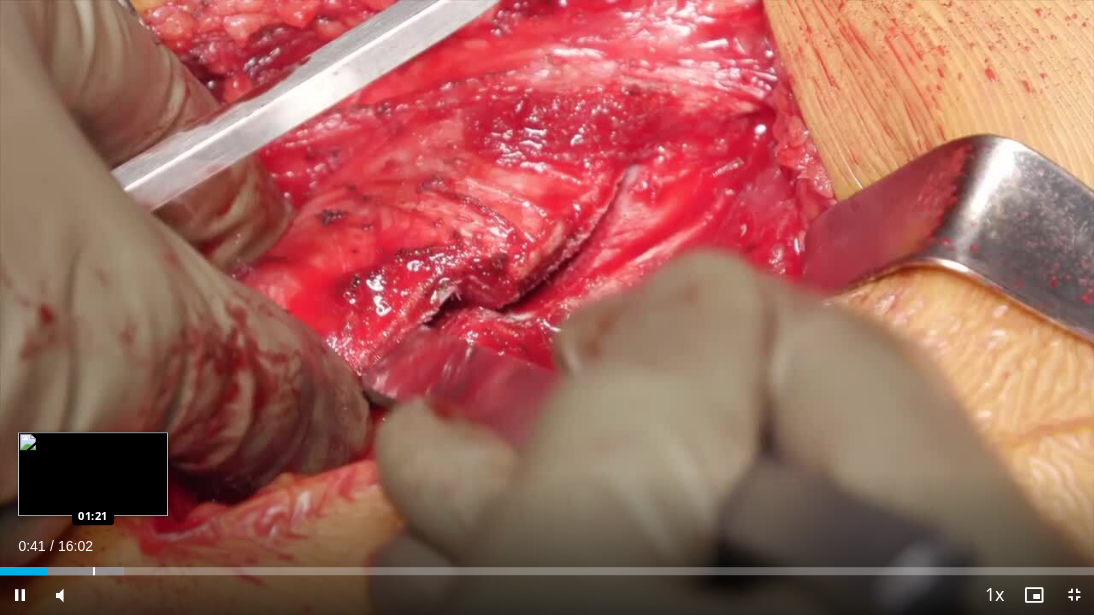 click at bounding box center (94, 571) 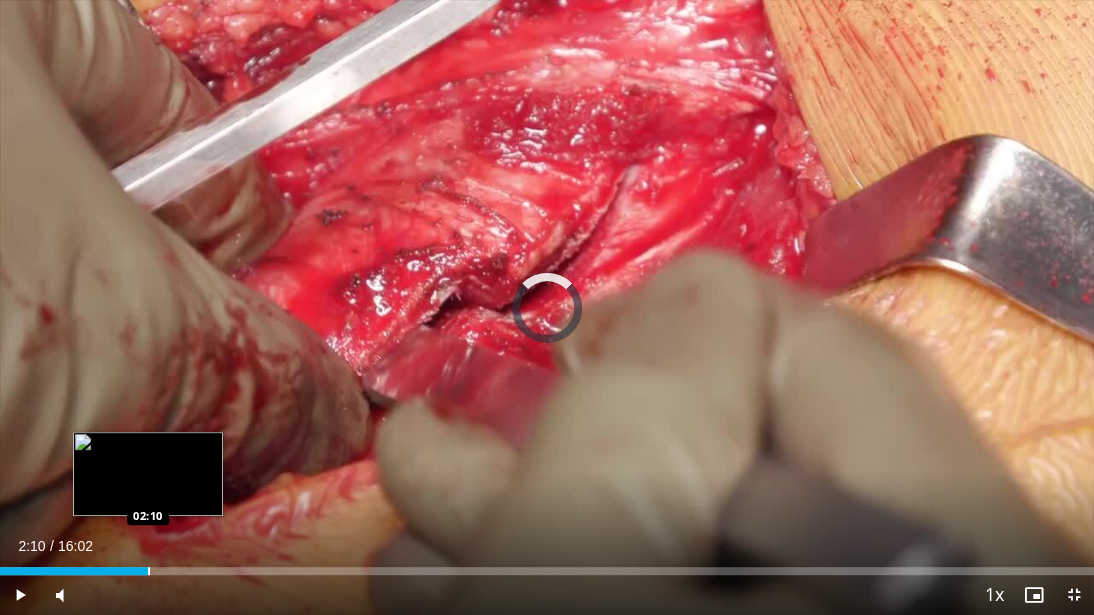 click at bounding box center (149, 571) 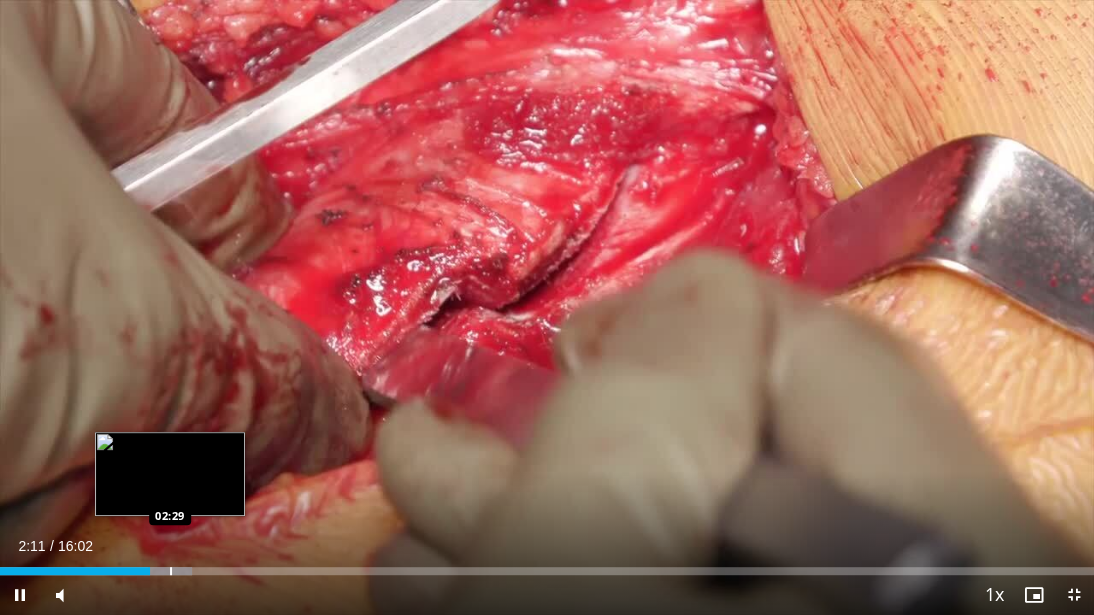 click at bounding box center (171, 571) 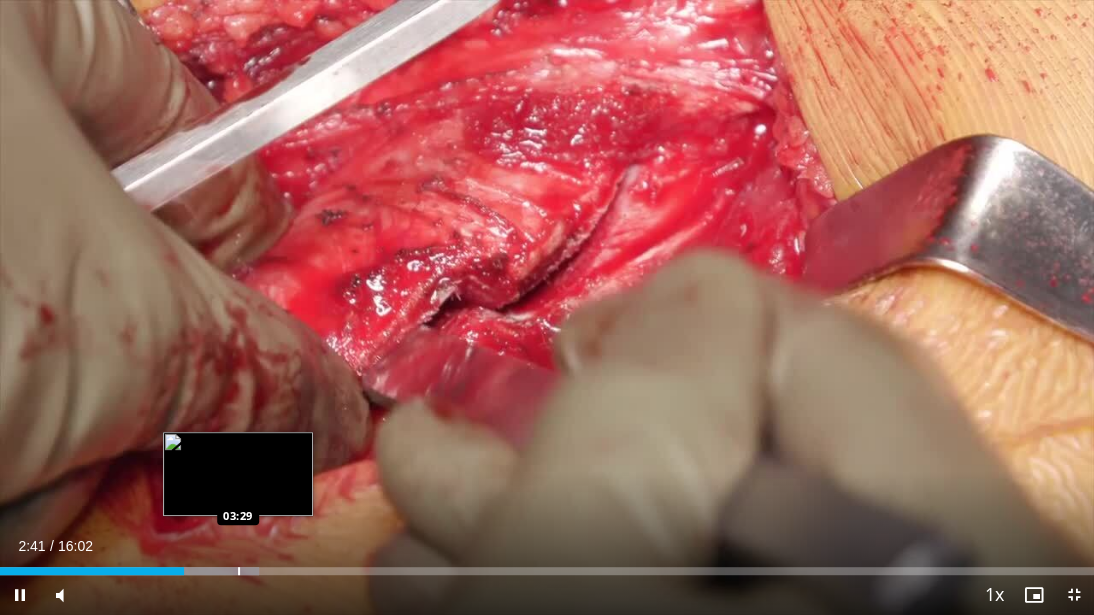 click at bounding box center (239, 571) 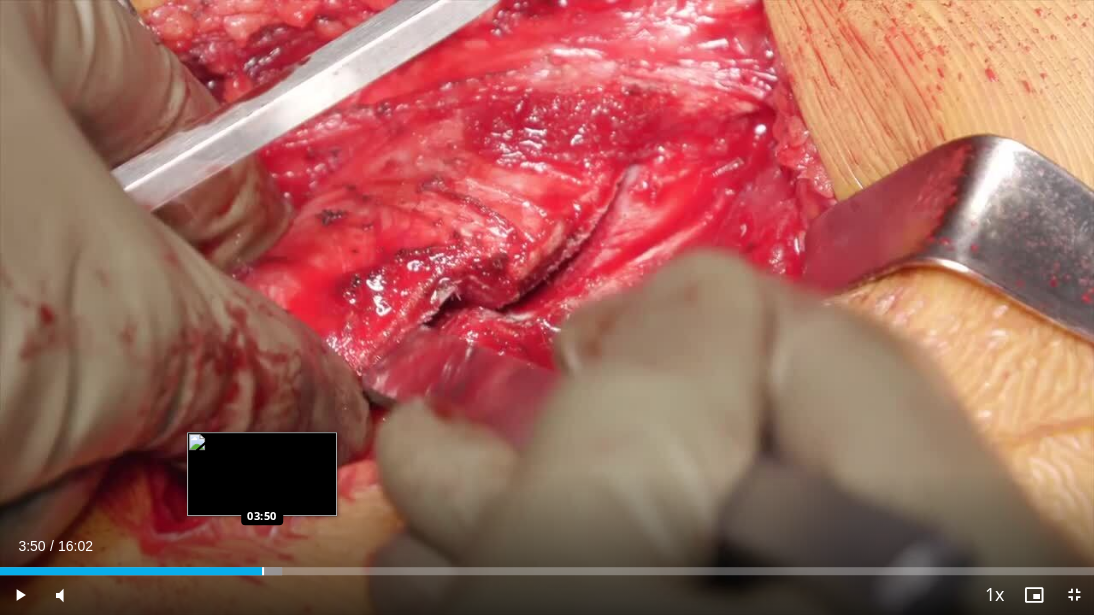 click at bounding box center [263, 571] 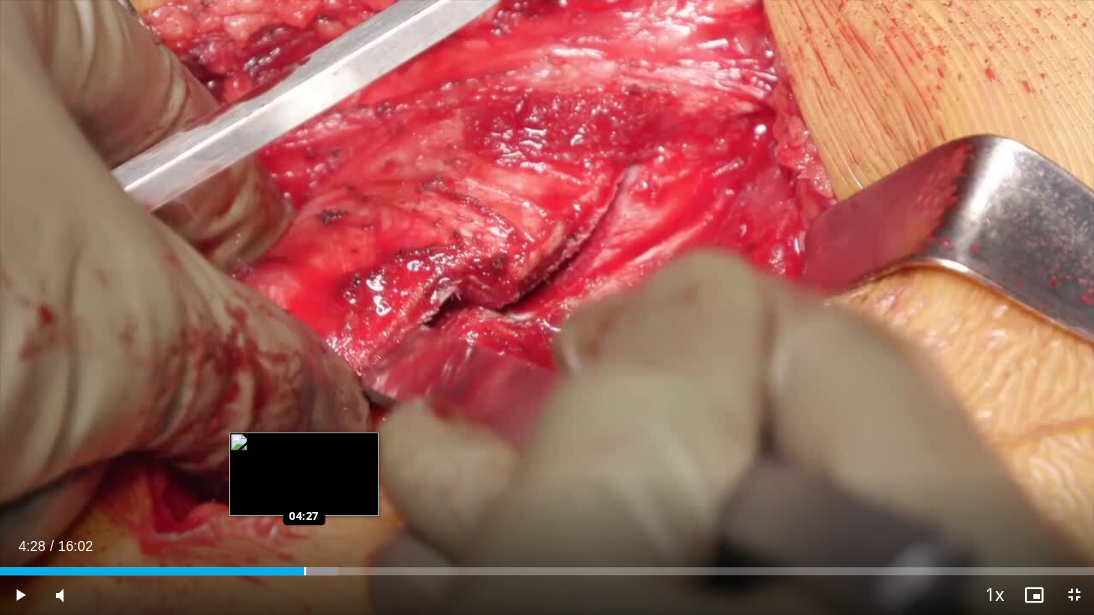 click at bounding box center (305, 571) 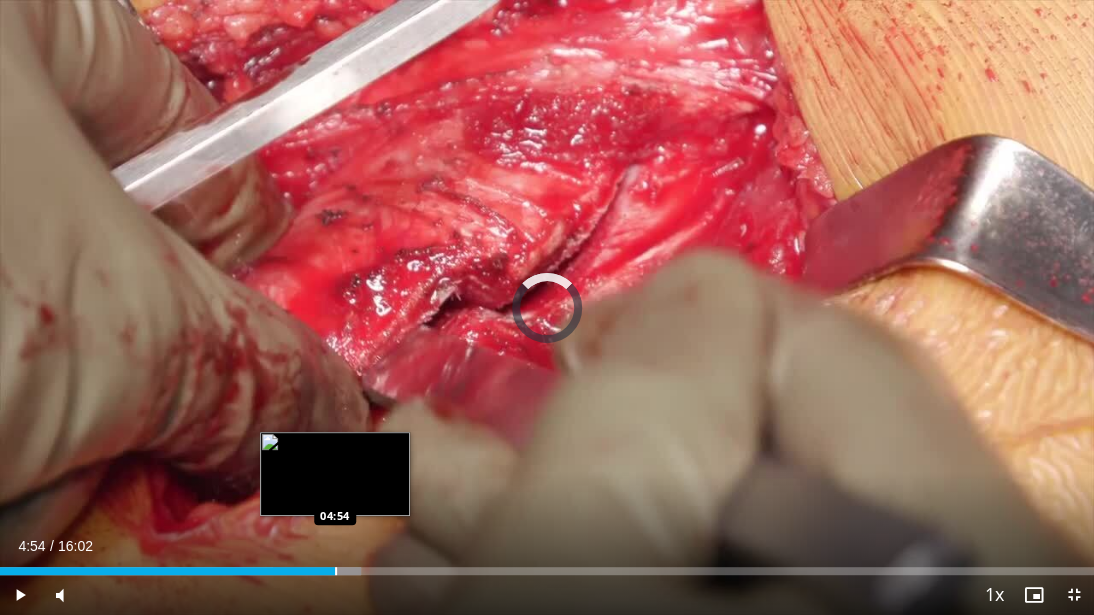 click at bounding box center [336, 571] 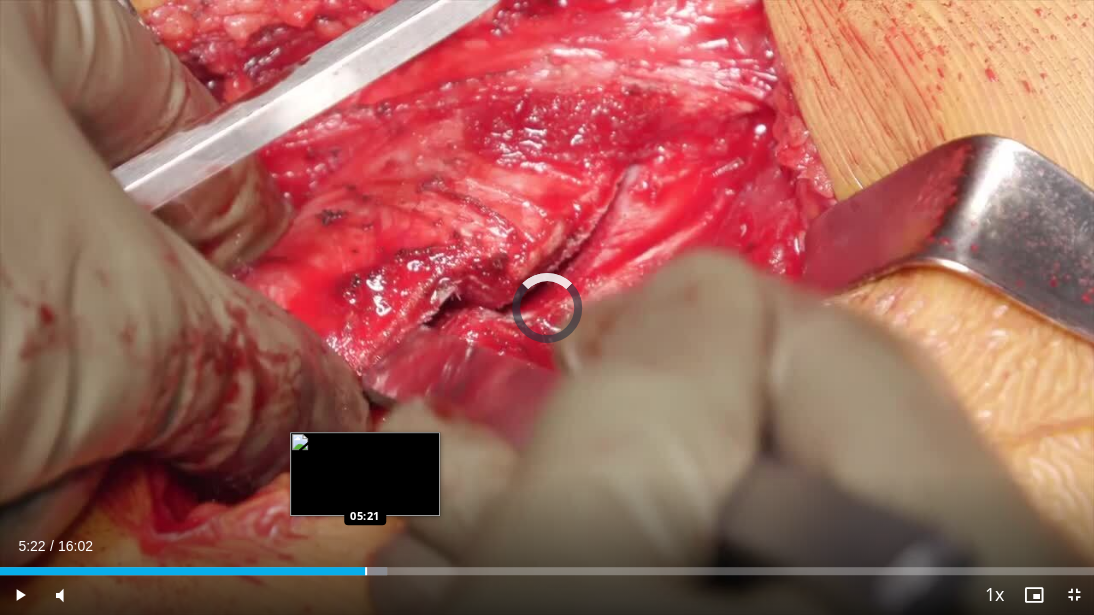 click at bounding box center [366, 571] 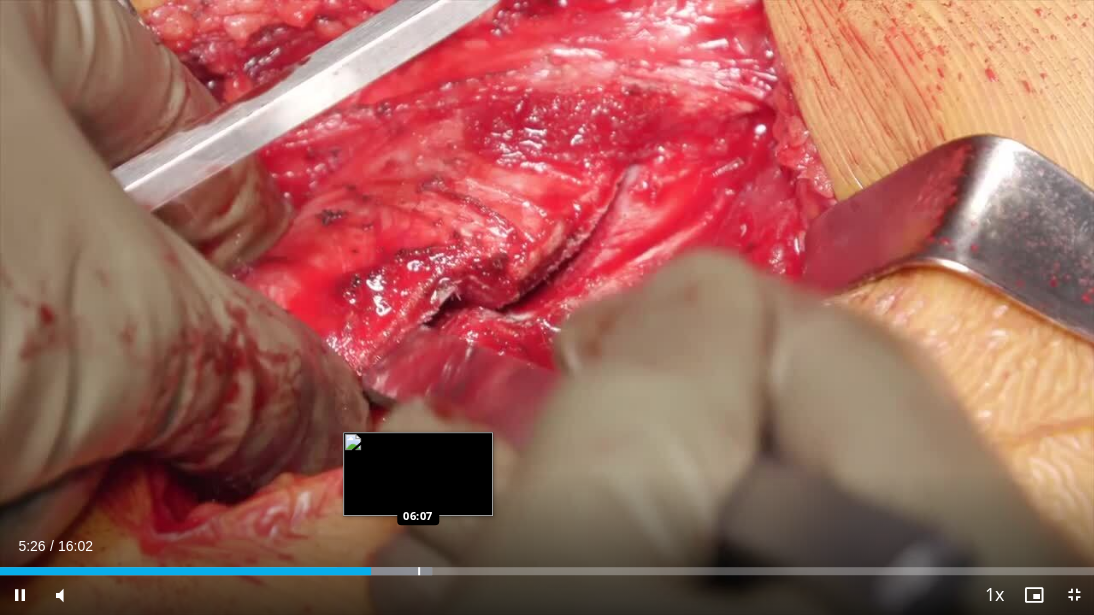 click at bounding box center [419, 571] 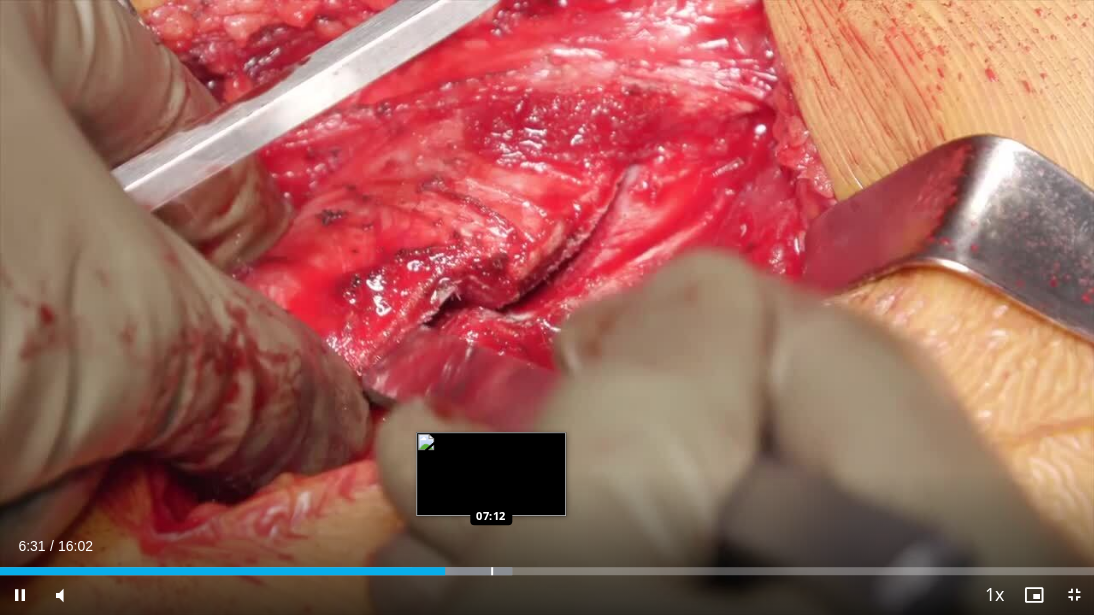 click on "Loaded :  46.78% 06:32 07:12" at bounding box center (547, 565) 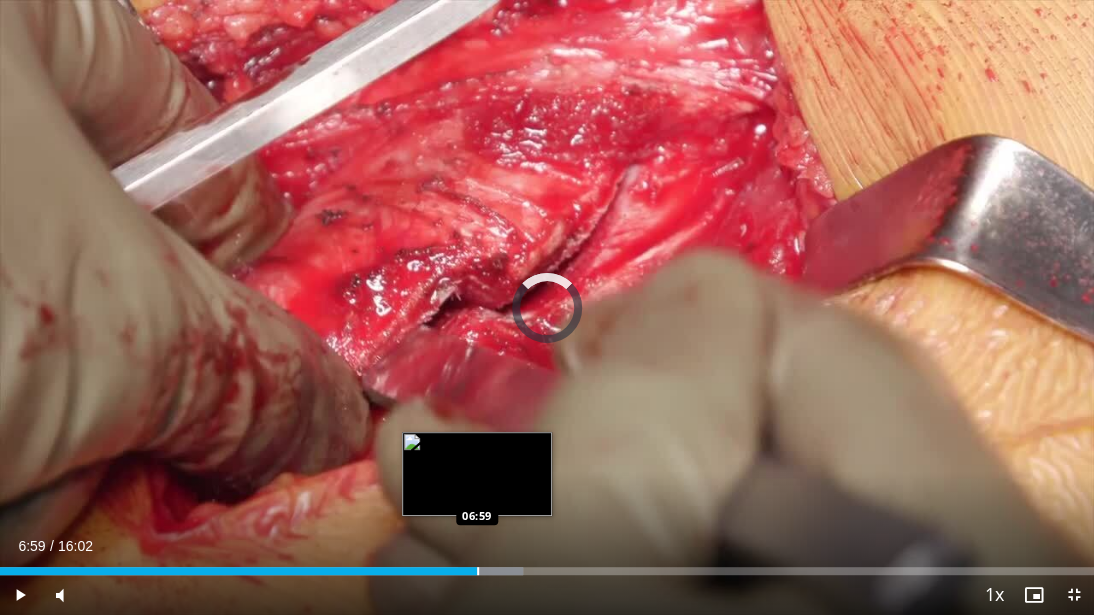 click at bounding box center (478, 571) 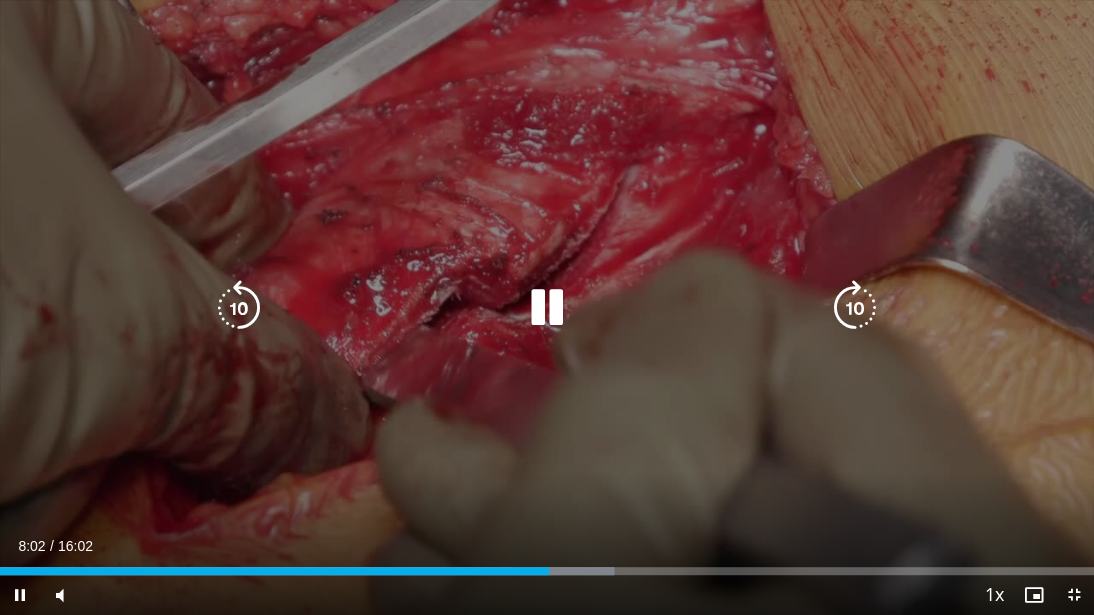 click at bounding box center [547, 308] 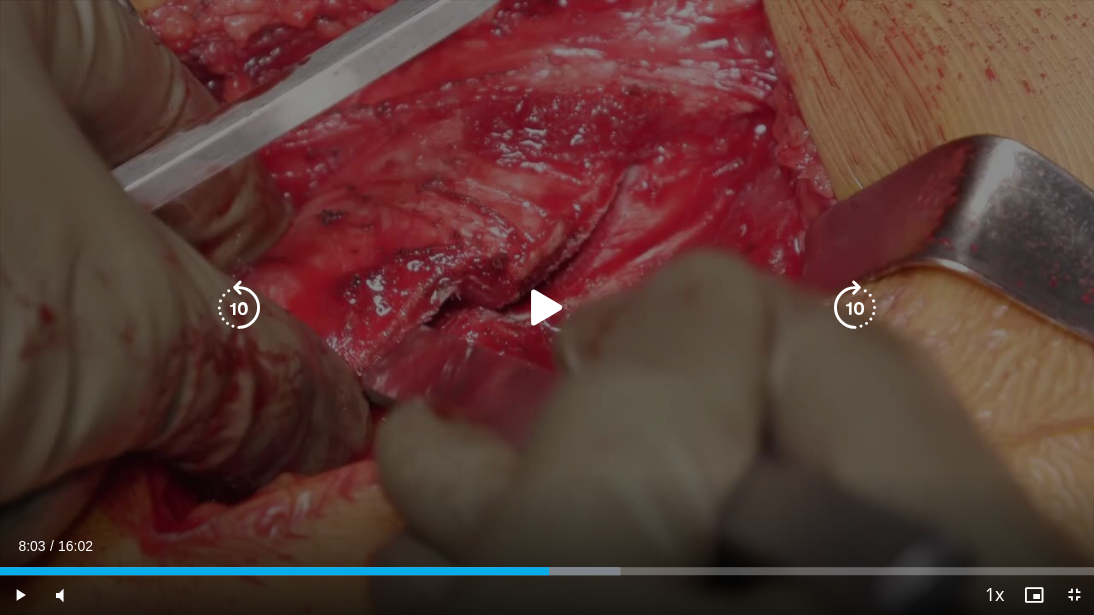 click at bounding box center (547, 308) 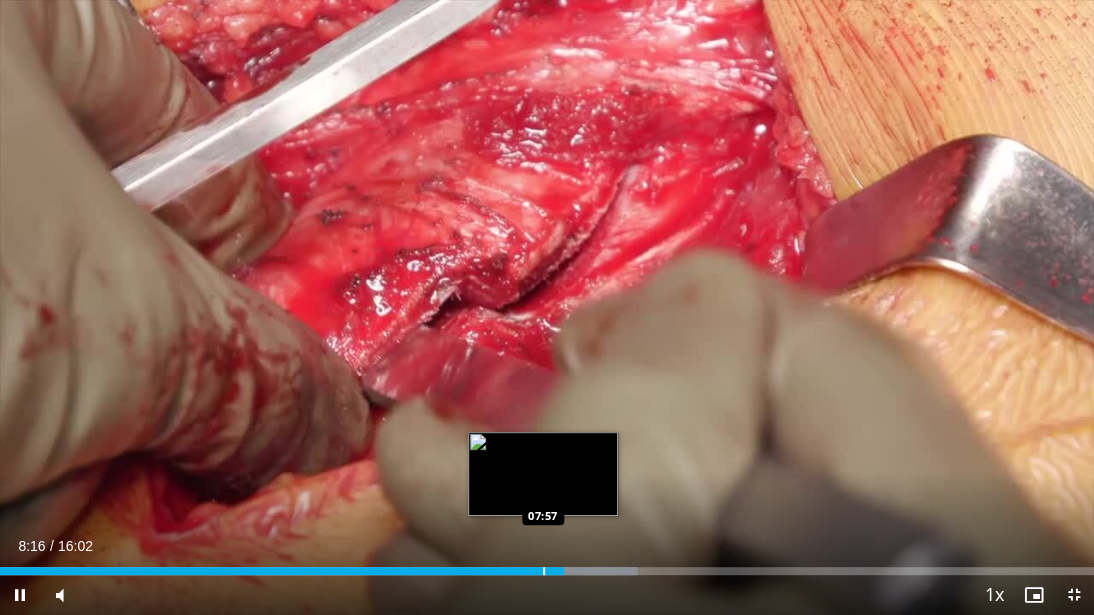 click at bounding box center [544, 571] 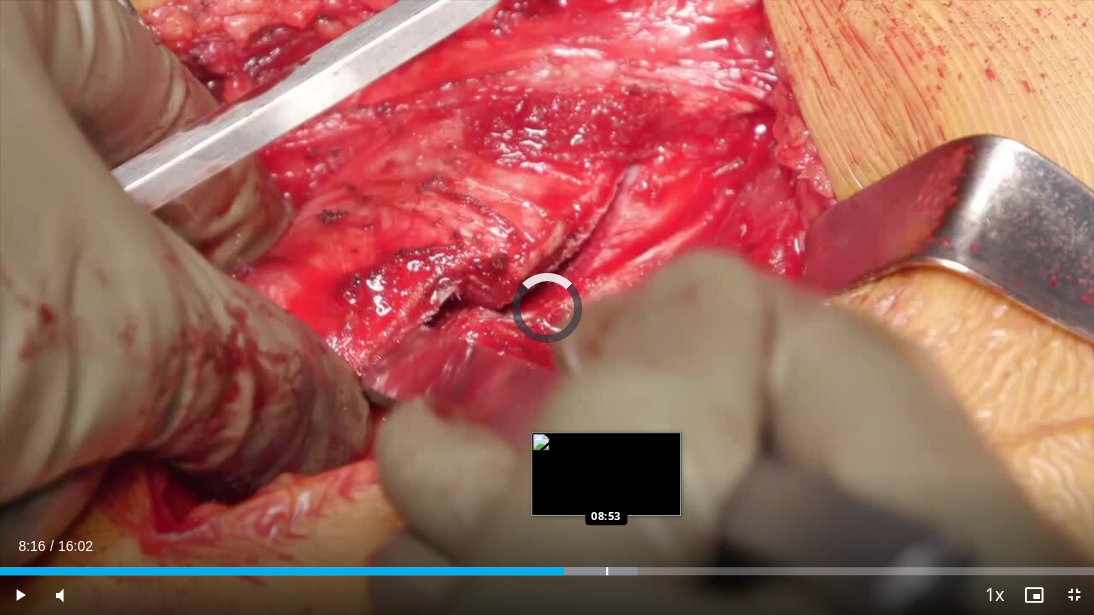 click at bounding box center (607, 571) 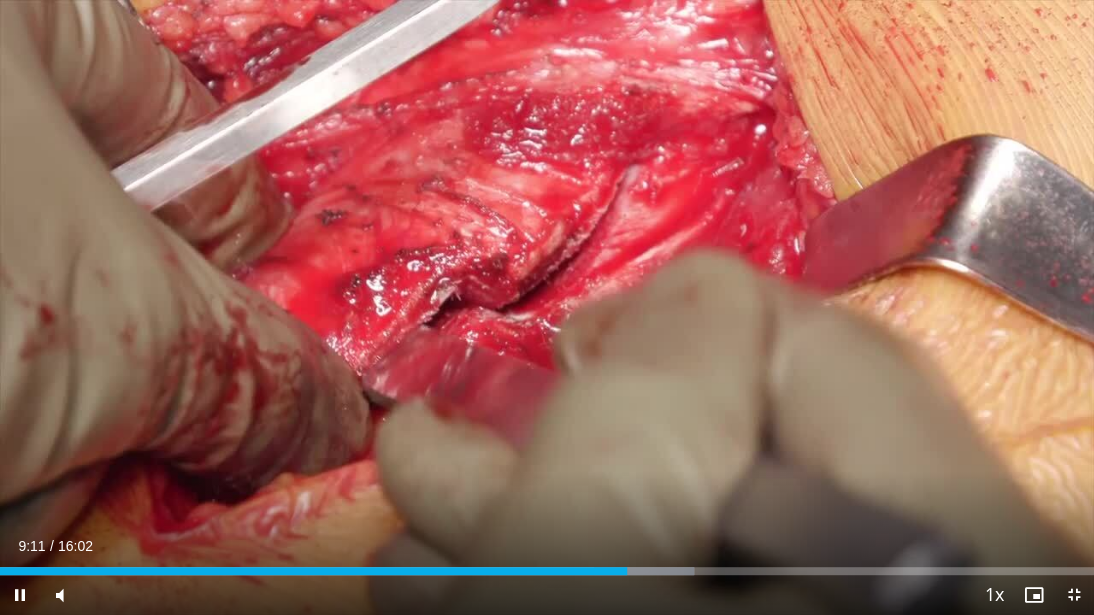 click on "Current Time  9:11 / Duration  16:02 Pause Skip Backward Skip Forward Mute Loaded :  63.41% 09:11 09:39 Stream Type  LIVE Seek to live, currently behind live LIVE   1x Playback Rate 0.5x 0.75x 1x , selected 1.25x 1.5x 1.75x 2x Chapters Chapters Descriptions descriptions off , selected Captions captions settings , opens captions settings dialog captions off , selected Audio Track en (Main) , selected Exit Fullscreen Enable picture-in-picture mode" at bounding box center [547, 595] 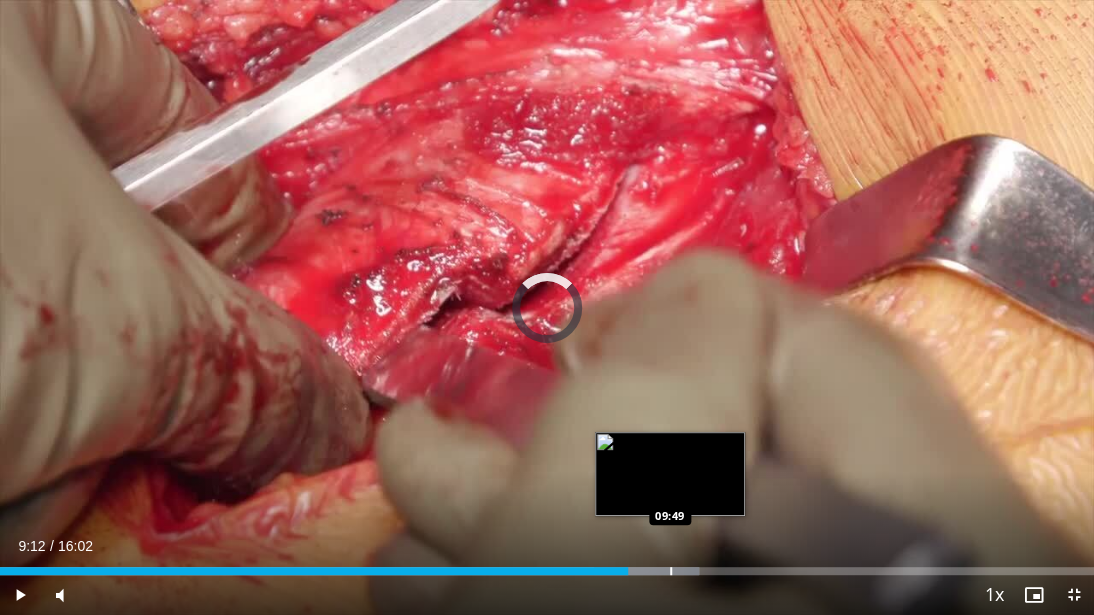 click at bounding box center [671, 571] 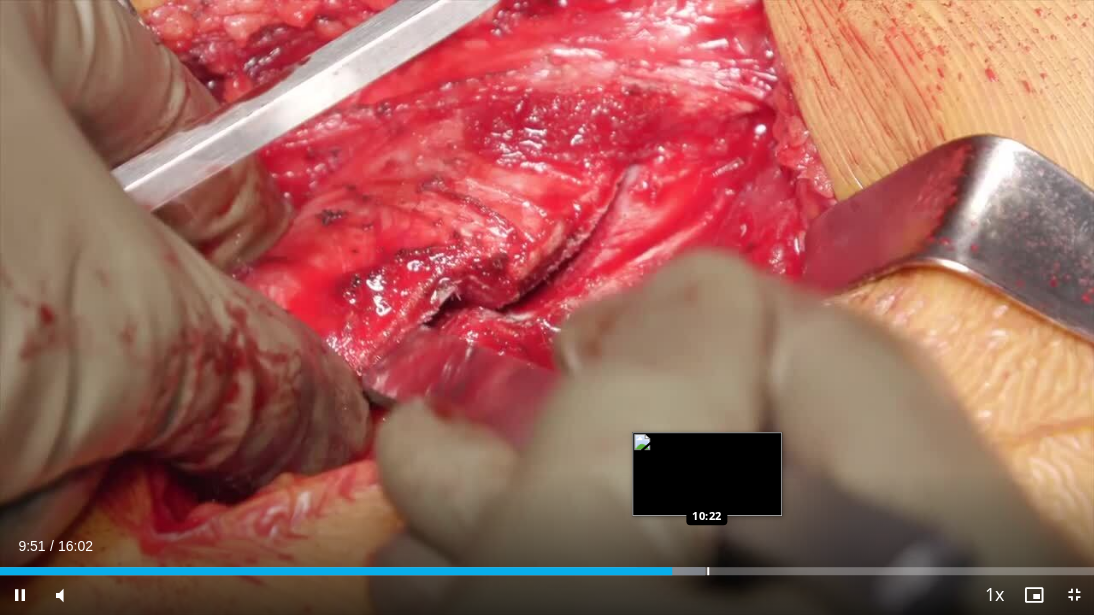 click at bounding box center (708, 571) 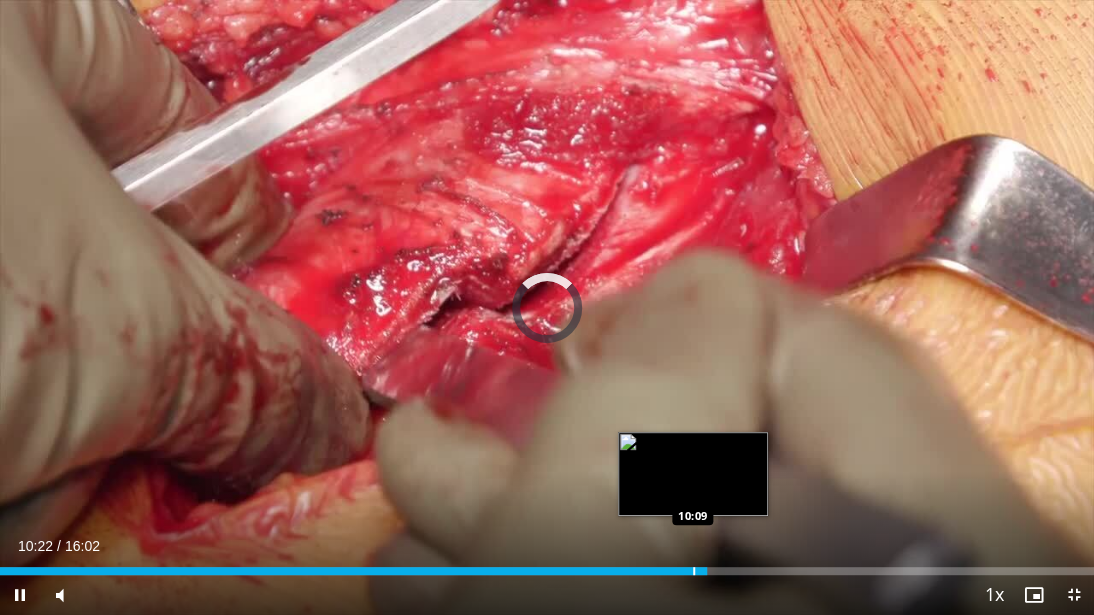 click on "Loaded :  0.00% 10:22 10:09" at bounding box center (547, 571) 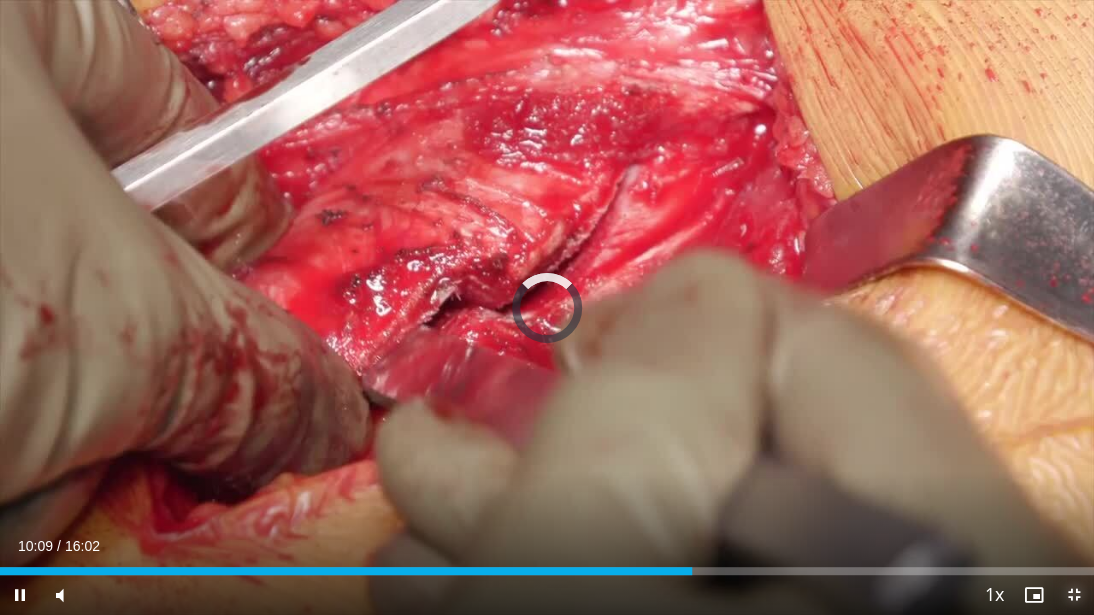 click at bounding box center [1074, 595] 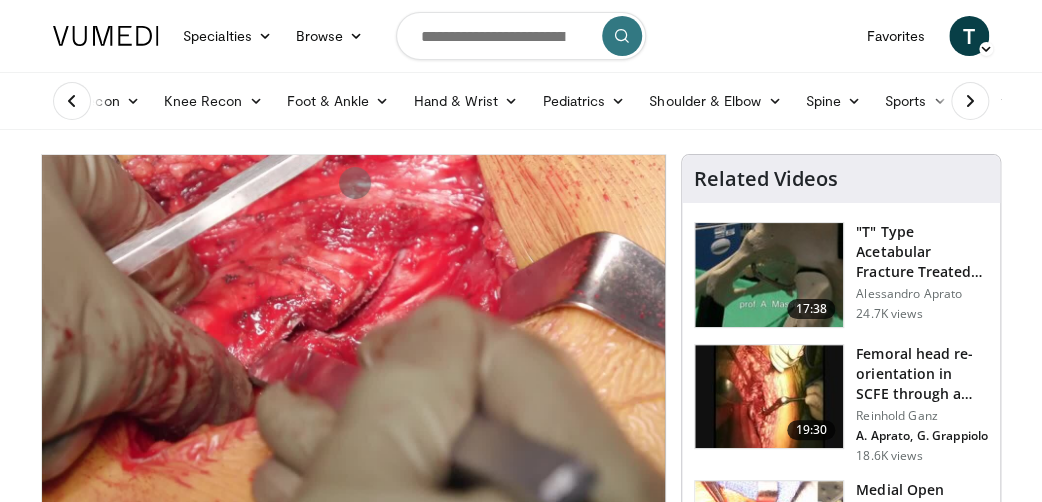 scroll, scrollTop: 440, scrollLeft: 0, axis: vertical 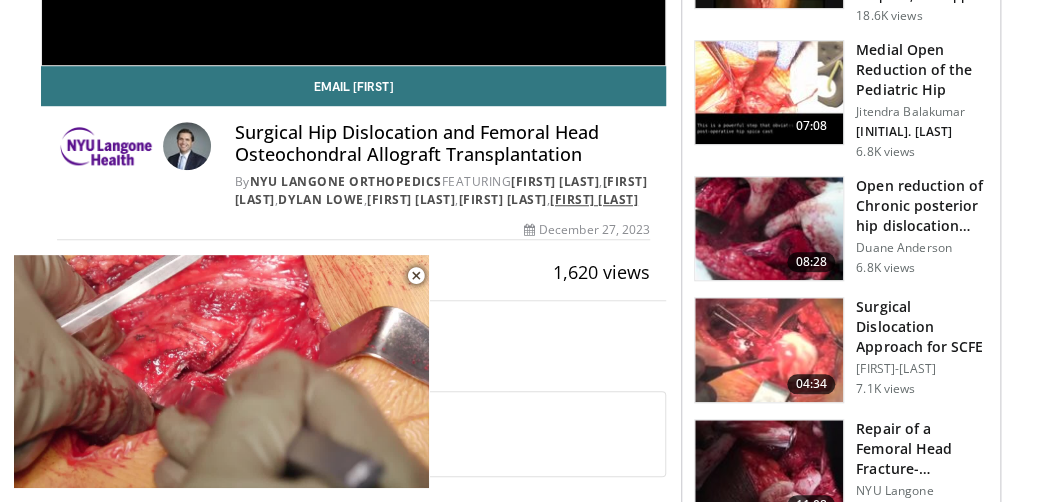 click on "Andrew Hughes" at bounding box center [594, 199] 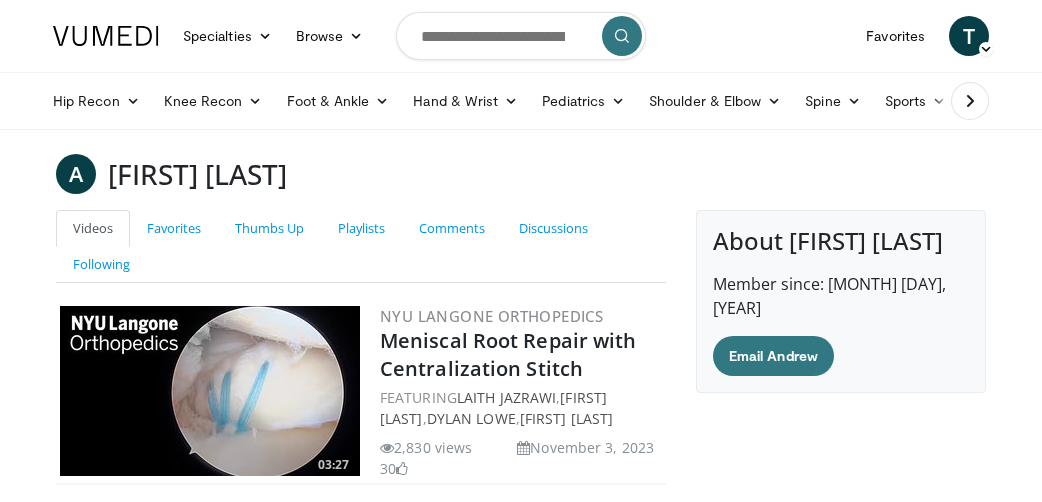 scroll, scrollTop: 0, scrollLeft: 0, axis: both 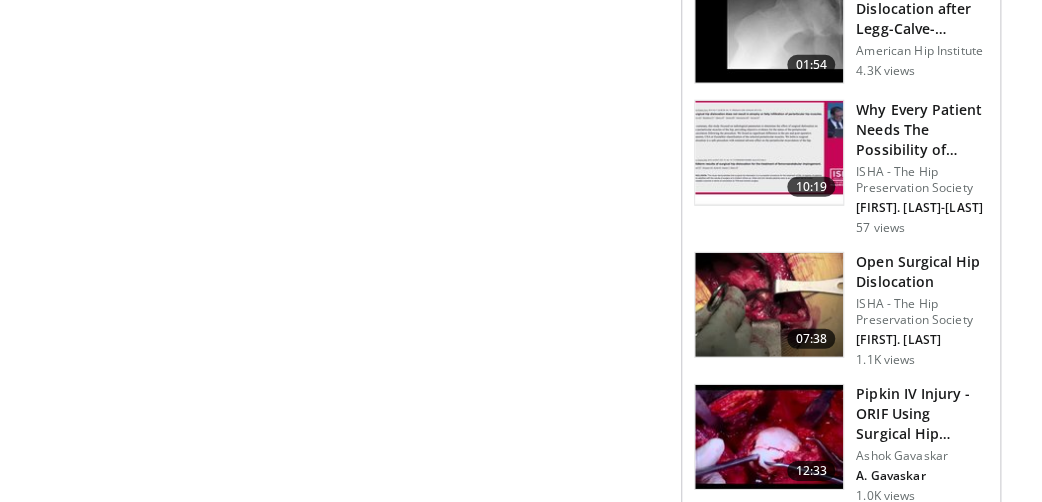 click on "Open Surgical Hip Dislocation" at bounding box center (922, 272) 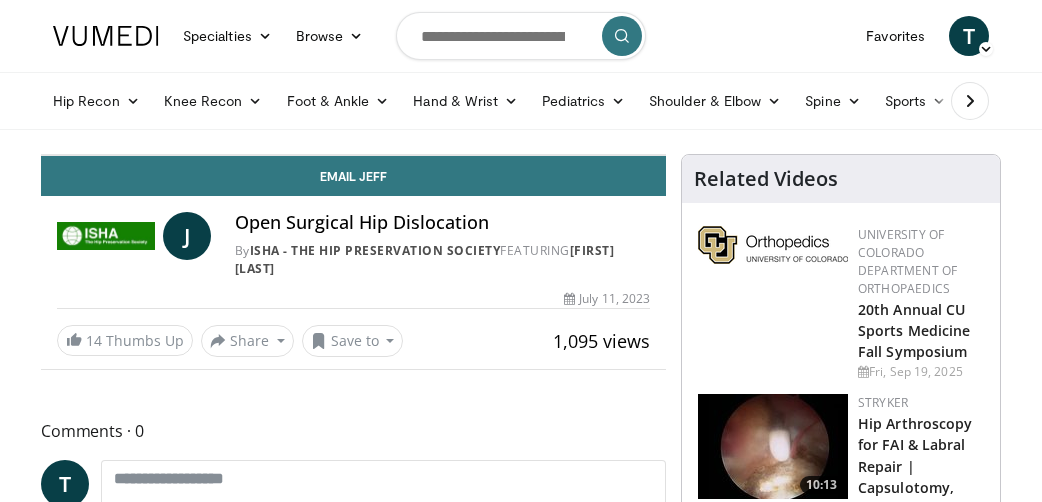 scroll, scrollTop: 0, scrollLeft: 0, axis: both 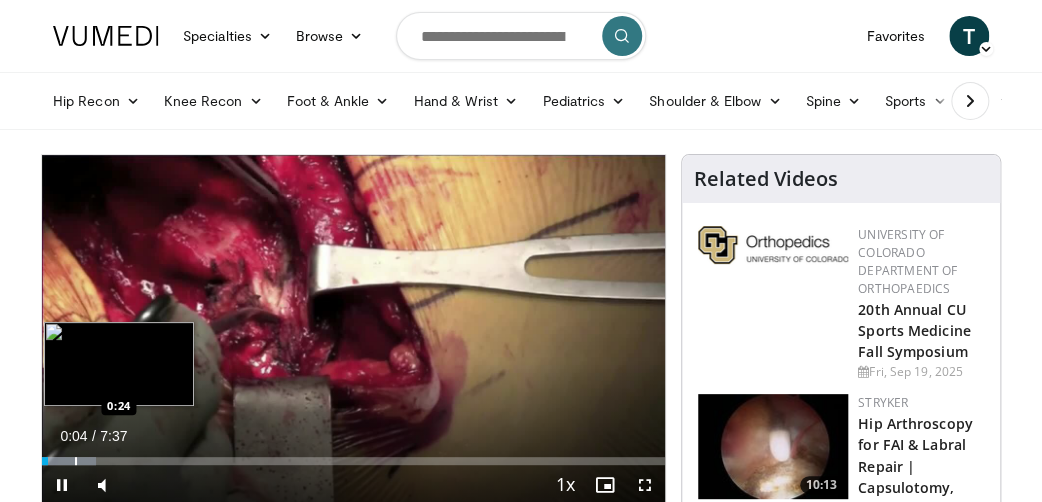 click at bounding box center [76, 461] 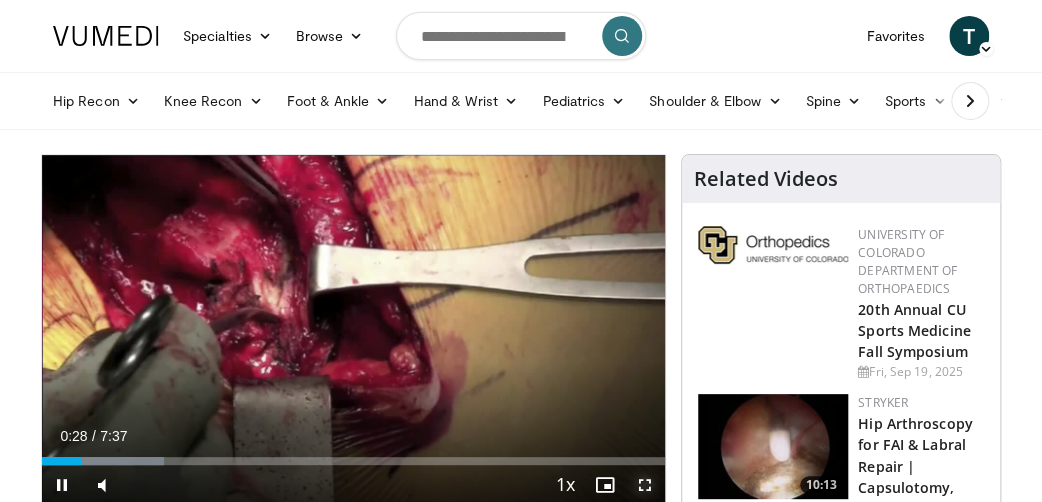 click at bounding box center (645, 485) 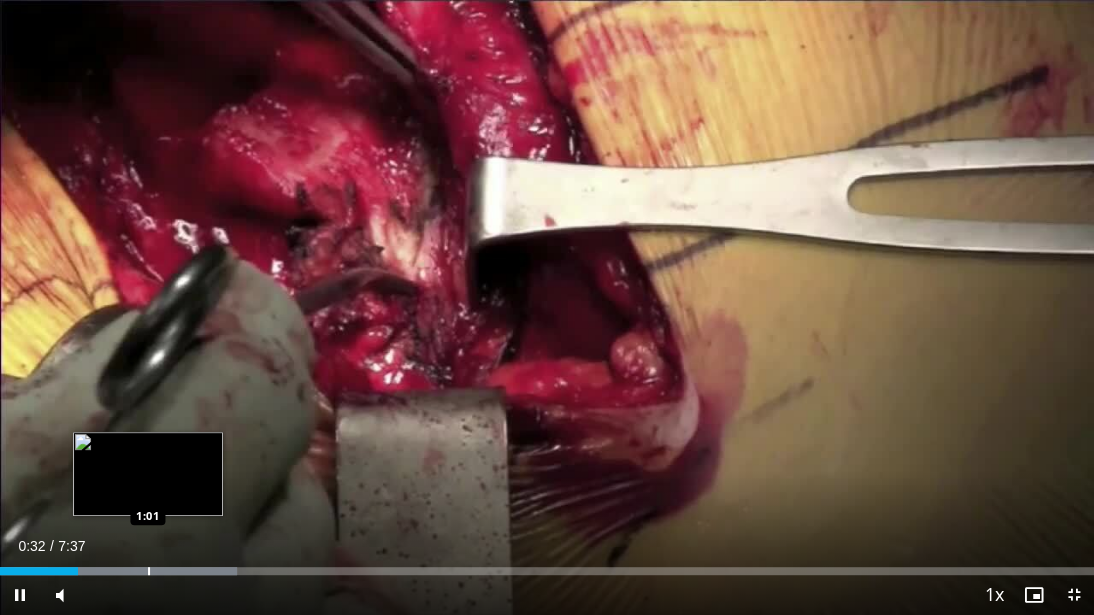 click at bounding box center (149, 571) 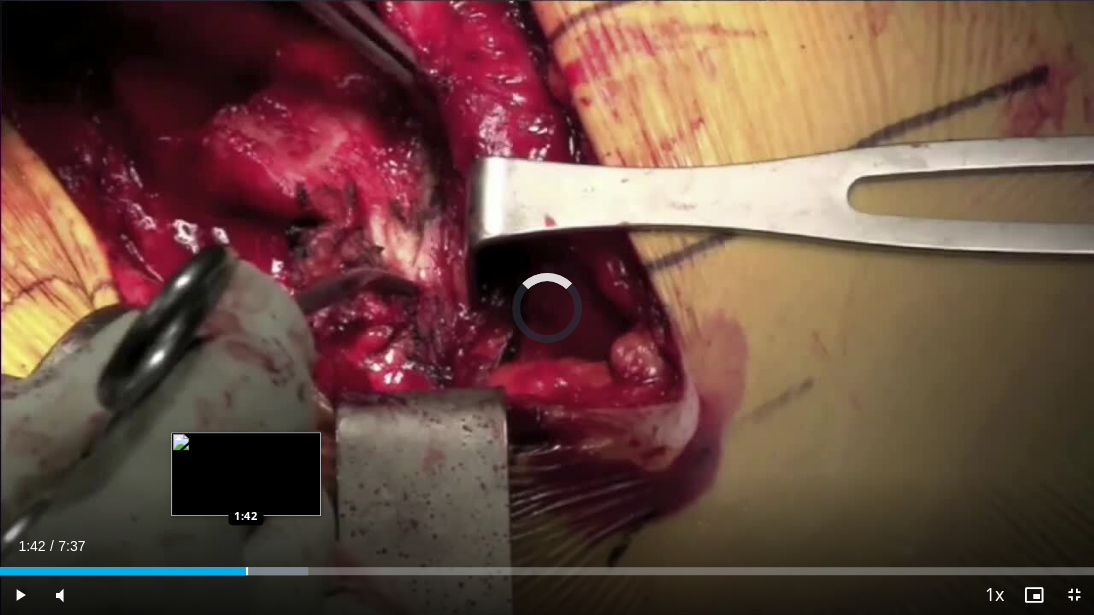 click at bounding box center [247, 571] 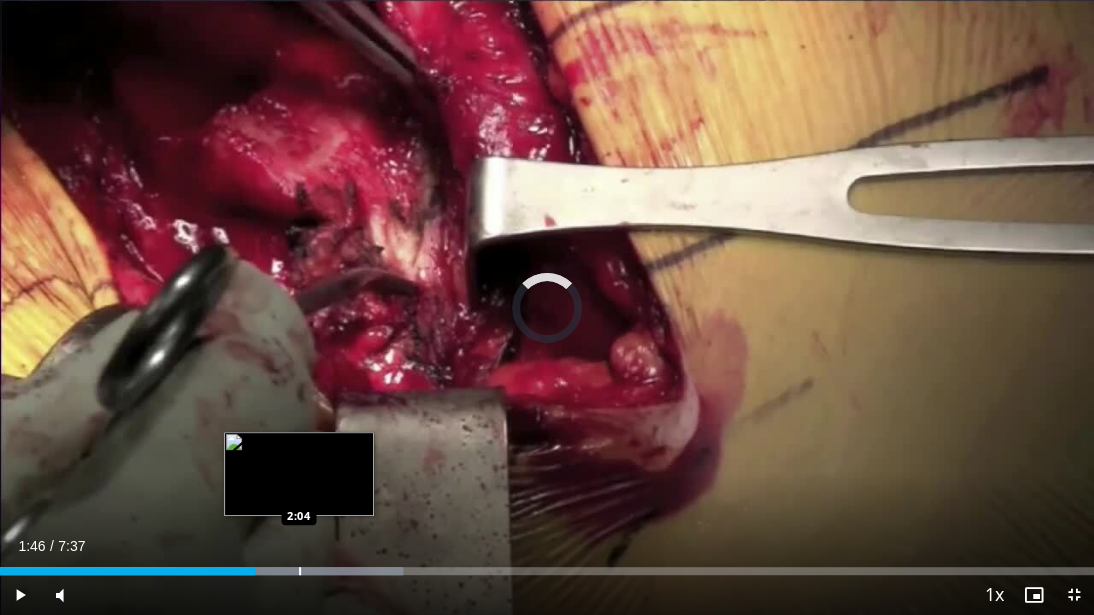 click at bounding box center (300, 571) 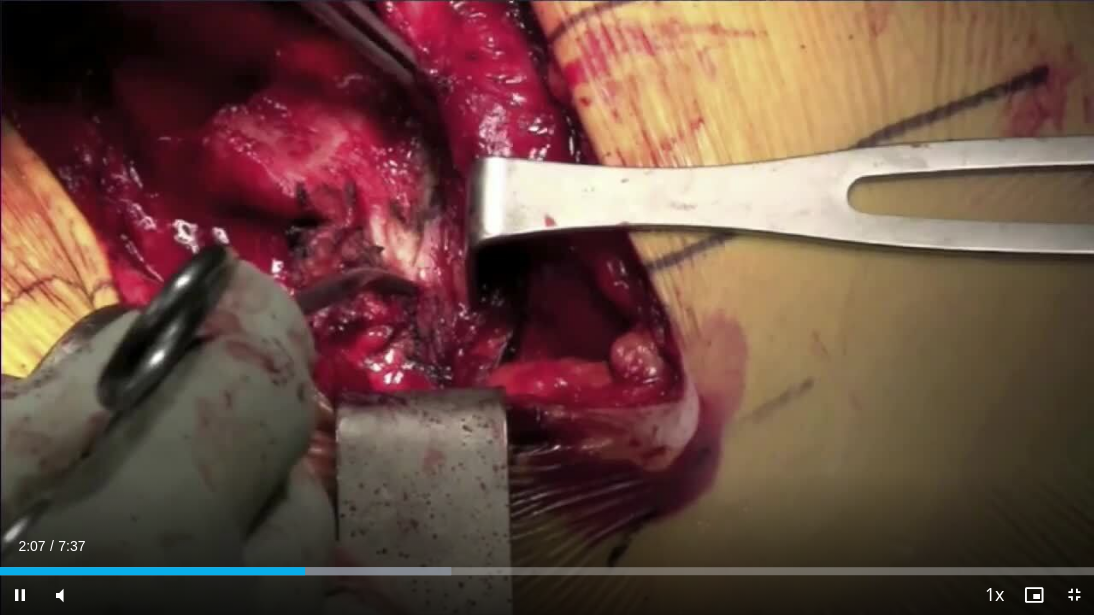 click on "Current Time  2:07 / Duration  7:37 Pause Skip Backward Skip Forward Mute Loaded :  41.21% 2:07 2:27 Stream Type  LIVE Seek to live, currently behind live LIVE   1x Playback Rate 0.5x 0.75x 1x , selected 1.25x 1.5x 1.75x 2x Chapters Chapters Descriptions descriptions off , selected Captions captions settings , opens captions settings dialog captions off , selected Audio Track en (Main) , selected Exit Fullscreen Enable picture-in-picture mode" at bounding box center [547, 595] 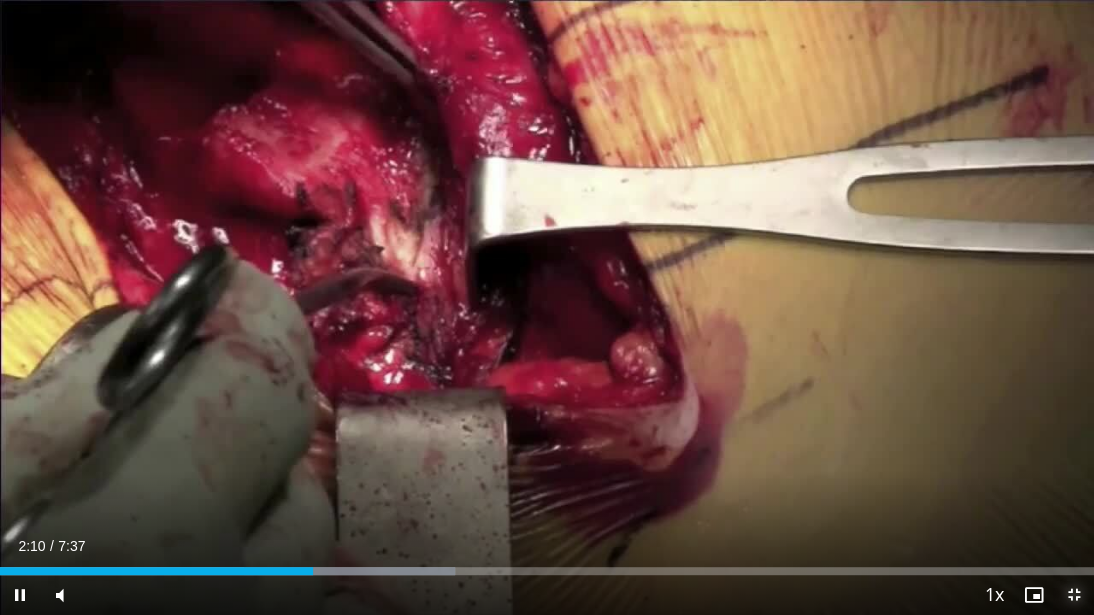 click at bounding box center [1074, 595] 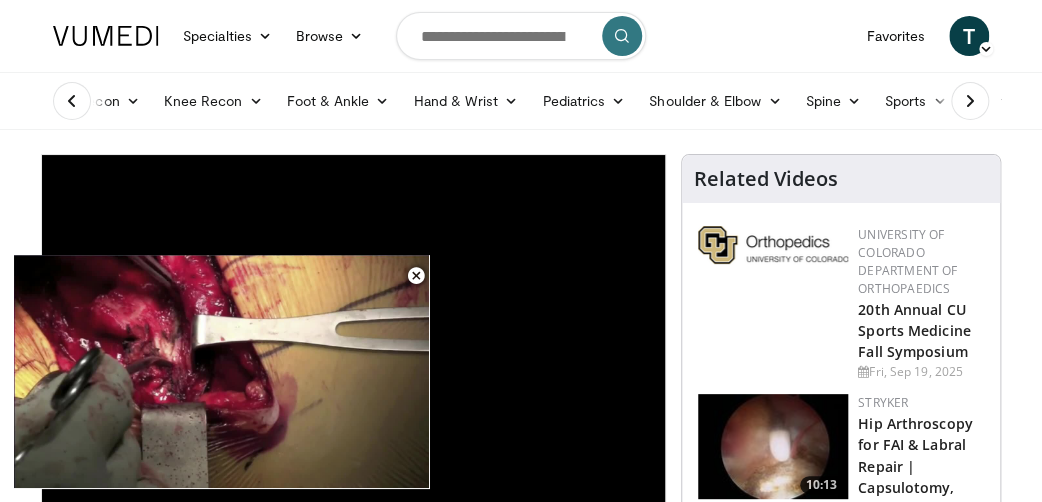 scroll, scrollTop: 440, scrollLeft: 0, axis: vertical 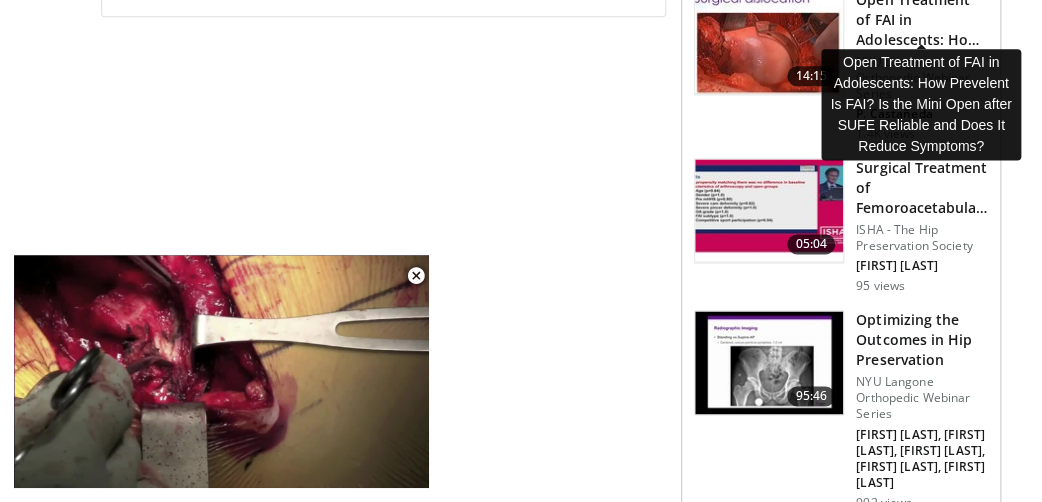 click on "Open Treatment of FAI in Adolescents: How Prevelent Is FAI? Is the M…" at bounding box center (922, 20) 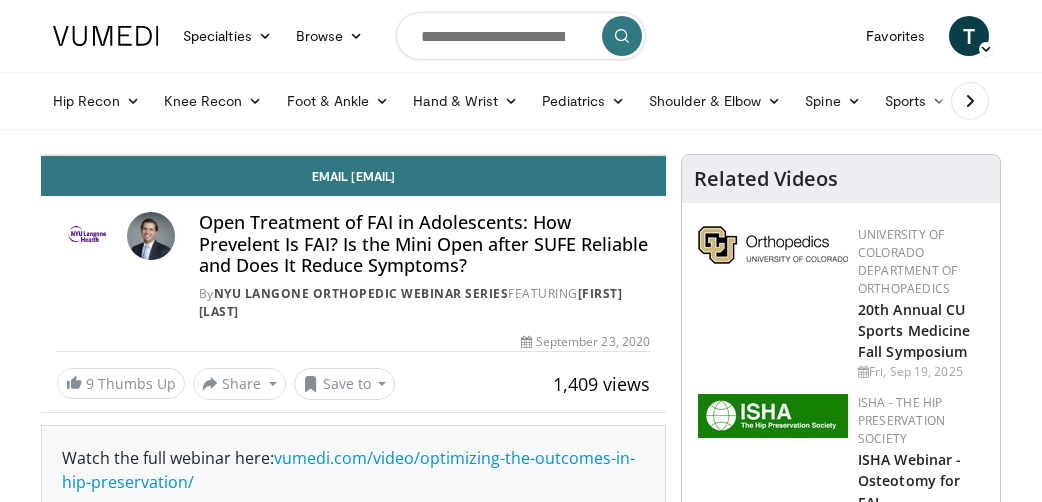 scroll, scrollTop: 0, scrollLeft: 0, axis: both 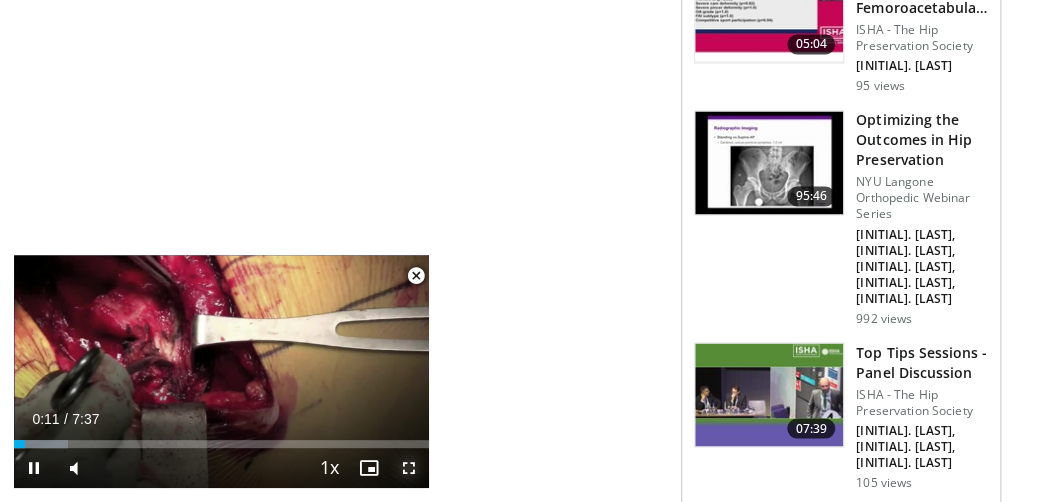 click at bounding box center [409, 468] 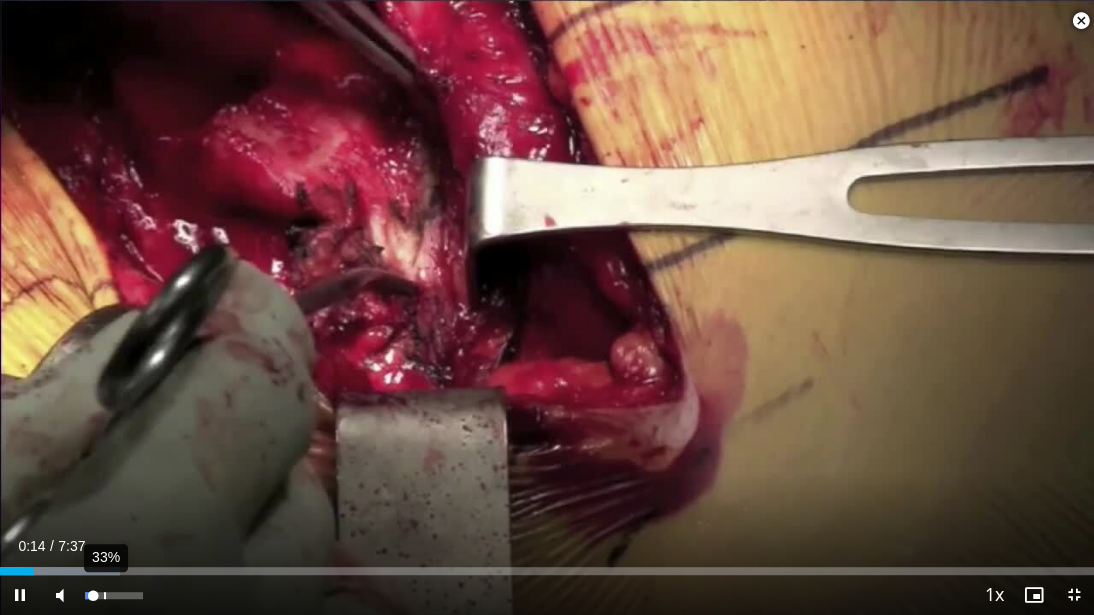 click on "33%" at bounding box center (113, 595) 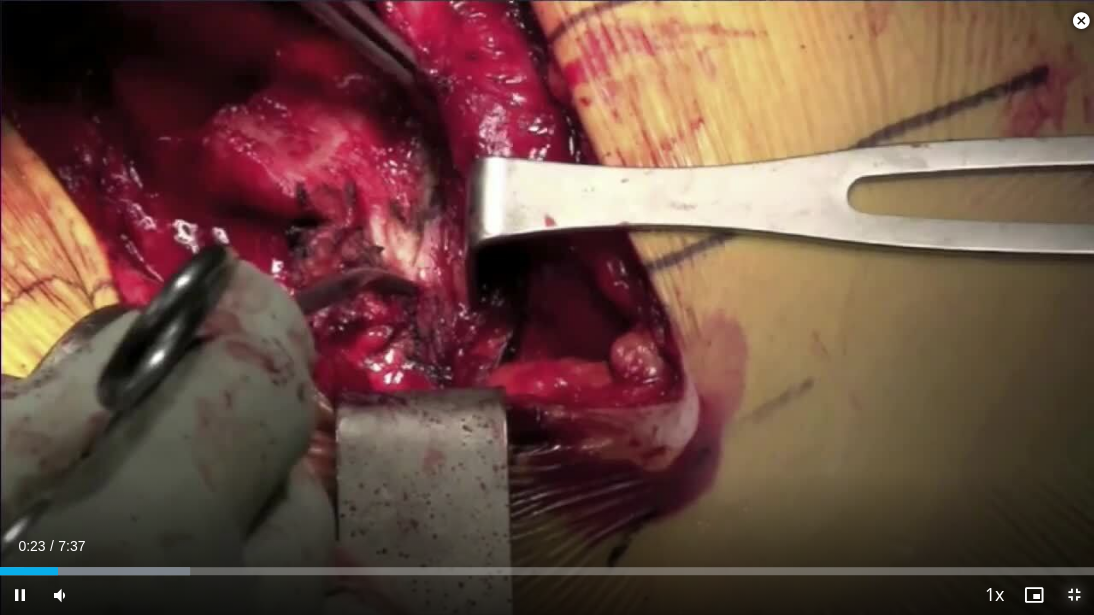 click at bounding box center (1074, 595) 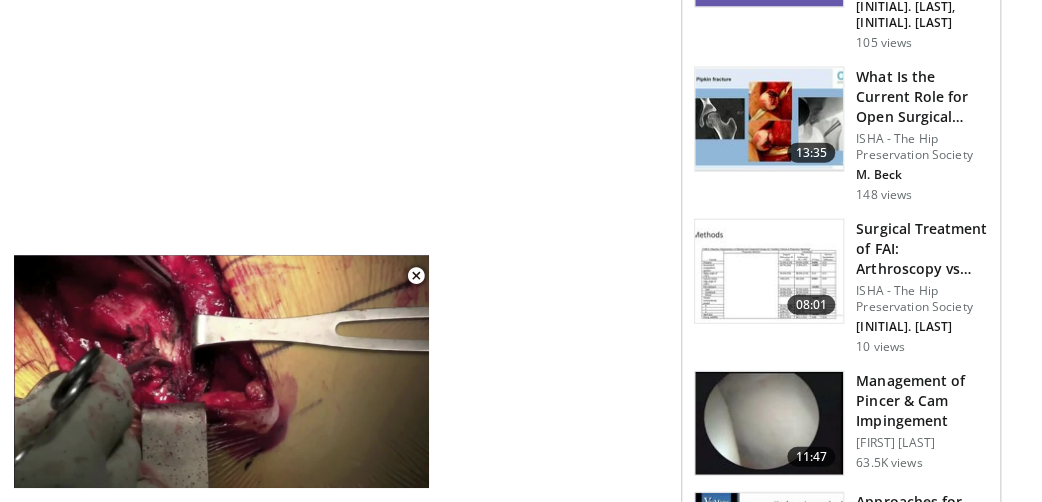 scroll, scrollTop: 1519, scrollLeft: 0, axis: vertical 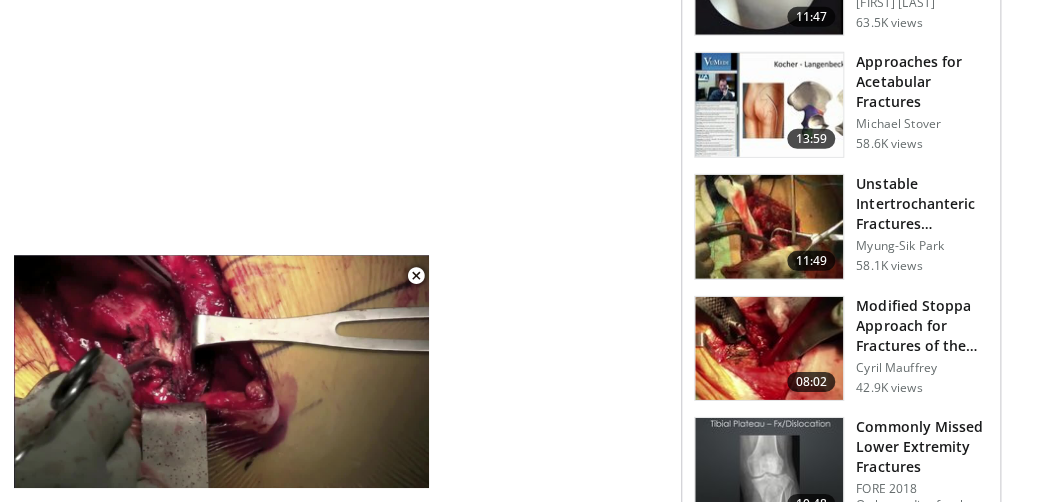 drag, startPoint x: 1039, startPoint y: 449, endPoint x: 1049, endPoint y: 451, distance: 10.198039 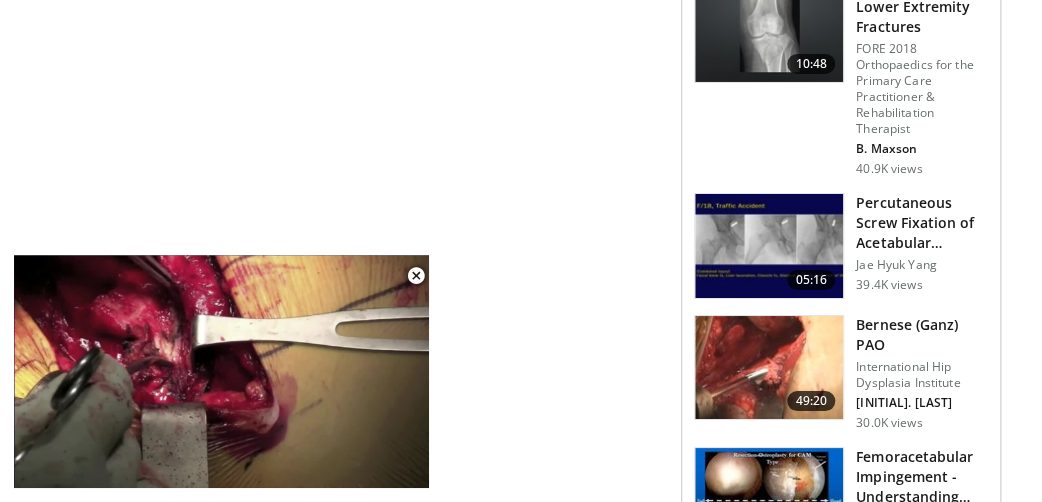 scroll, scrollTop: 2837, scrollLeft: 0, axis: vertical 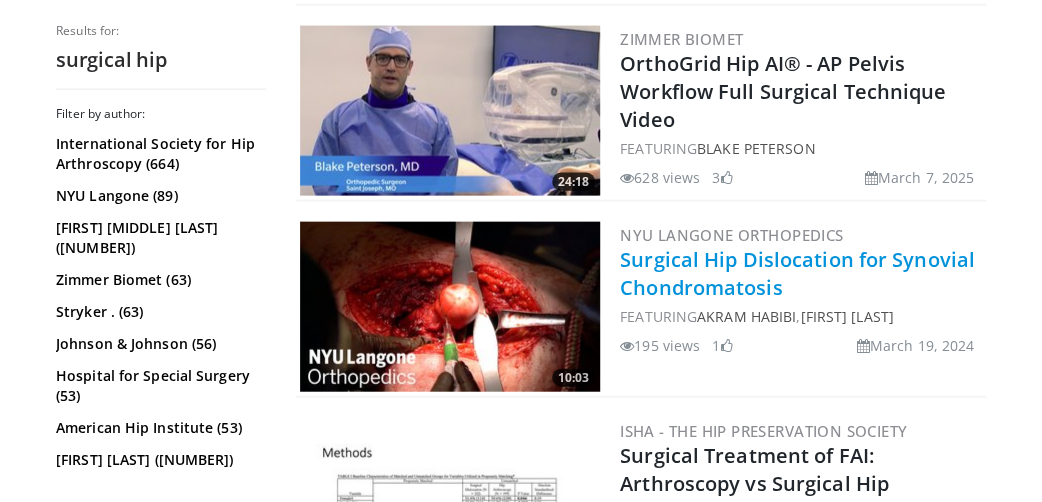 click on "Surgical Hip Dislocation for Synovial Chondromatosis" at bounding box center [797, 273] 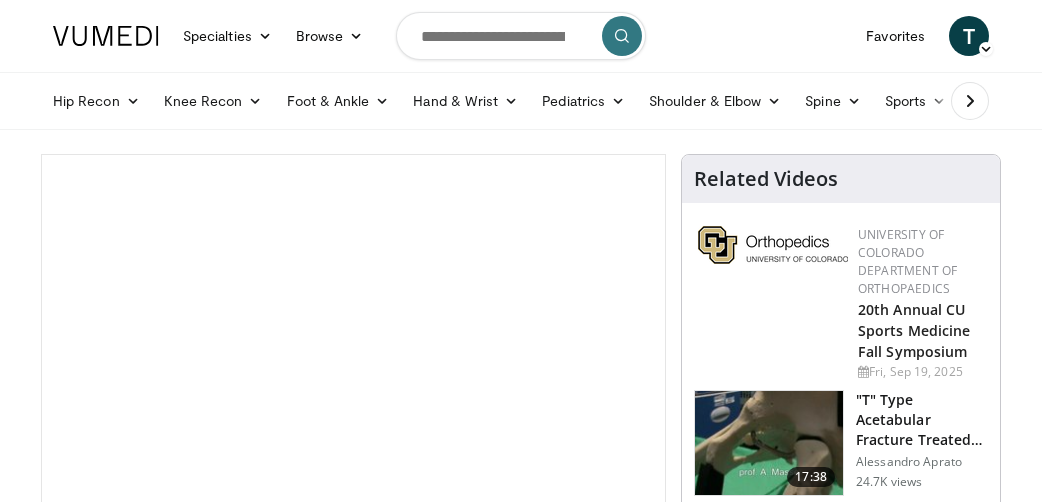 scroll, scrollTop: 0, scrollLeft: 0, axis: both 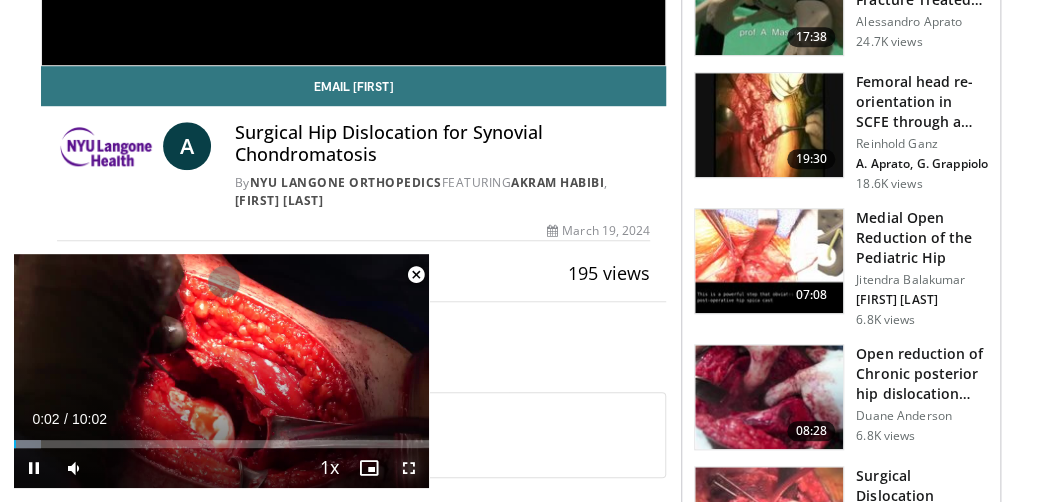click at bounding box center (409, 468) 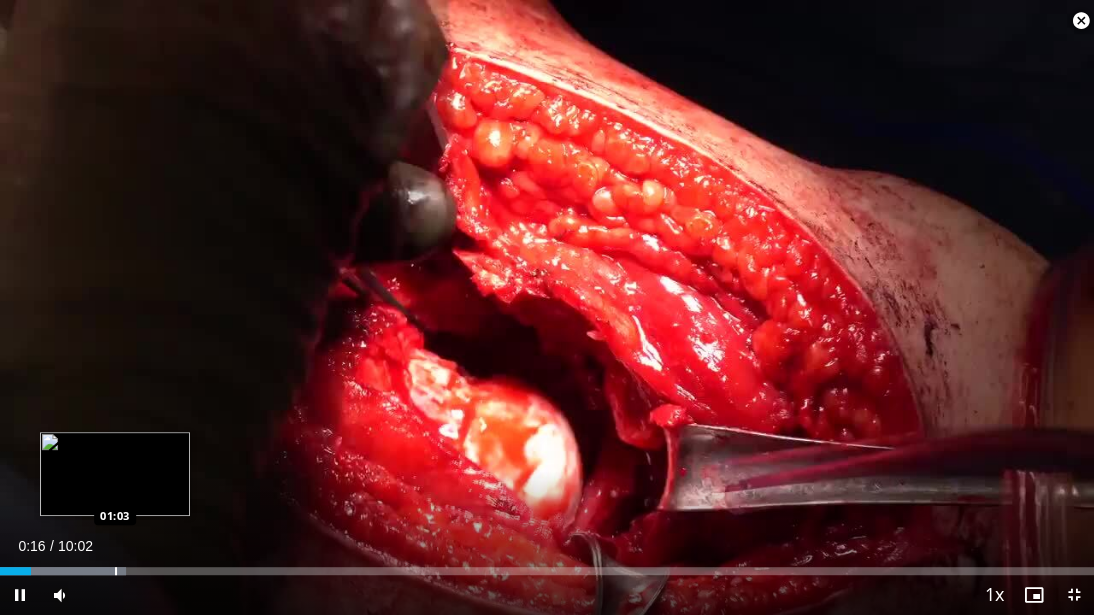 click at bounding box center [116, 571] 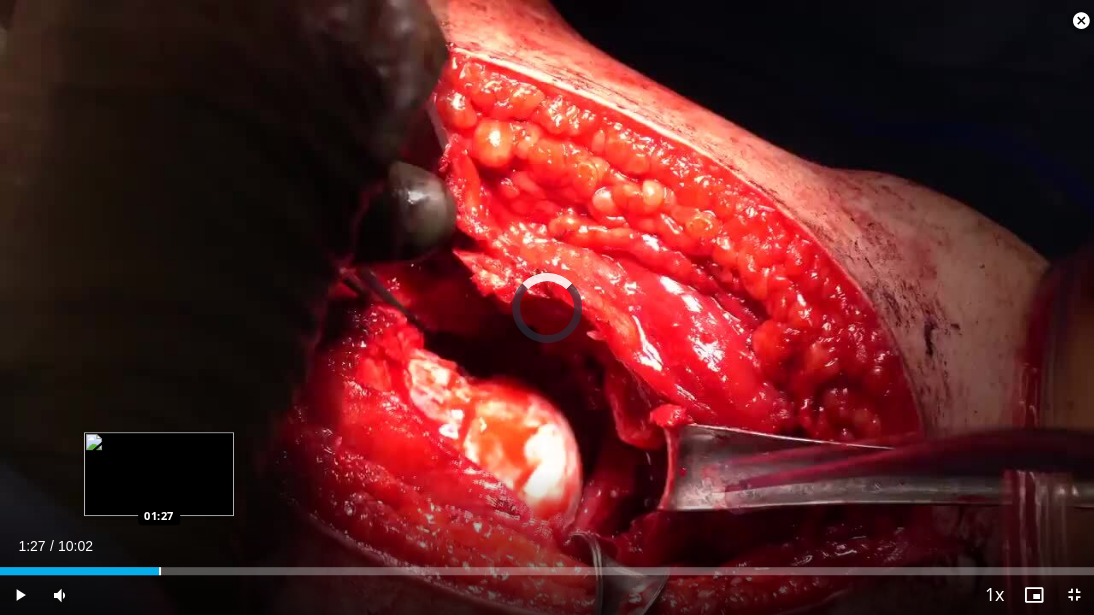 click on "Loaded :  0.00% 01:27 01:27" at bounding box center (547, 565) 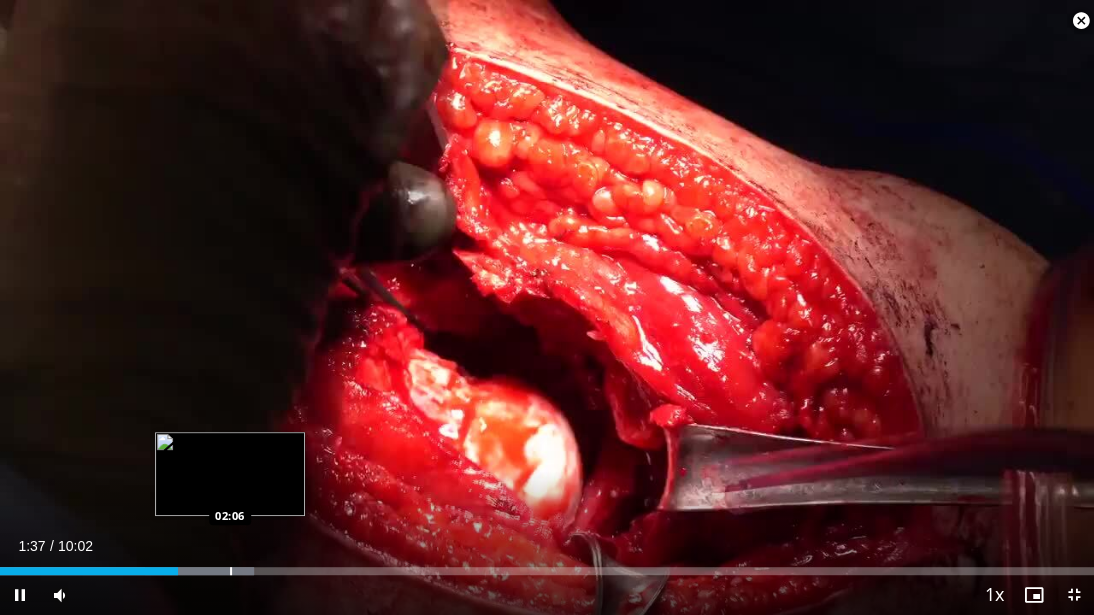 click at bounding box center (231, 571) 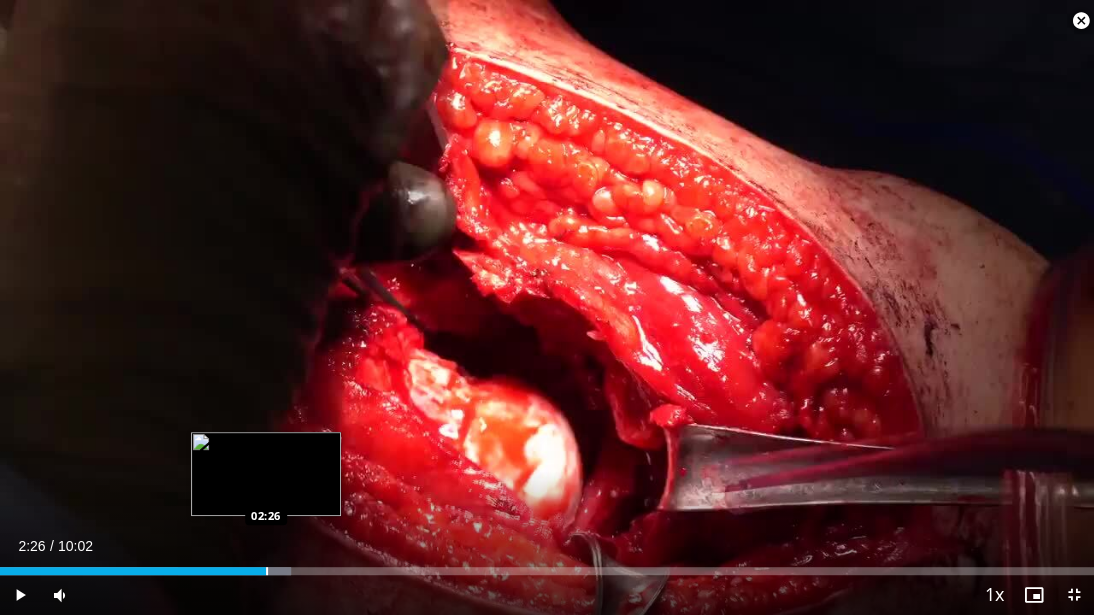 click on "Loaded :  26.57% 02:26 02:26" at bounding box center (547, 565) 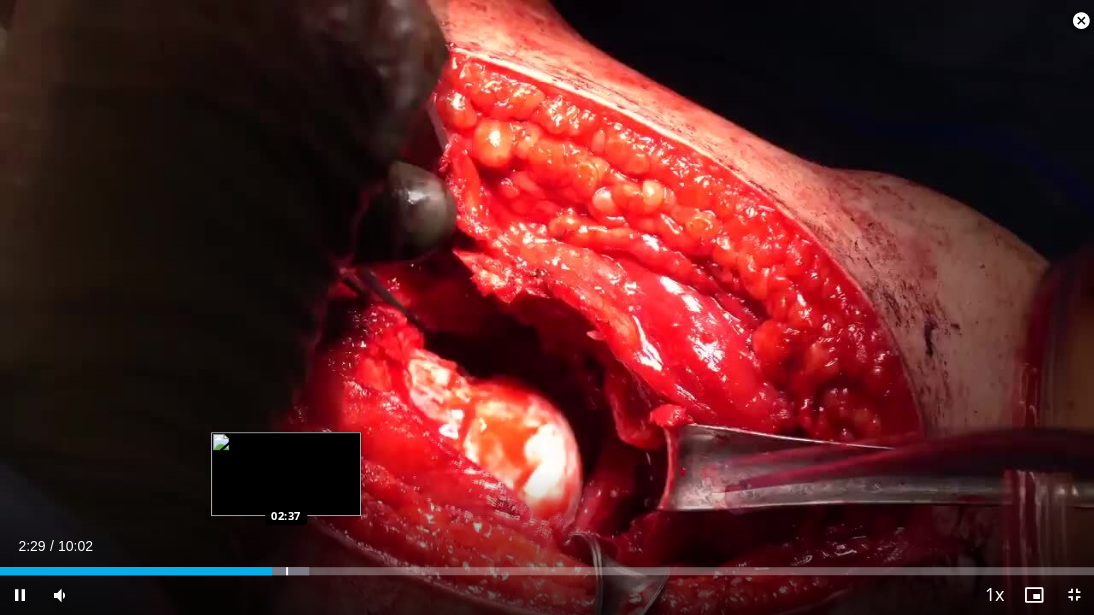 click at bounding box center (287, 571) 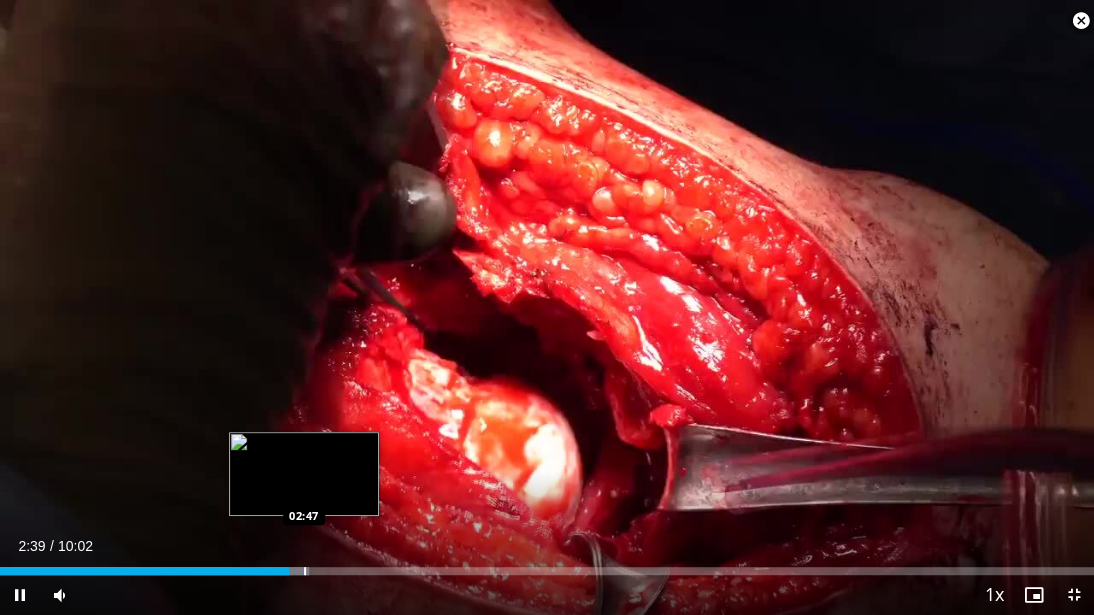 click at bounding box center [305, 571] 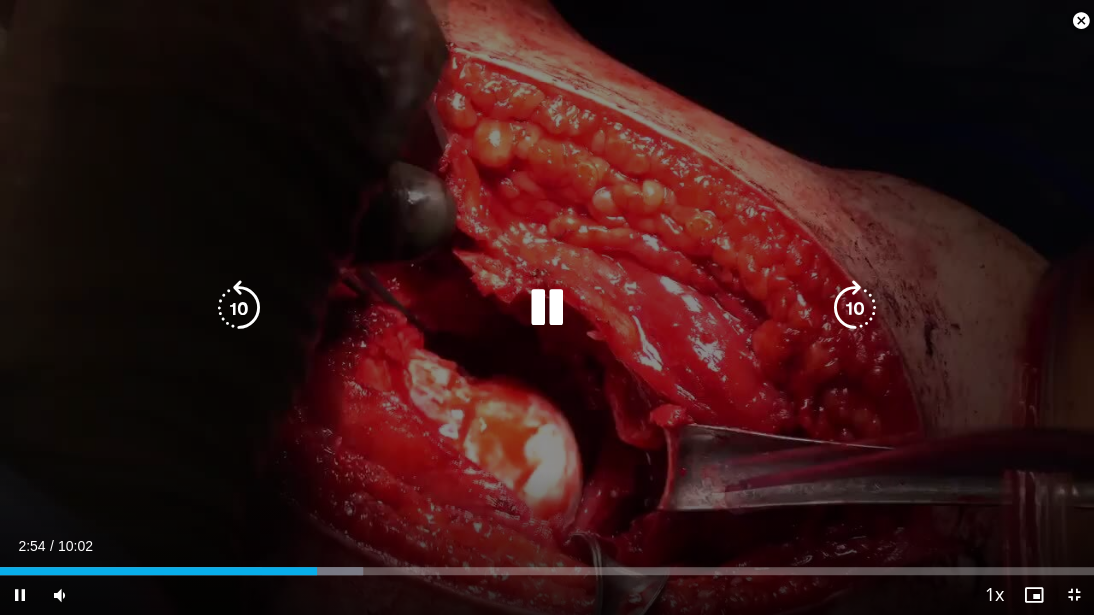 click on "10 seconds
Tap to unmute" at bounding box center (547, 307) 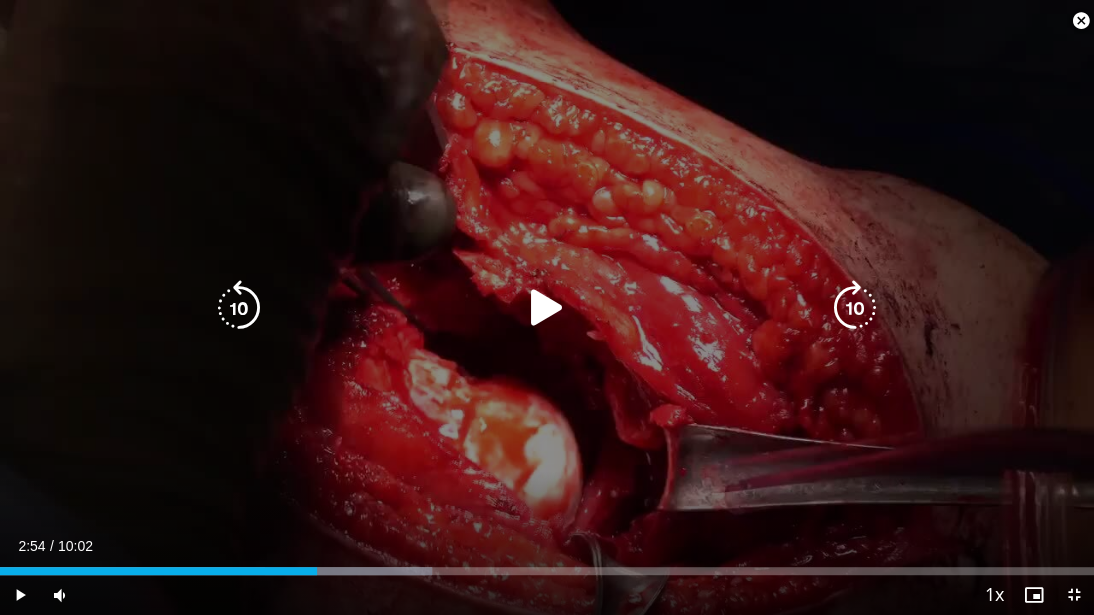 click at bounding box center [547, 308] 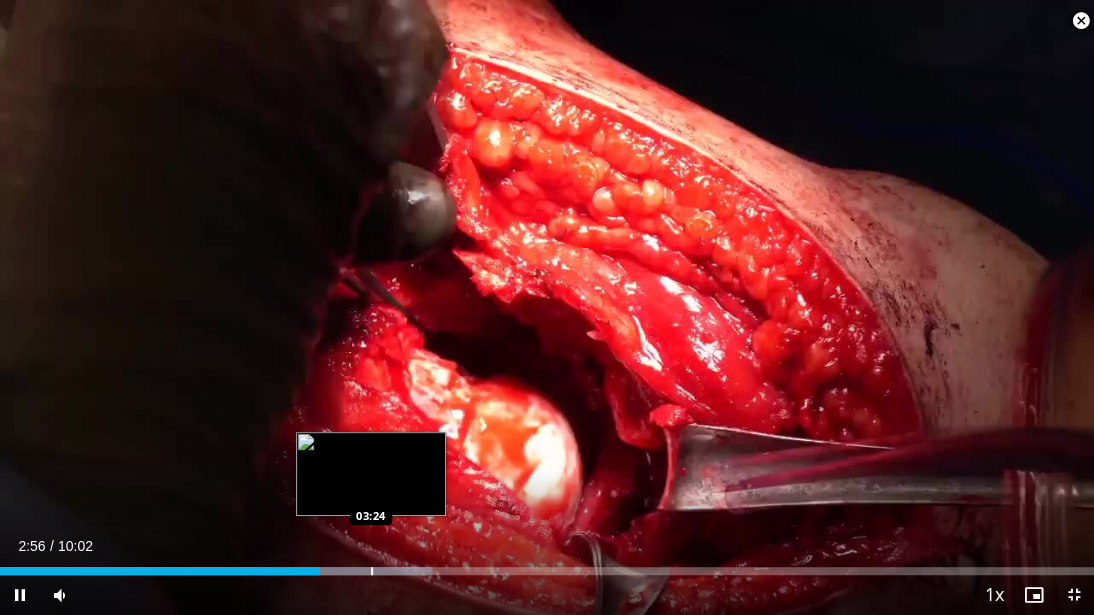 click at bounding box center [372, 571] 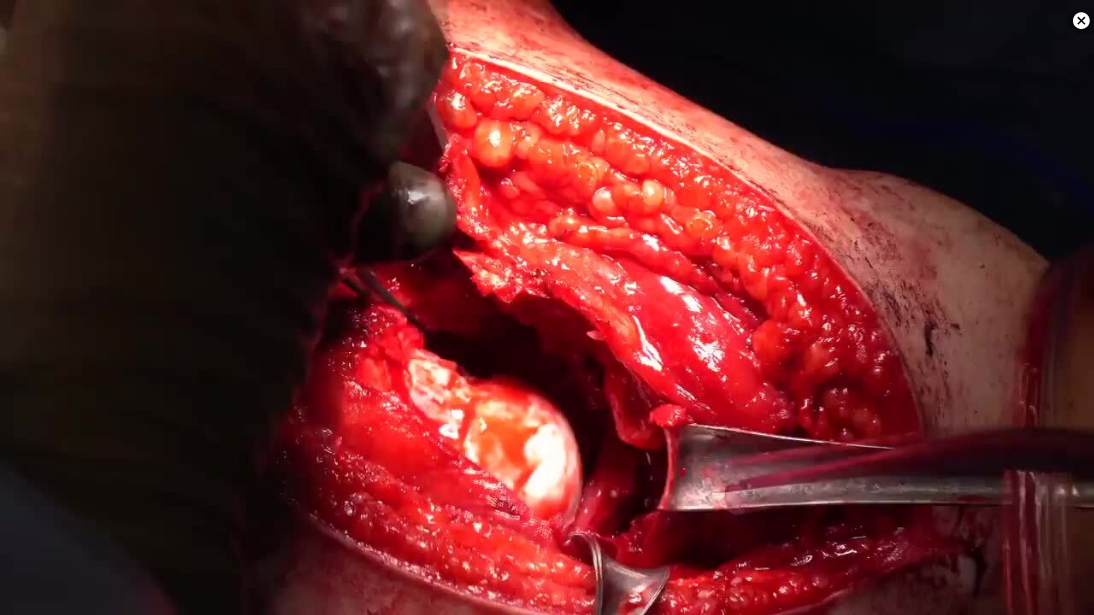 click on "**********" at bounding box center (547, 307) 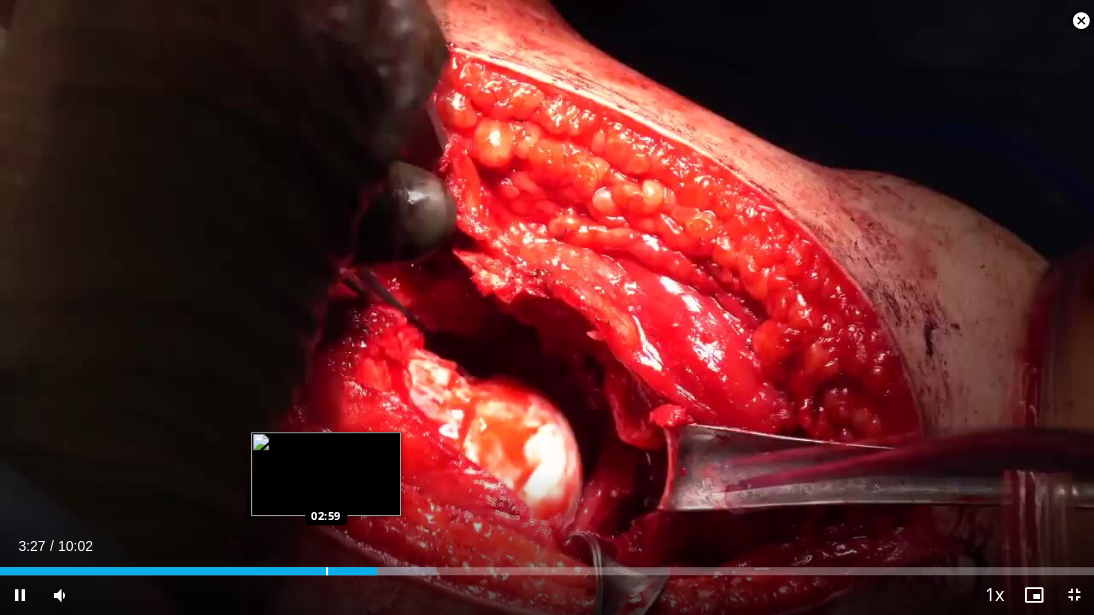 click at bounding box center (327, 571) 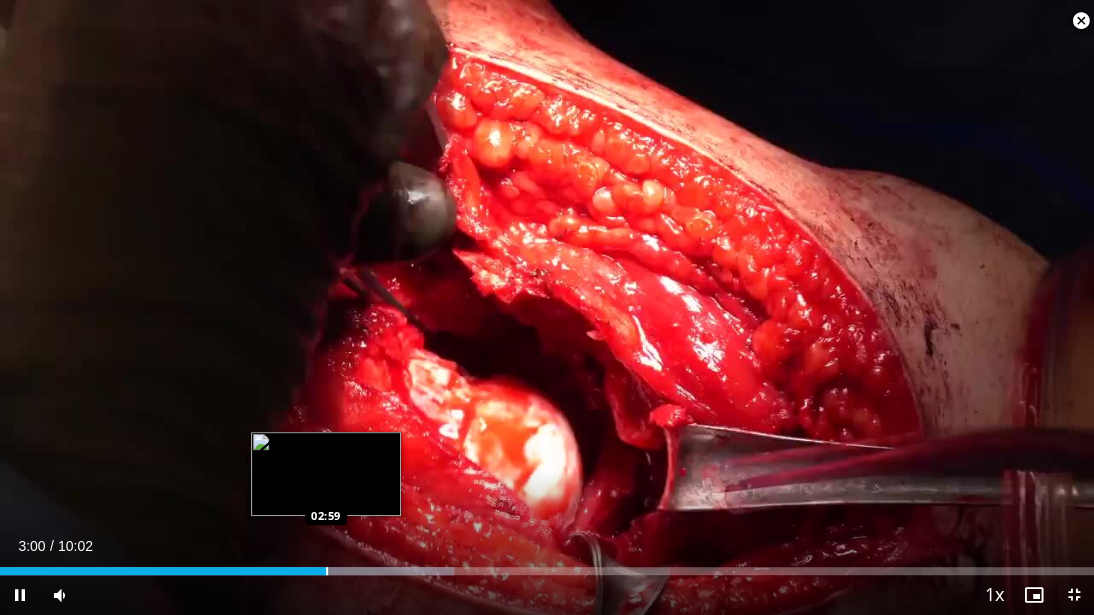 click at bounding box center (327, 571) 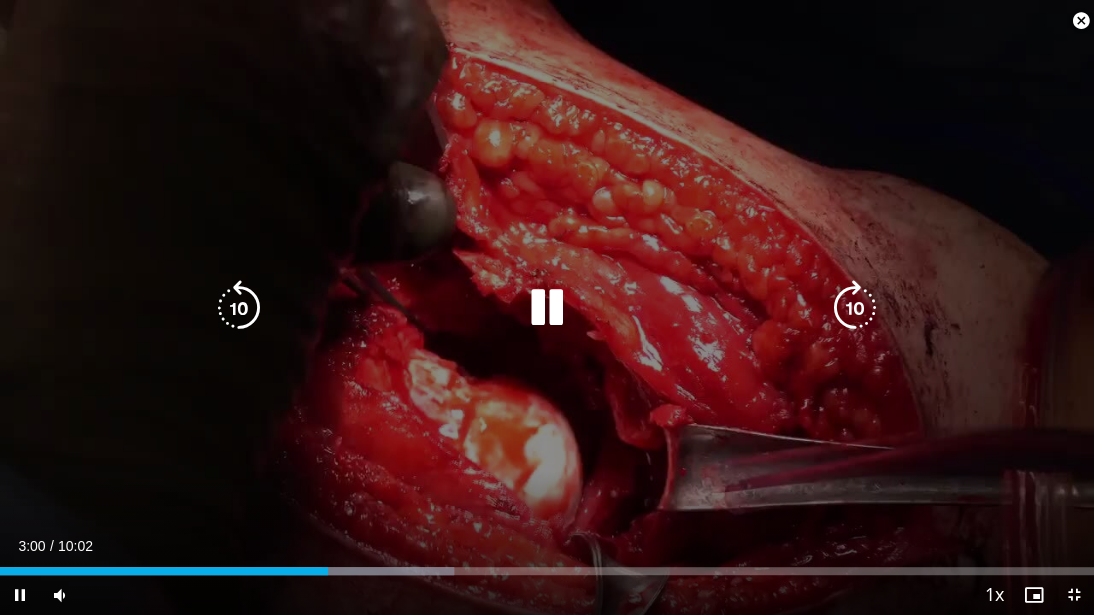 click on "10 seconds
Tap to unmute" at bounding box center (547, 307) 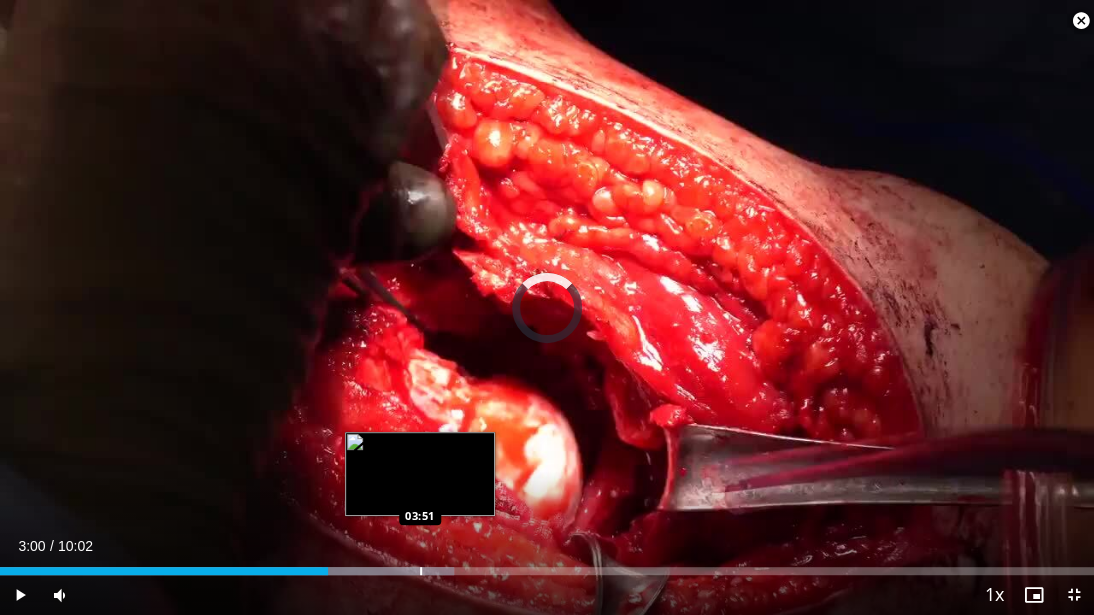 click at bounding box center [421, 571] 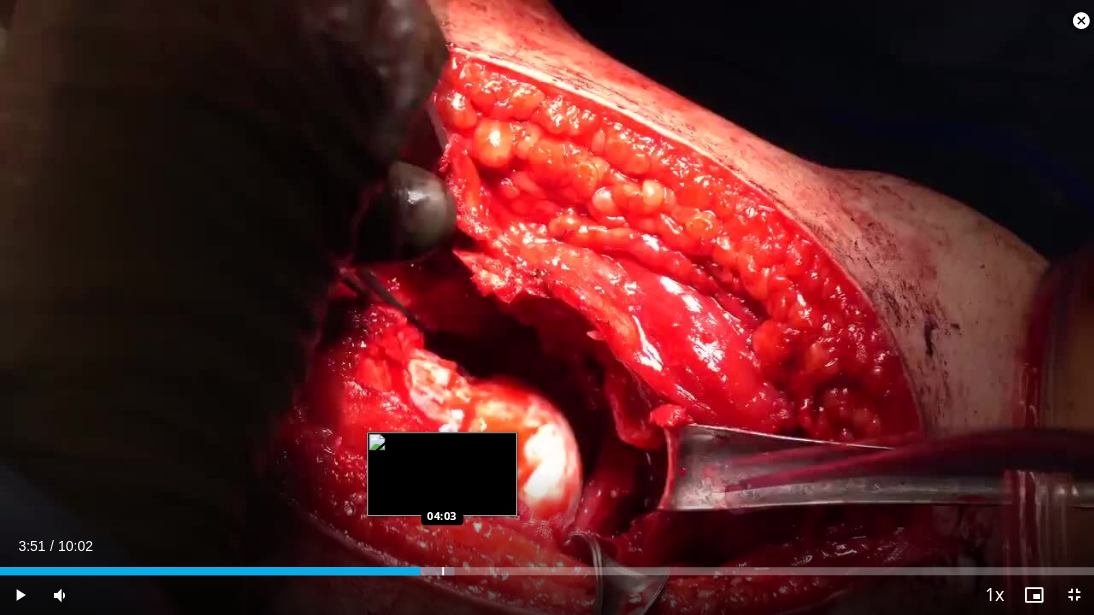 click at bounding box center [443, 571] 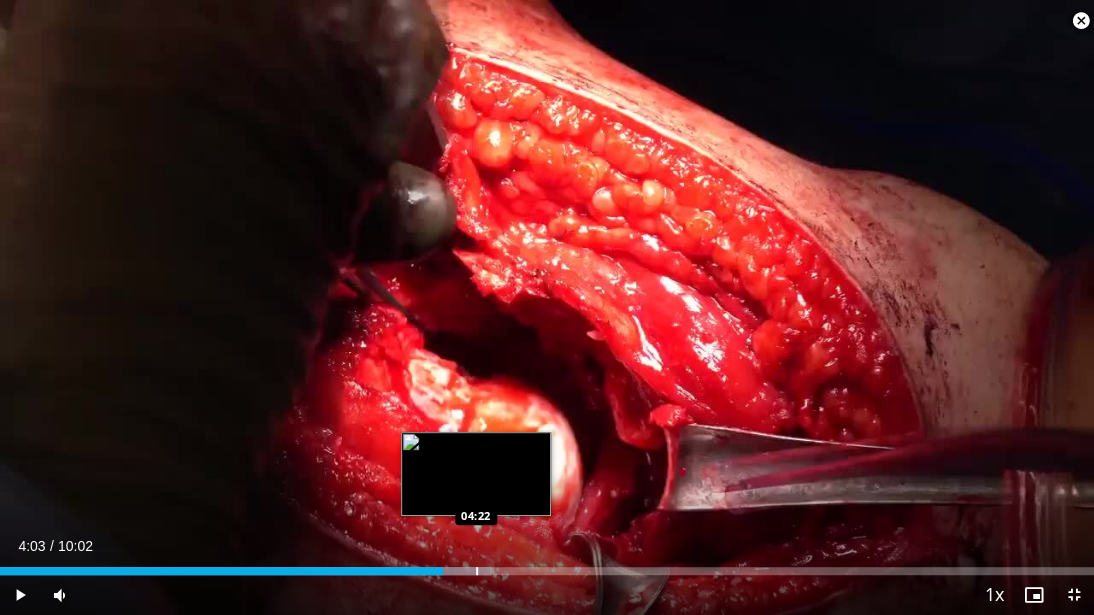 click at bounding box center [477, 571] 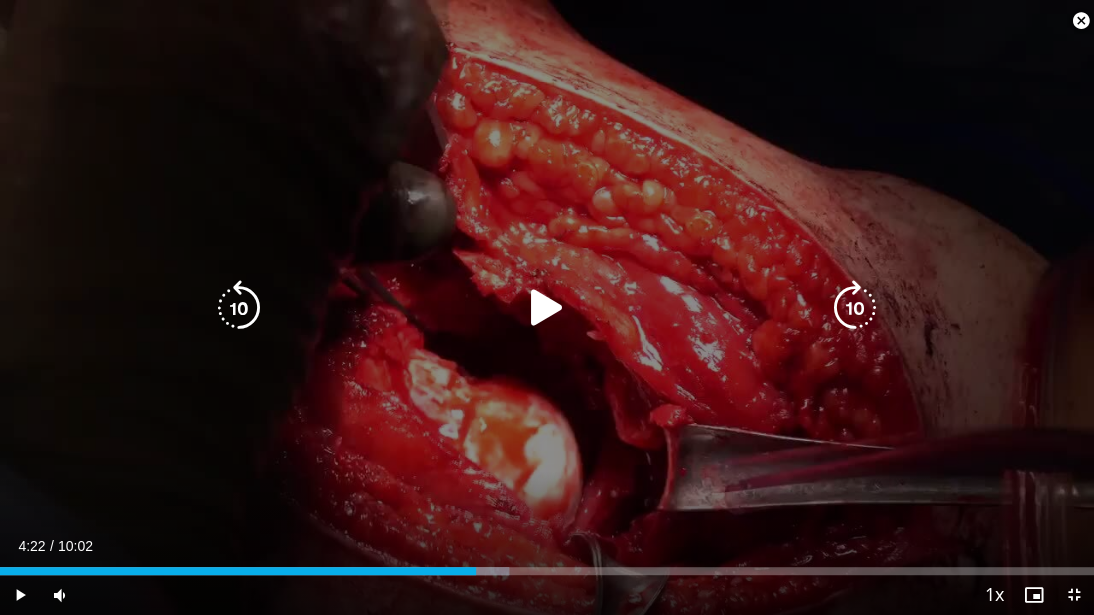 click on "10 seconds
Tap to unmute" at bounding box center [547, 307] 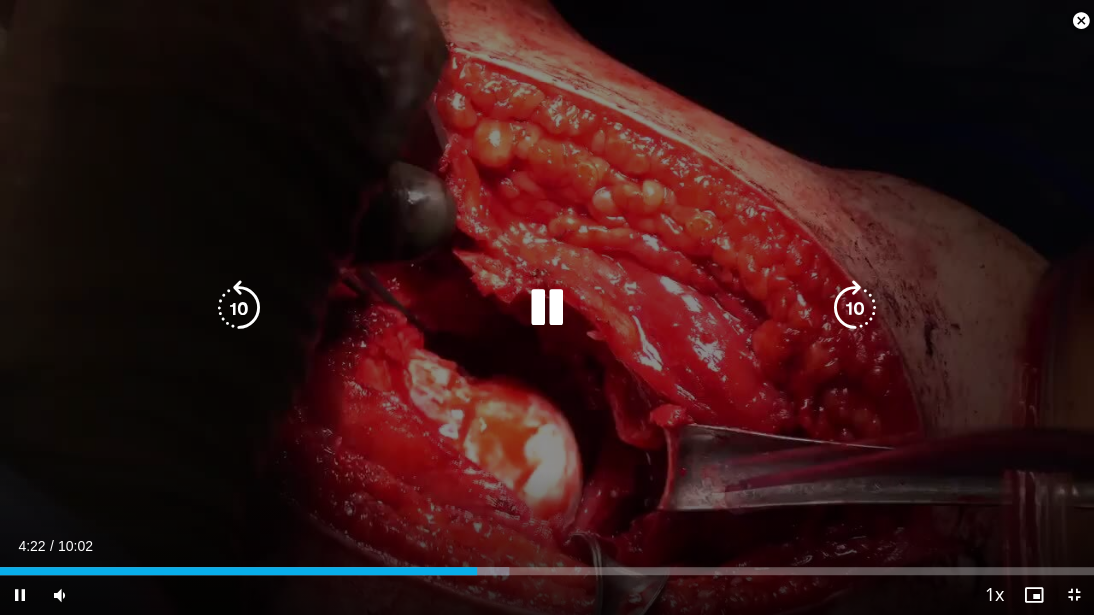 click on "10 seconds
Tap to unmute" at bounding box center (547, 307) 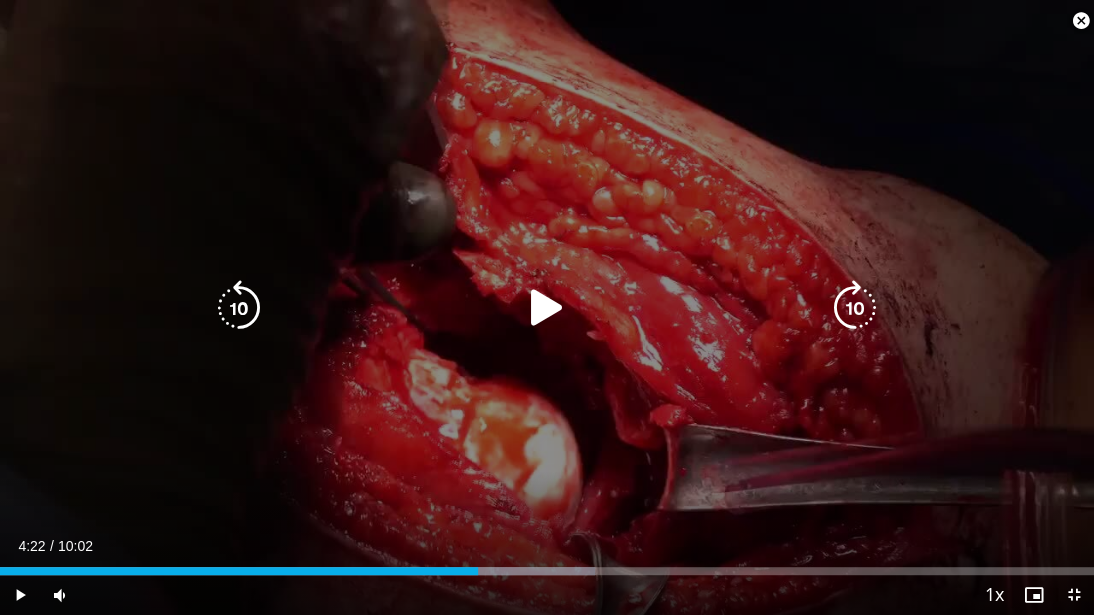 click on "10 seconds
Tap to unmute" at bounding box center [547, 307] 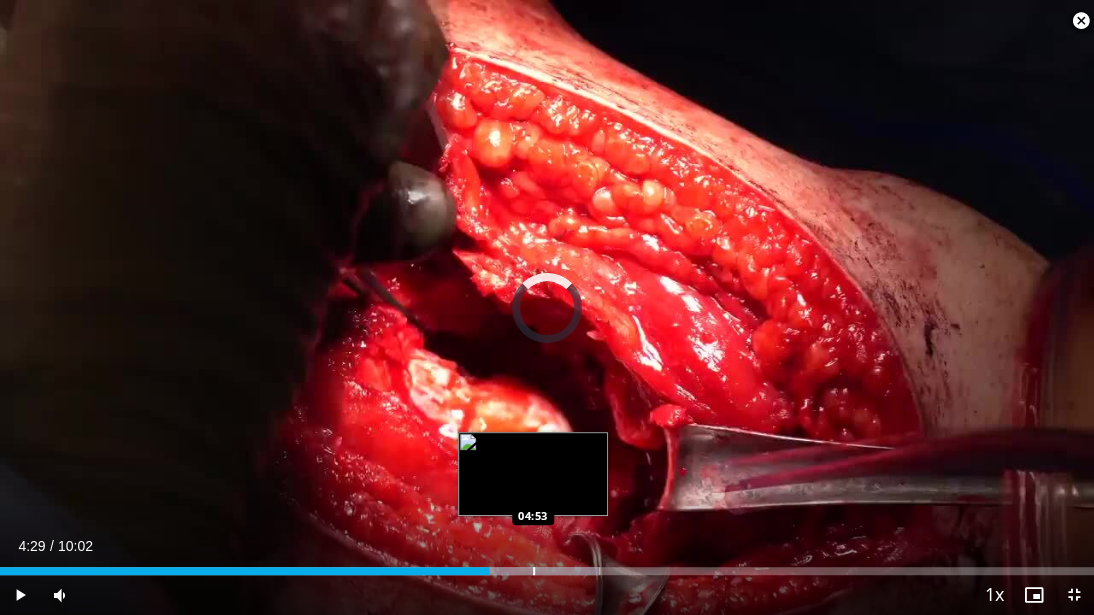 click on "Loaded :  54.80% 04:29 04:53" at bounding box center [547, 565] 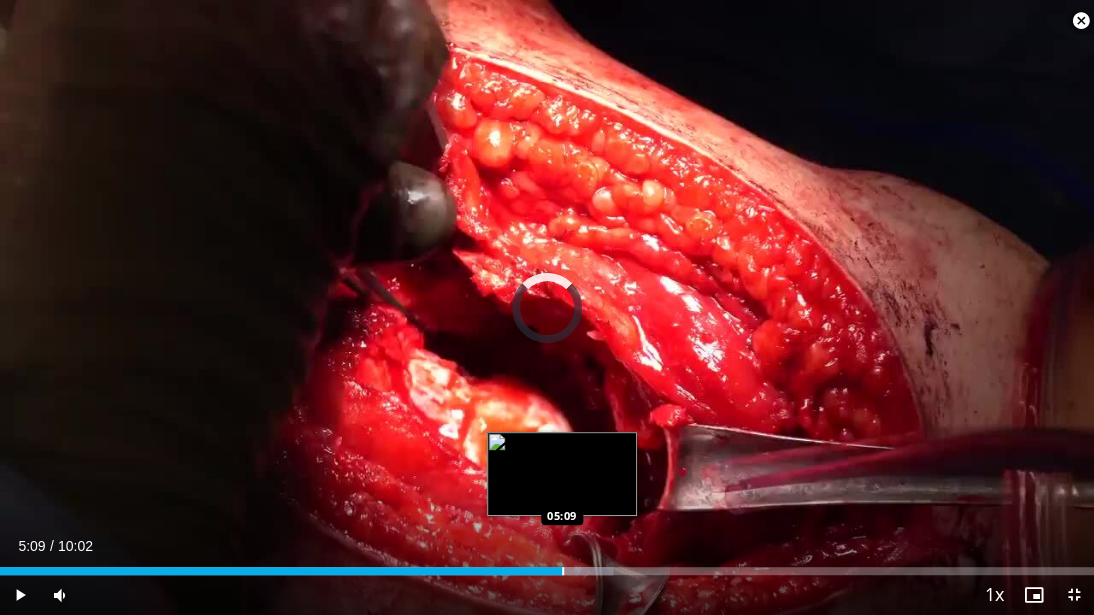 click at bounding box center (563, 571) 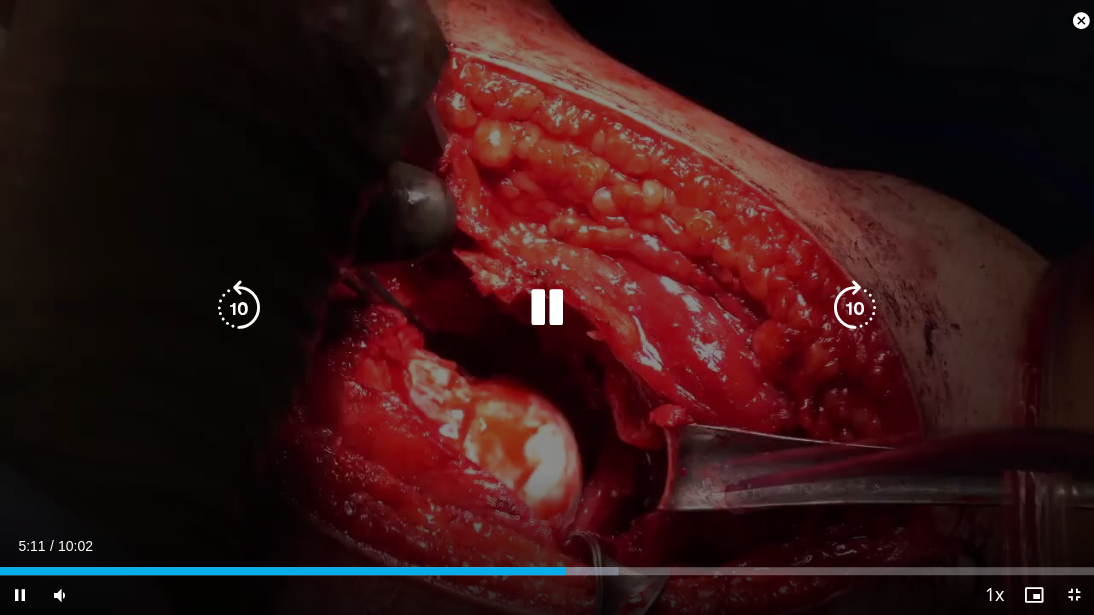 click at bounding box center (547, 308) 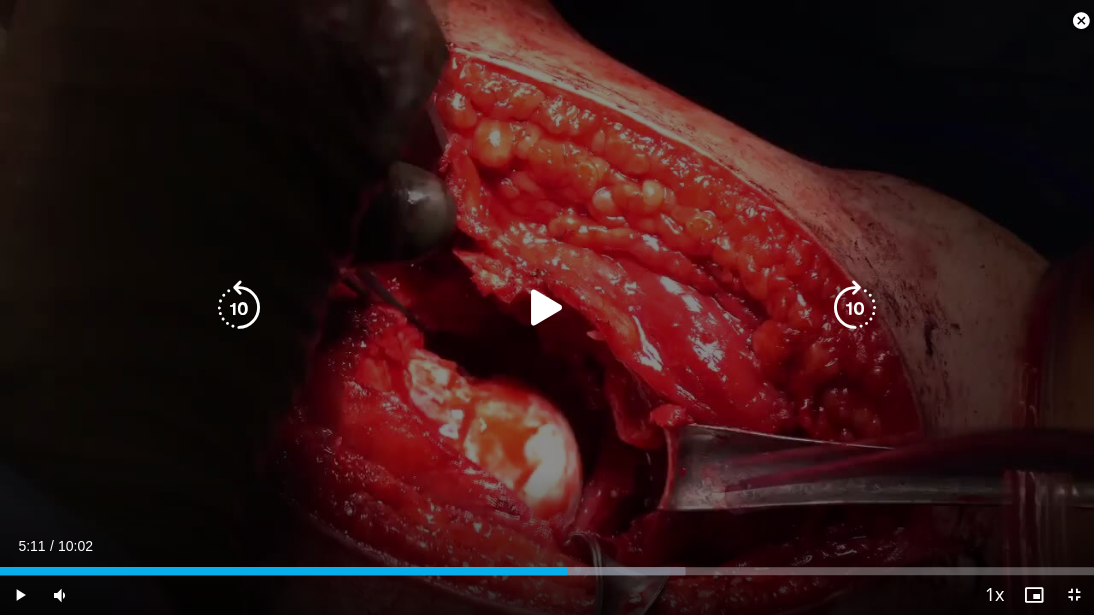 click at bounding box center [547, 308] 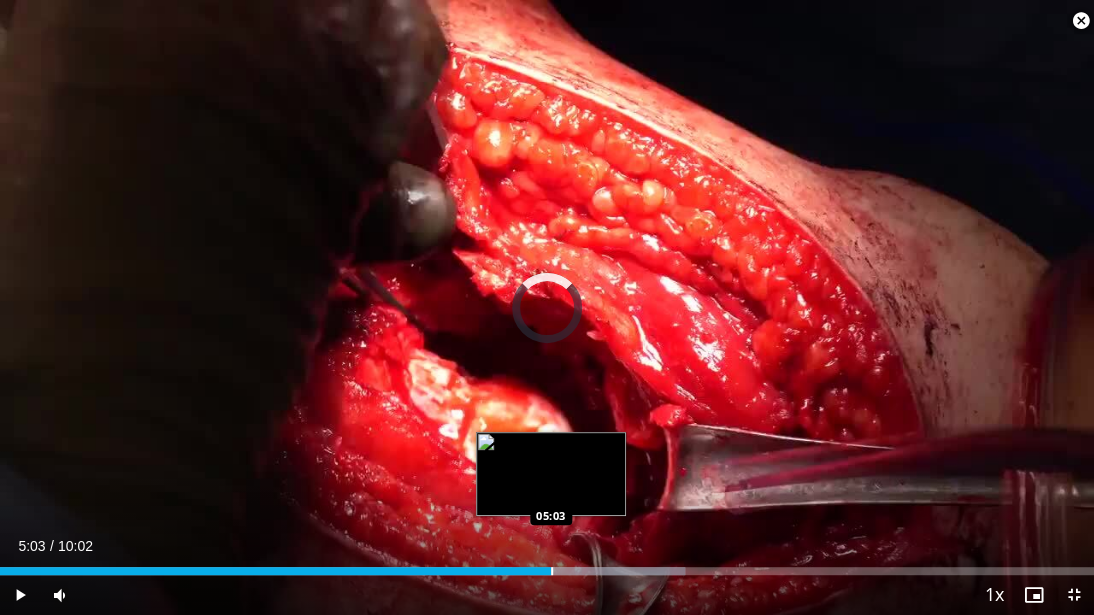 click at bounding box center [552, 571] 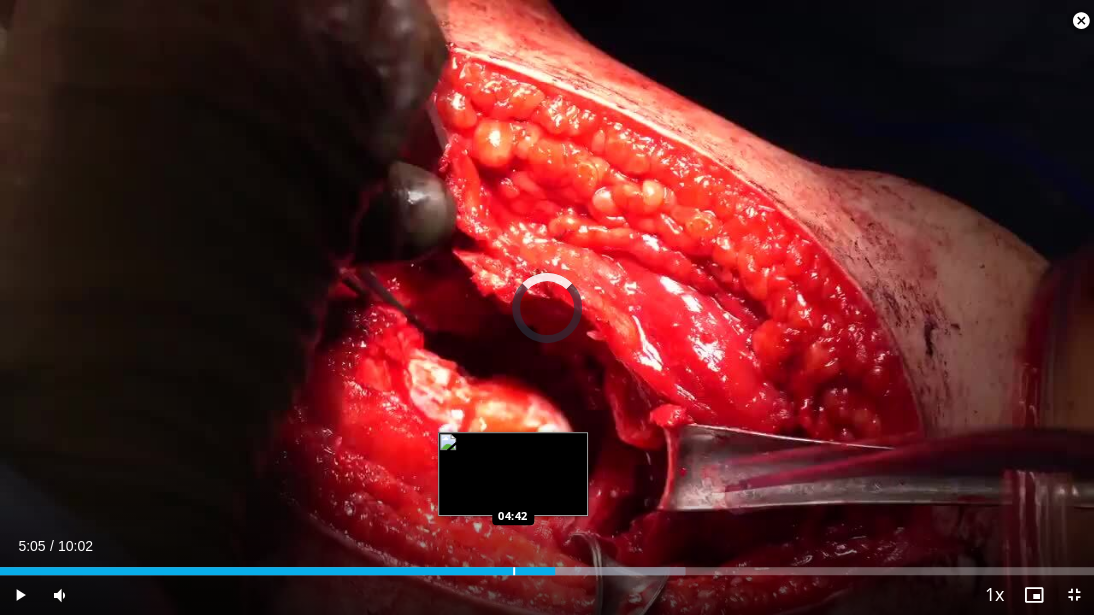 click at bounding box center (514, 571) 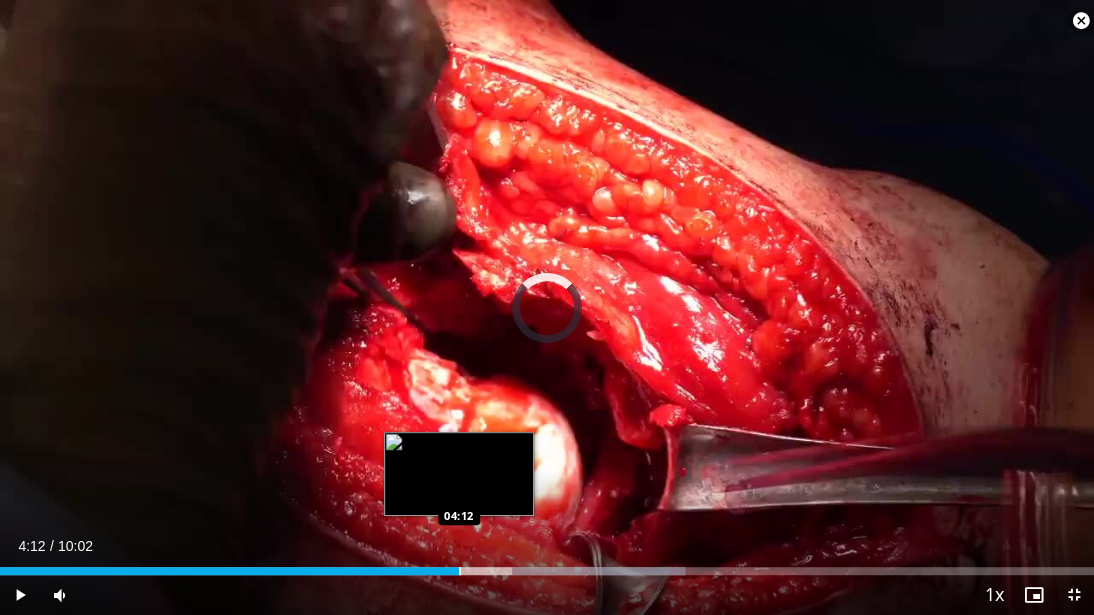click at bounding box center [460, 571] 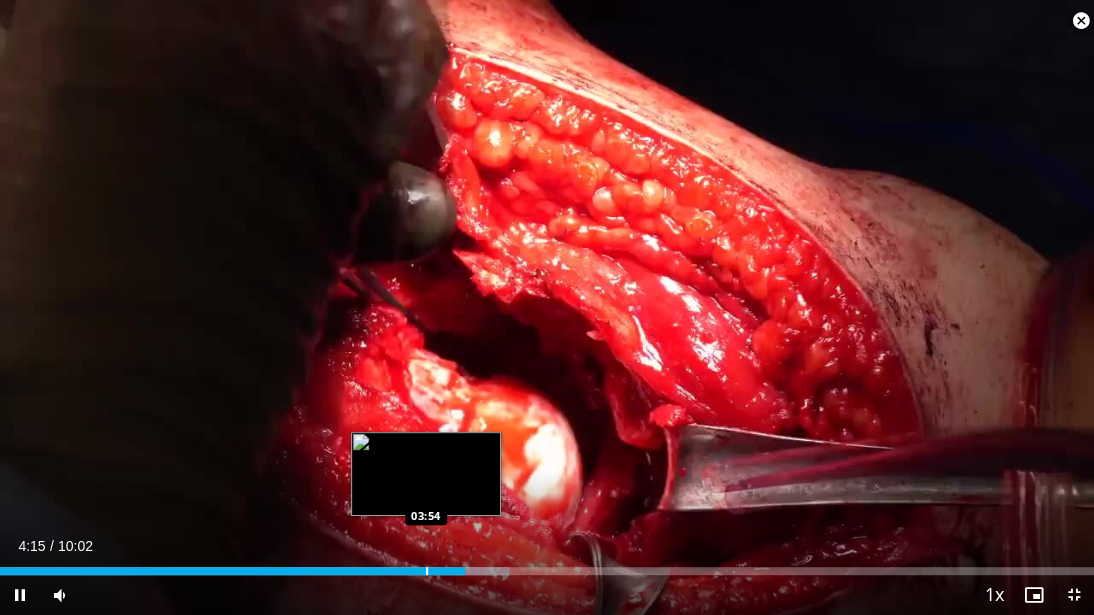 click on "04:15" at bounding box center [232, 571] 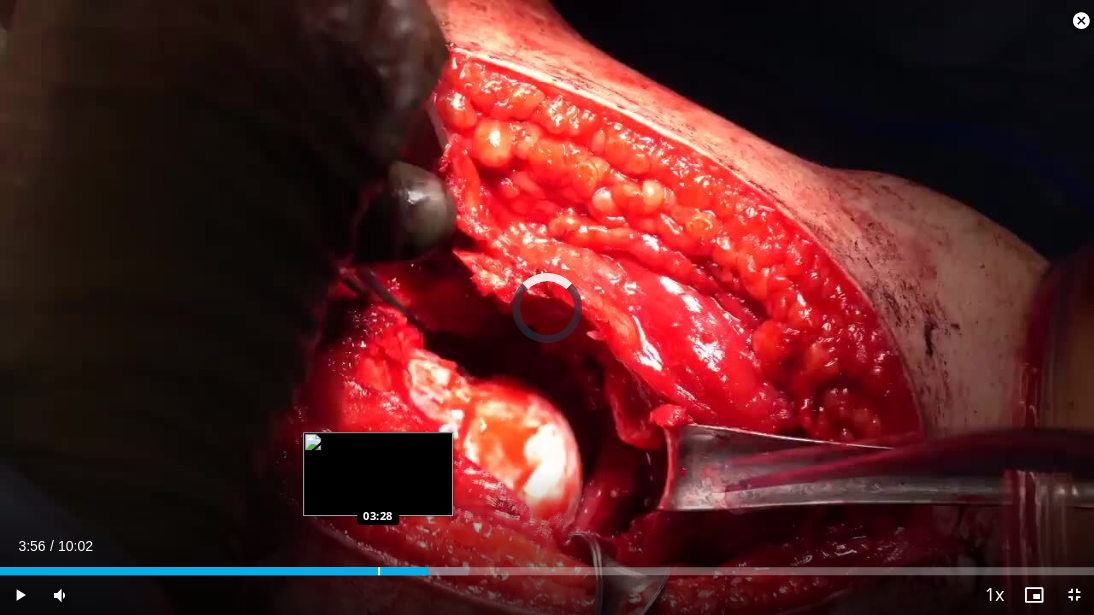 click at bounding box center [379, 571] 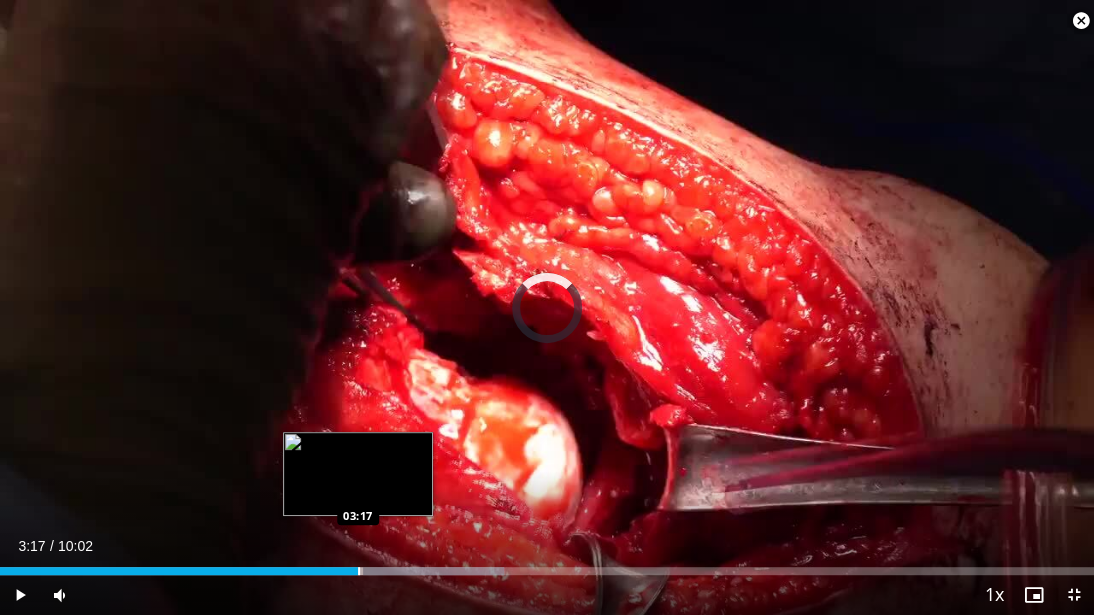 click at bounding box center [359, 571] 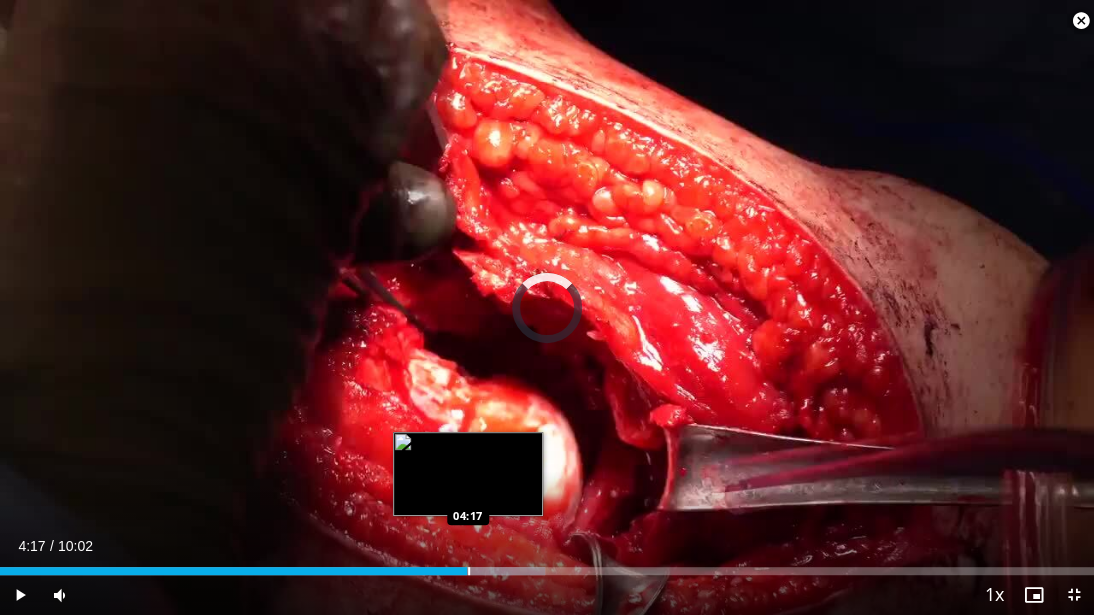 click at bounding box center (465, 571) 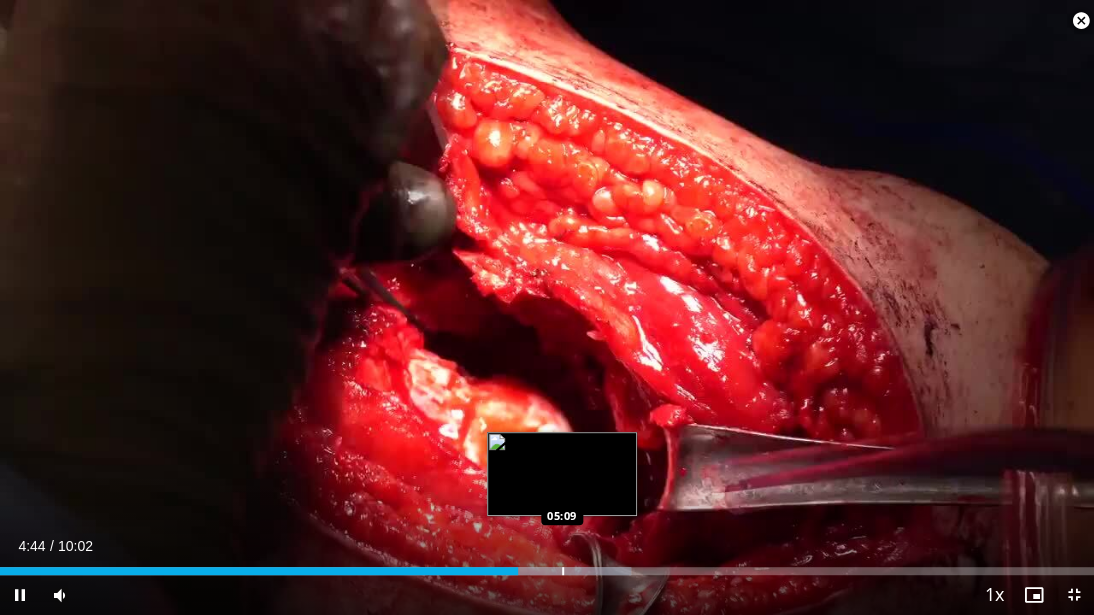 click at bounding box center [563, 571] 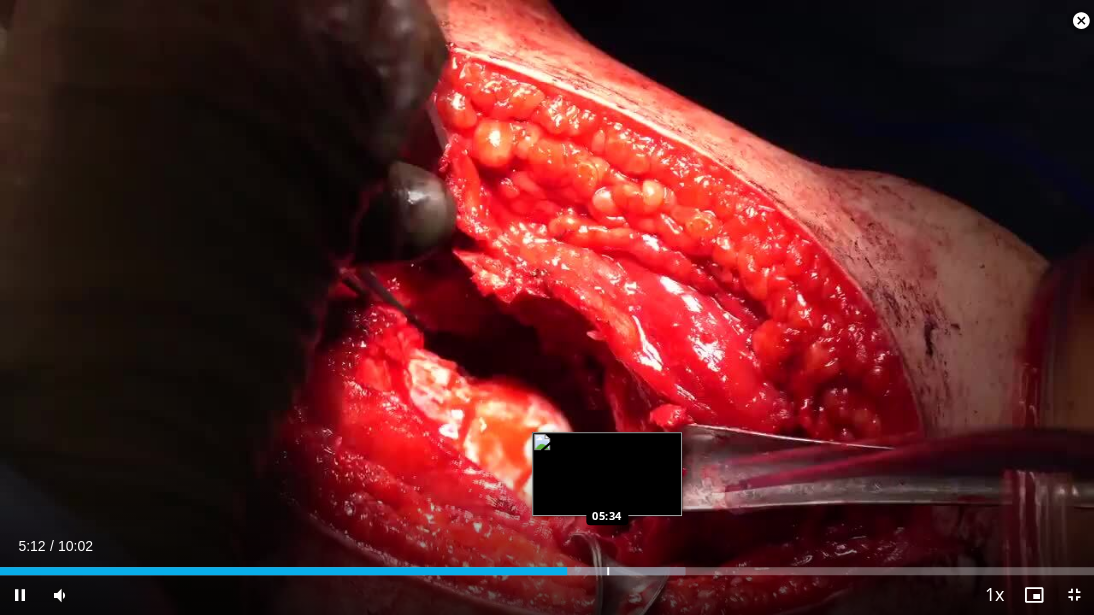 click at bounding box center [608, 571] 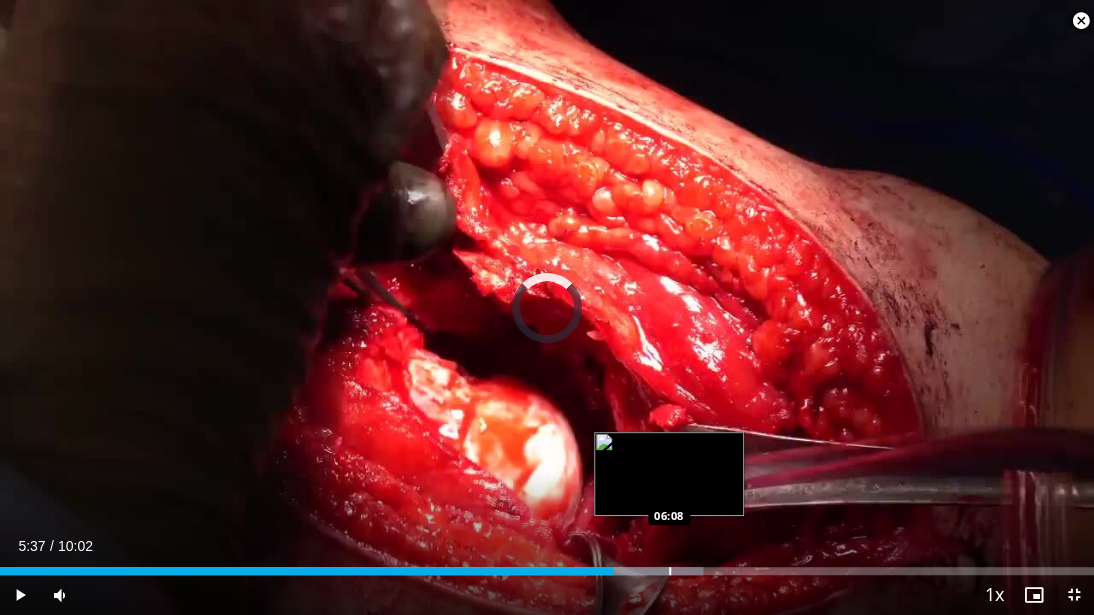 click at bounding box center [629, 571] 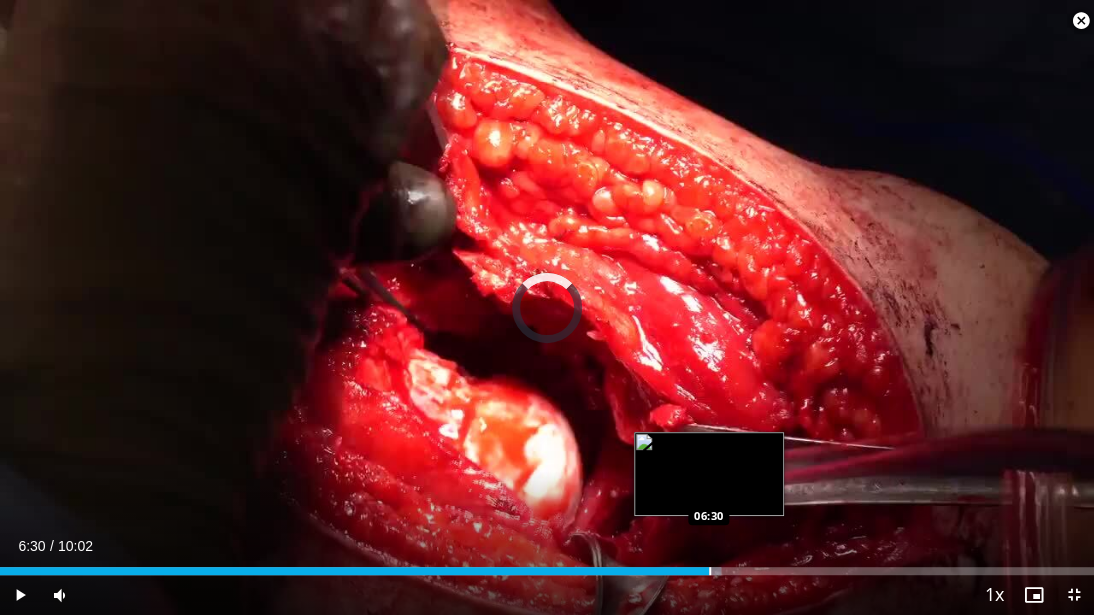 click at bounding box center (710, 571) 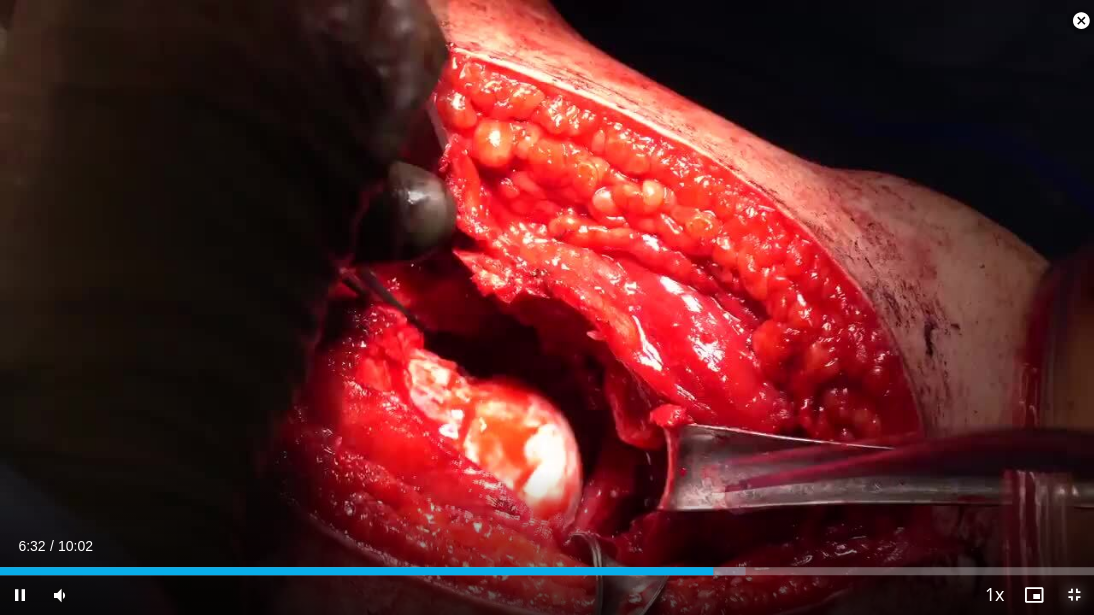click at bounding box center [1074, 595] 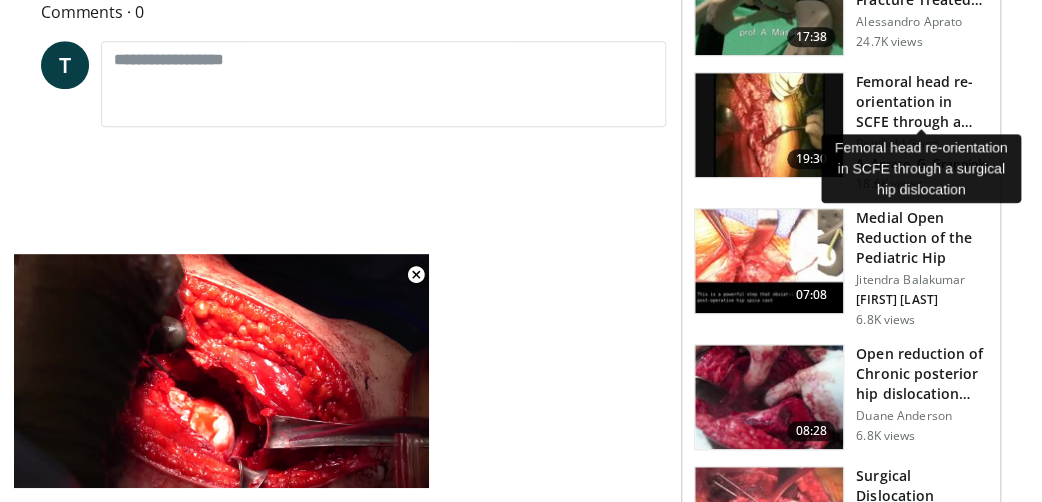 click on "Femoral head re-orientation in SCFE through a surgical hip dislocati…" at bounding box center (922, 102) 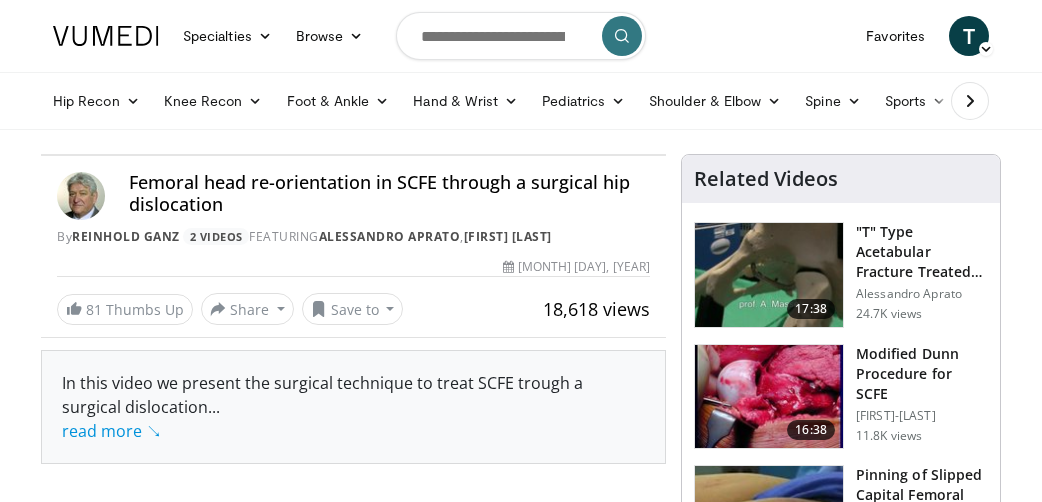 scroll, scrollTop: 0, scrollLeft: 0, axis: both 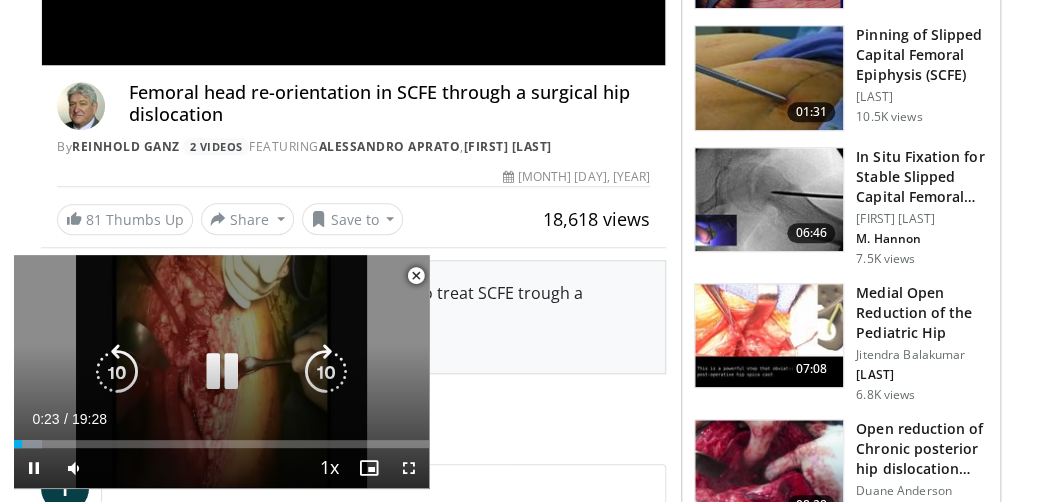 click at bounding box center (222, 372) 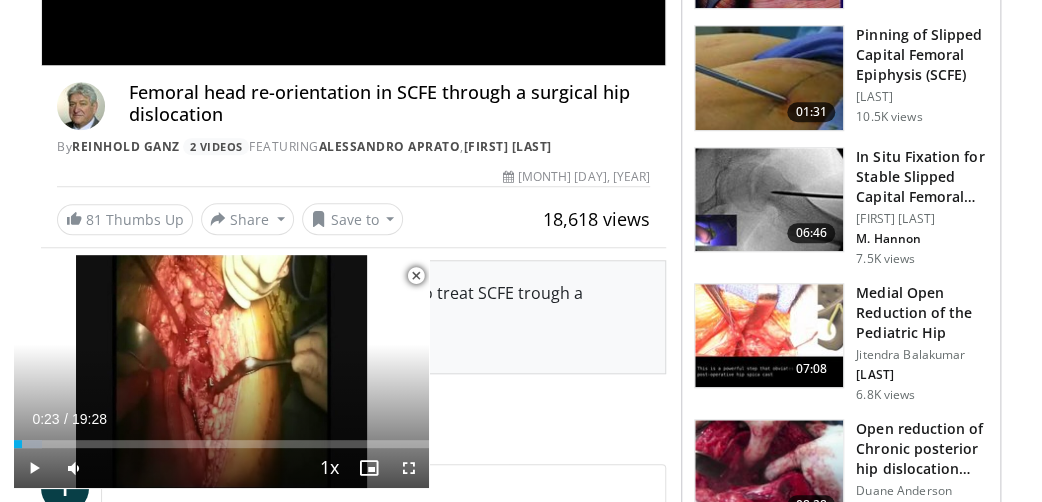 scroll, scrollTop: 879, scrollLeft: 0, axis: vertical 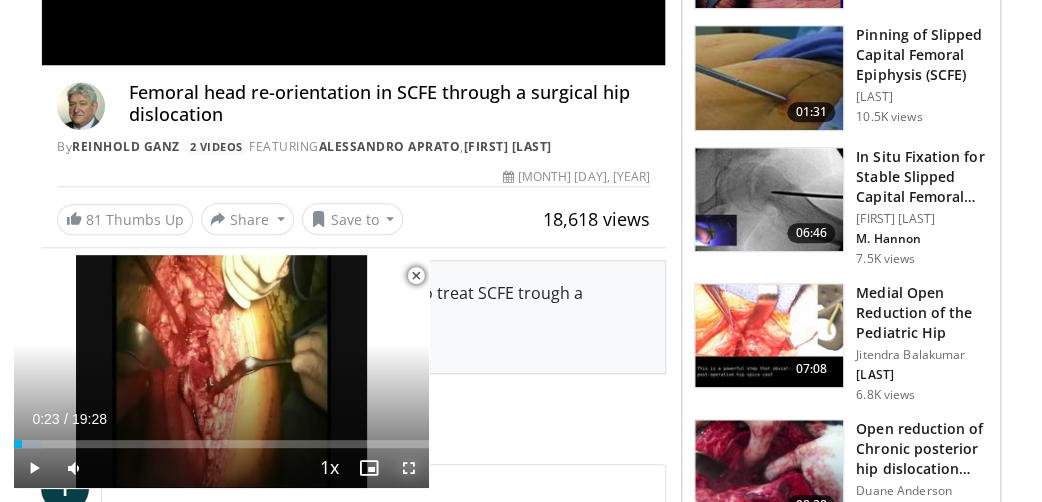 click at bounding box center (409, 468) 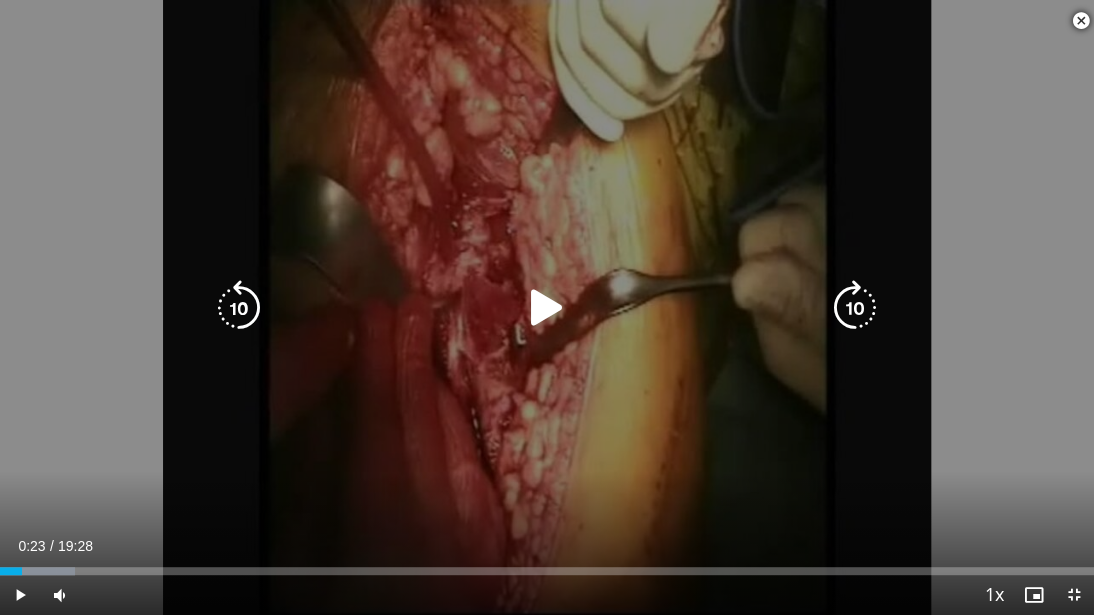 click on "10 seconds
Tap to unmute" at bounding box center (547, 307) 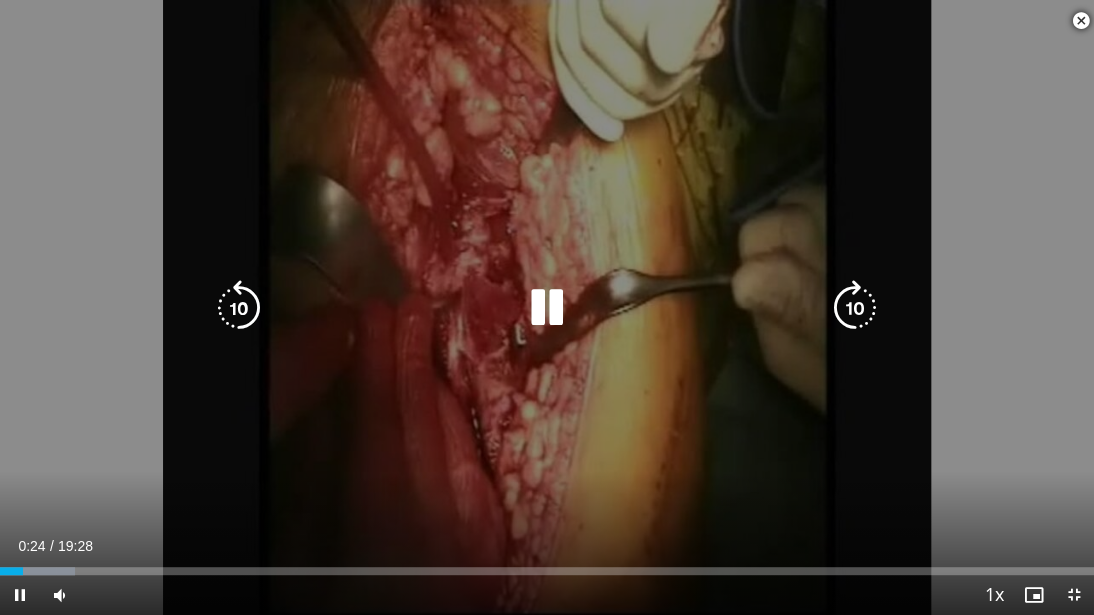 click on "10 seconds
Tap to unmute" at bounding box center (547, 307) 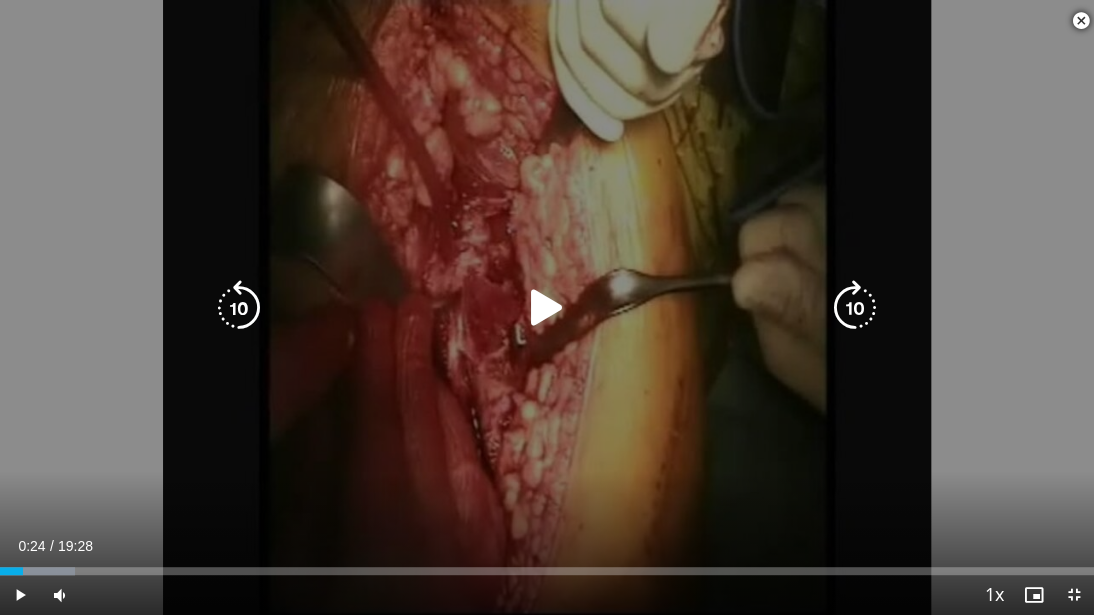 click on "10 seconds
Tap to unmute" at bounding box center (547, 307) 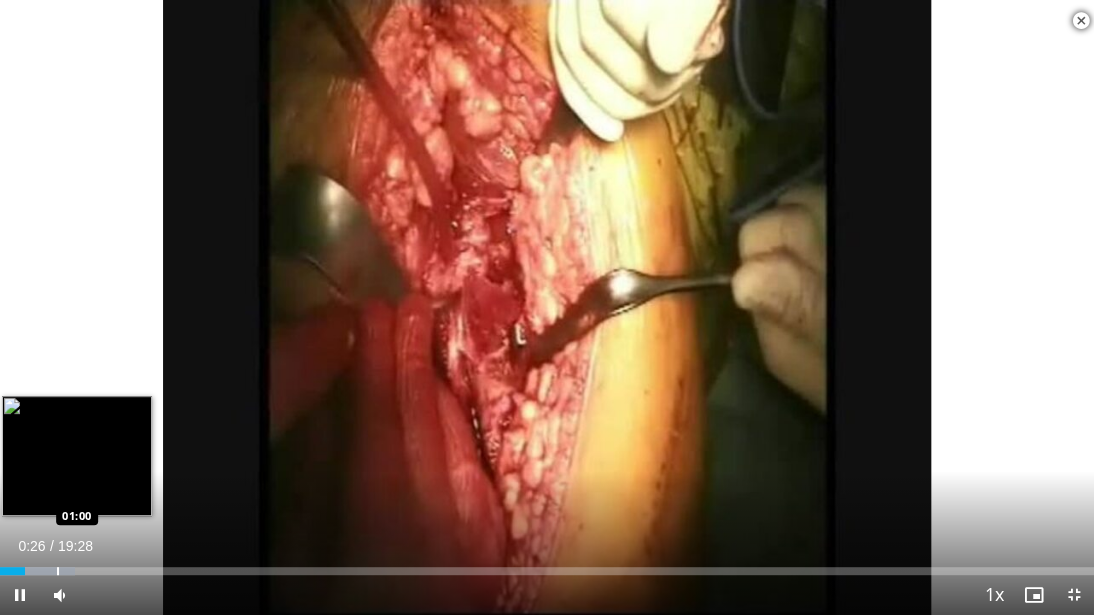 click at bounding box center [58, 571] 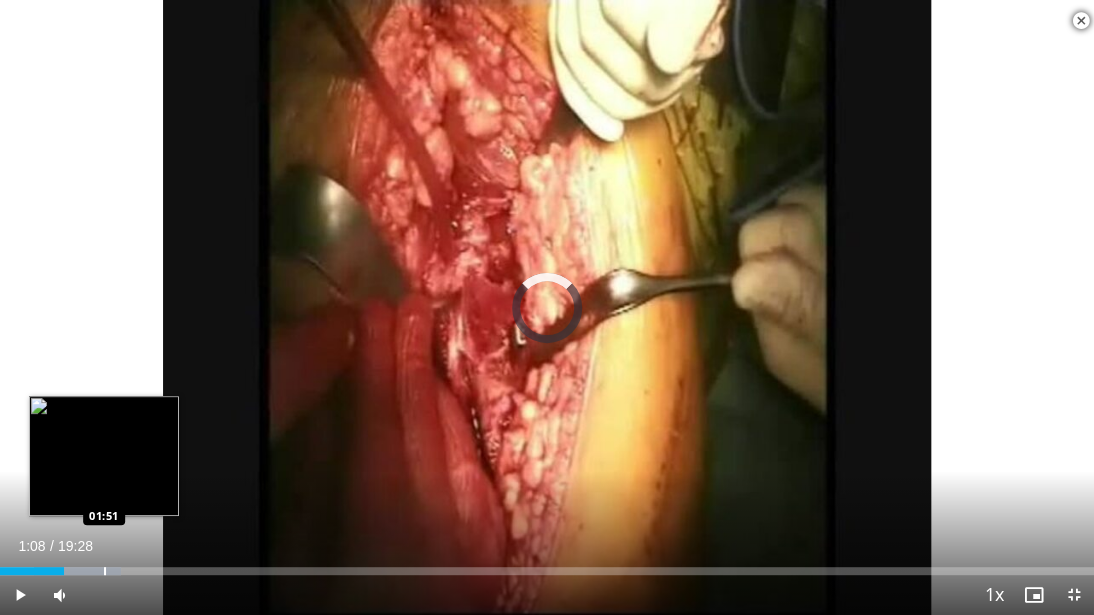 click at bounding box center [105, 571] 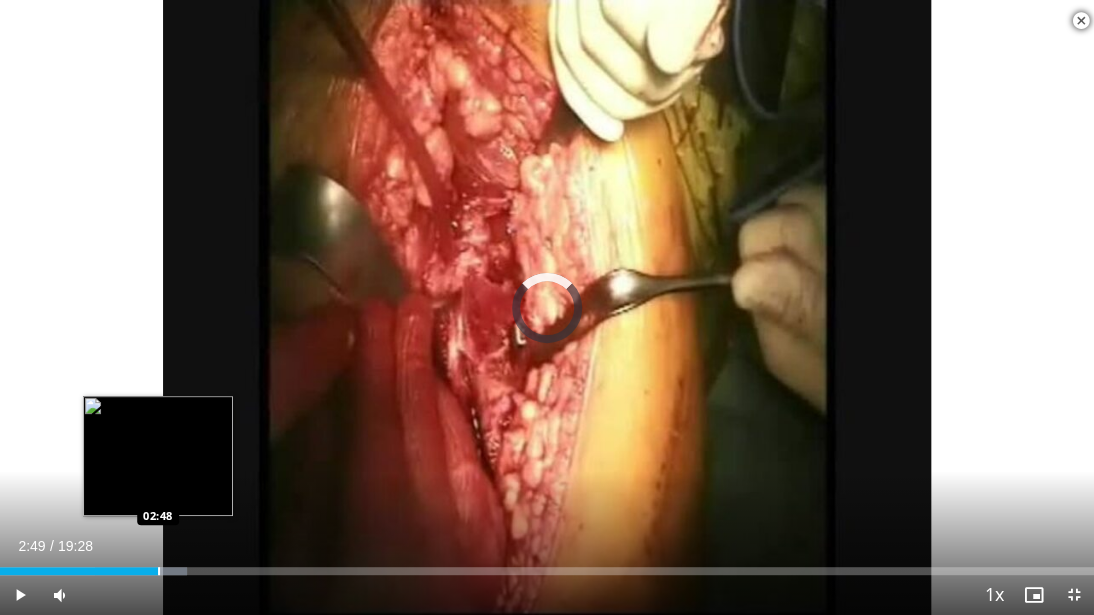 click at bounding box center [159, 571] 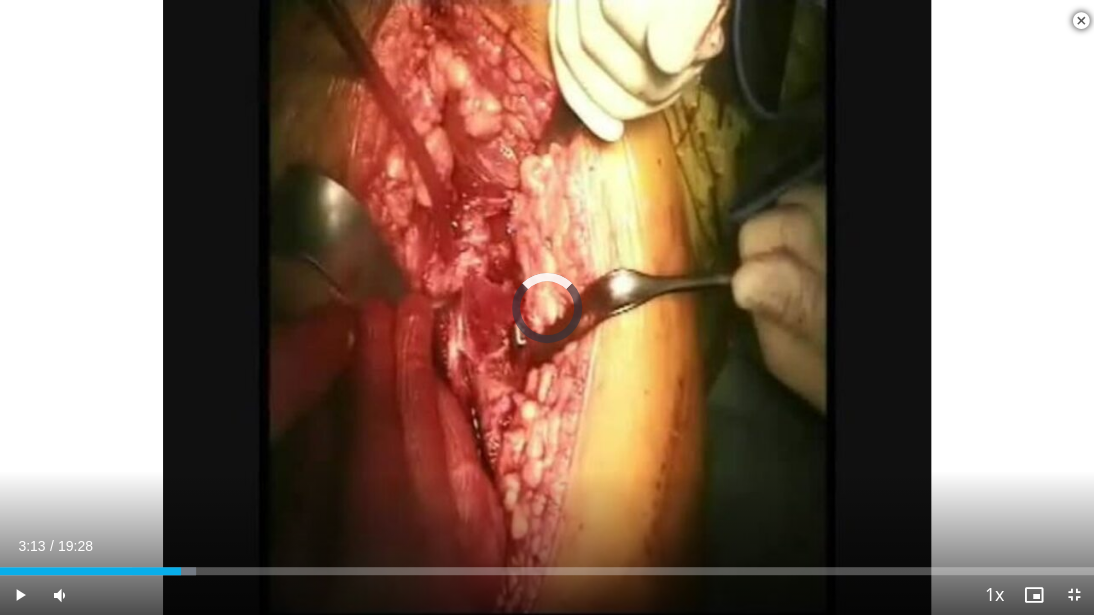 click on "Loaded :  17.94% 02:51 03:14" at bounding box center (547, 571) 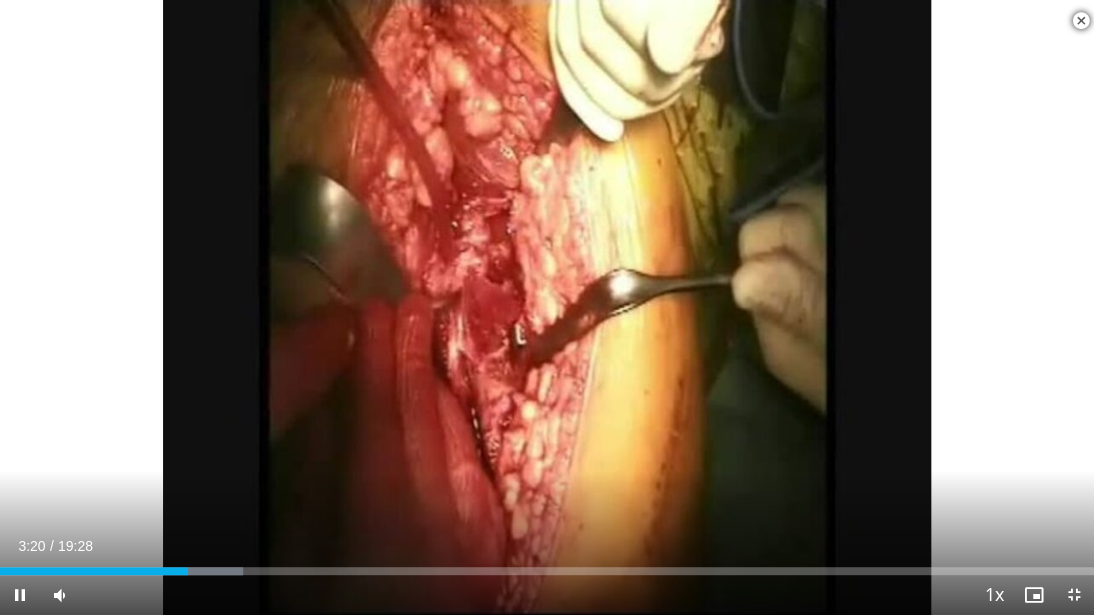 click at bounding box center [0, 0] 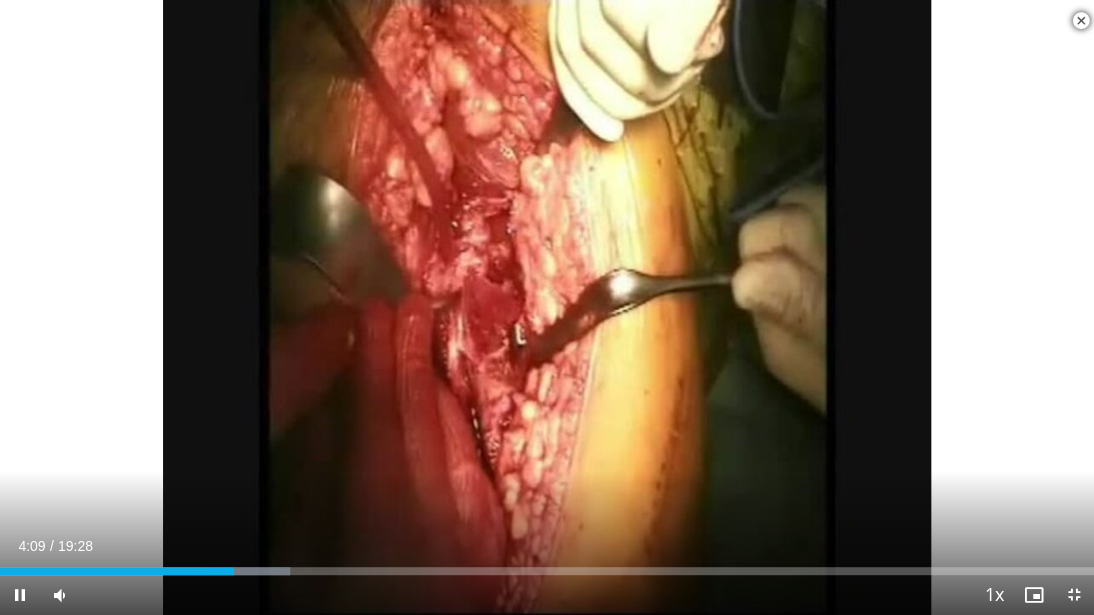 click at bounding box center [0, 0] 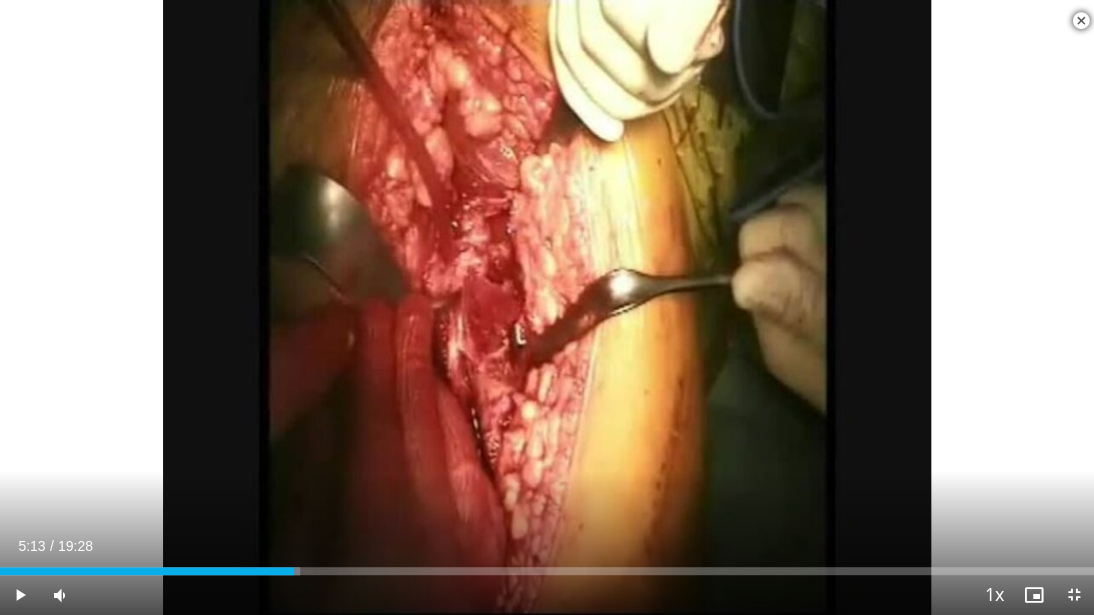 click at bounding box center (0, 0) 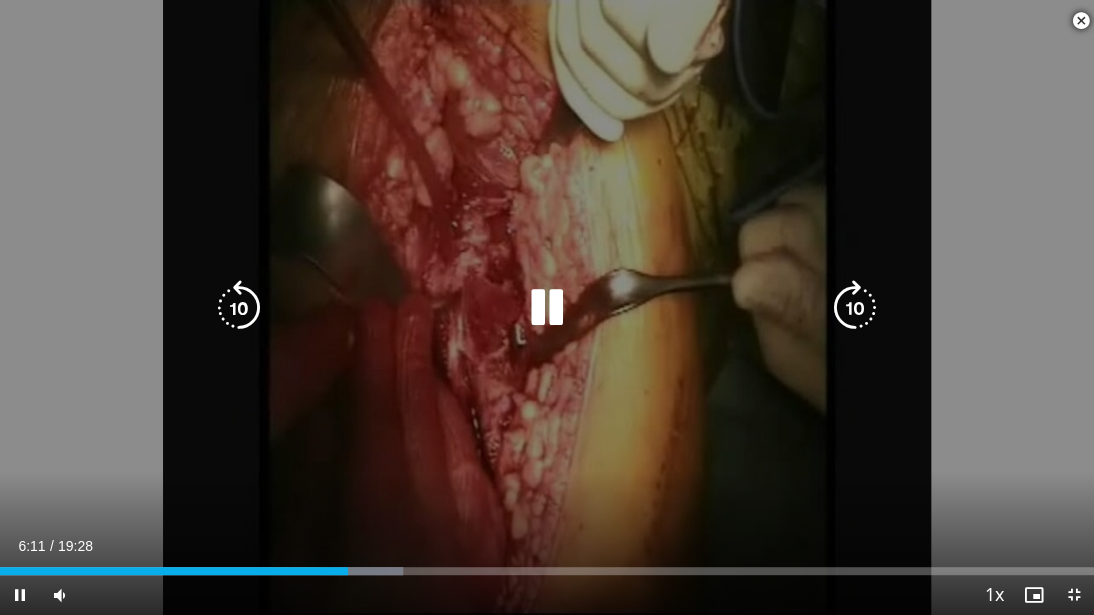 click at bounding box center (547, 308) 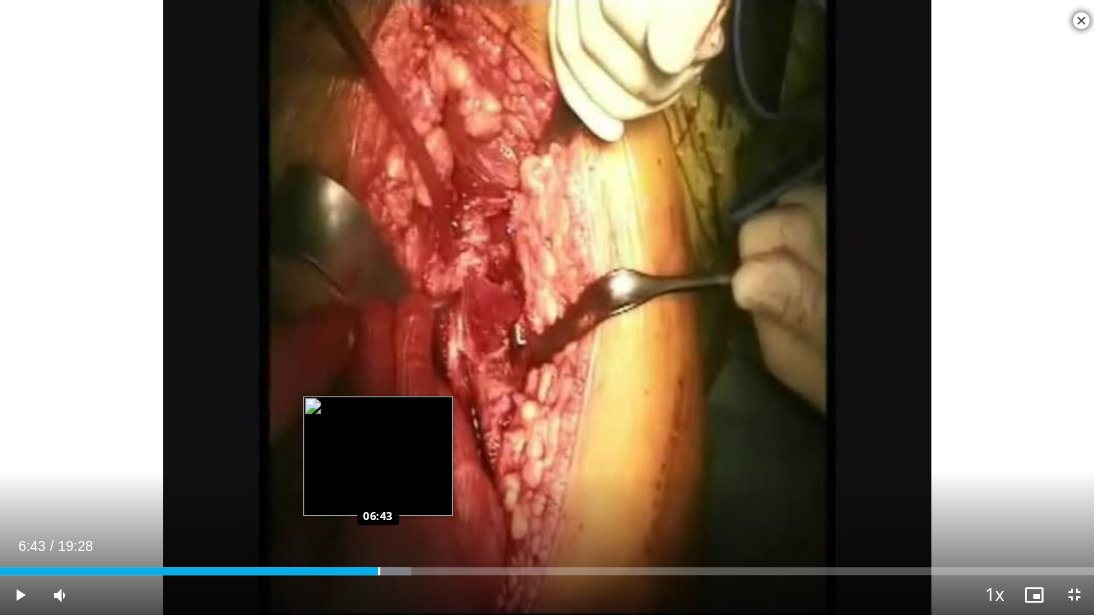 click at bounding box center [379, 571] 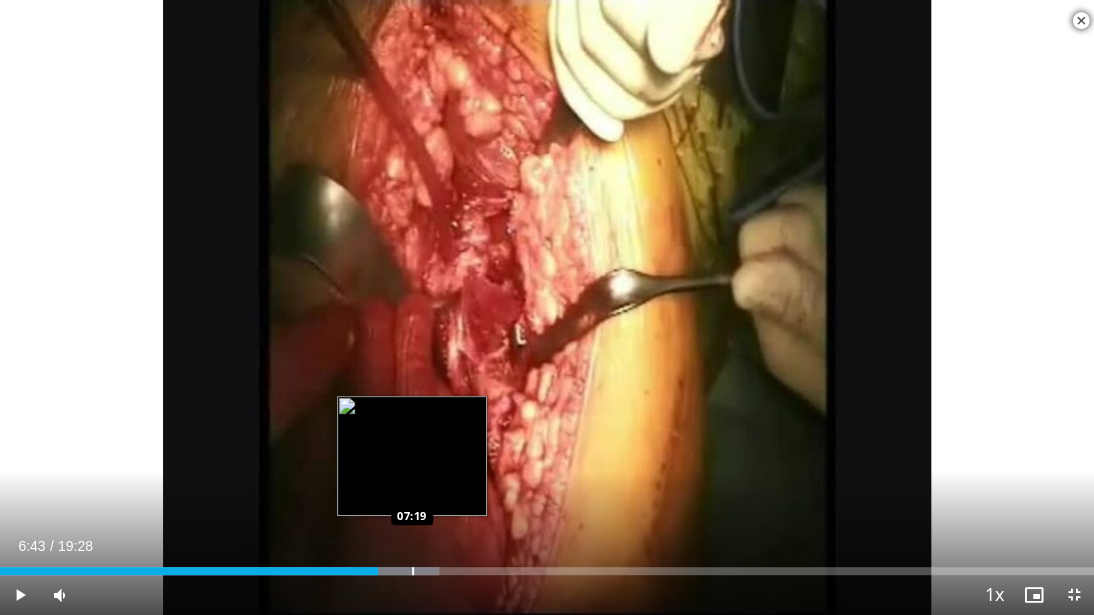 click at bounding box center [394, 571] 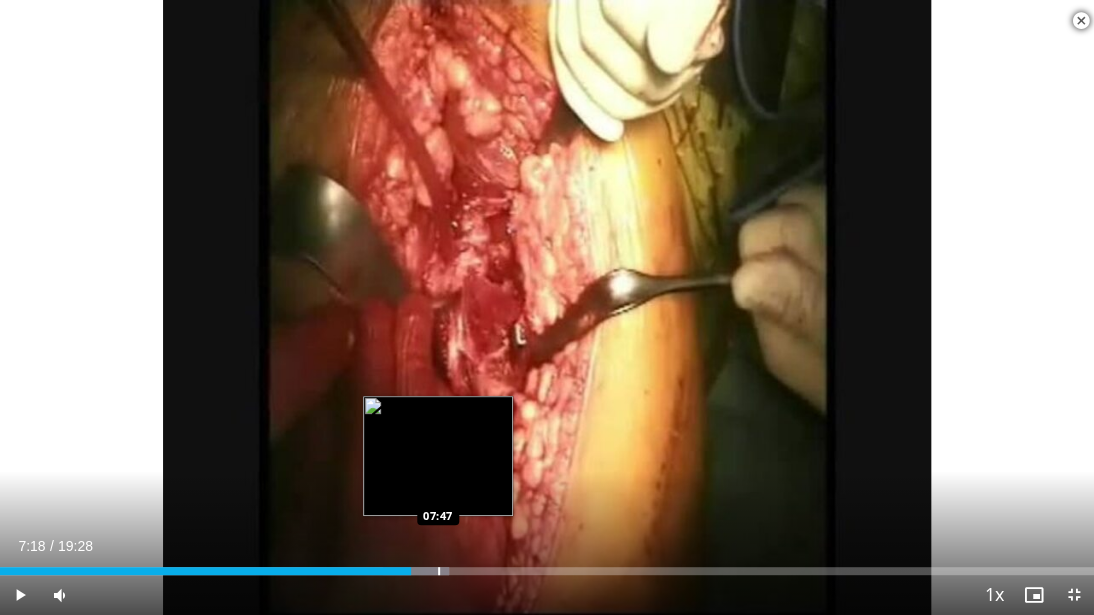 click at bounding box center (439, 571) 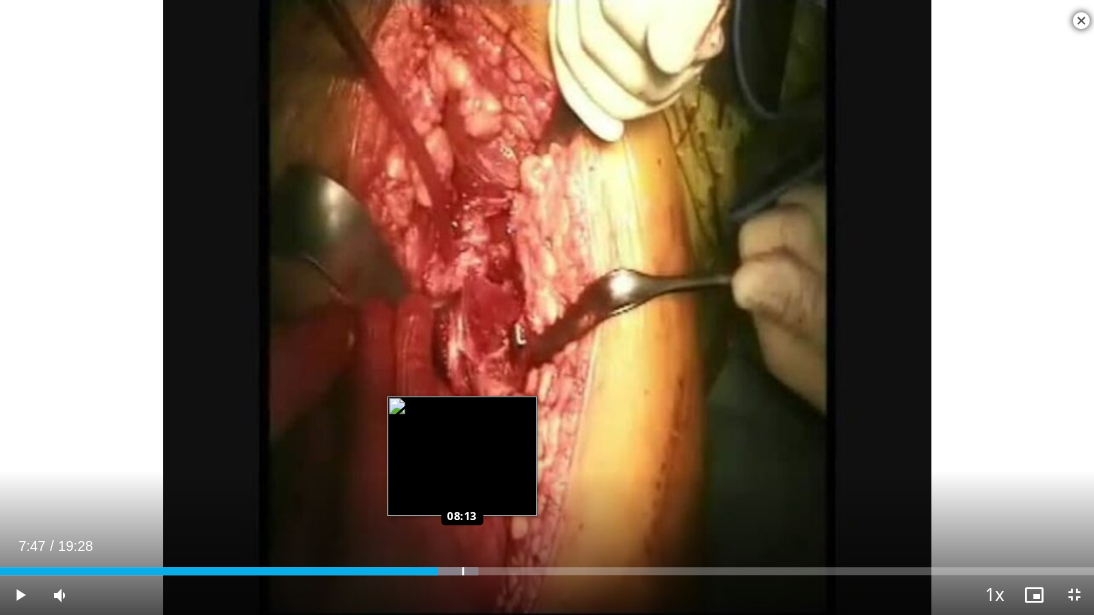 click at bounding box center [463, 571] 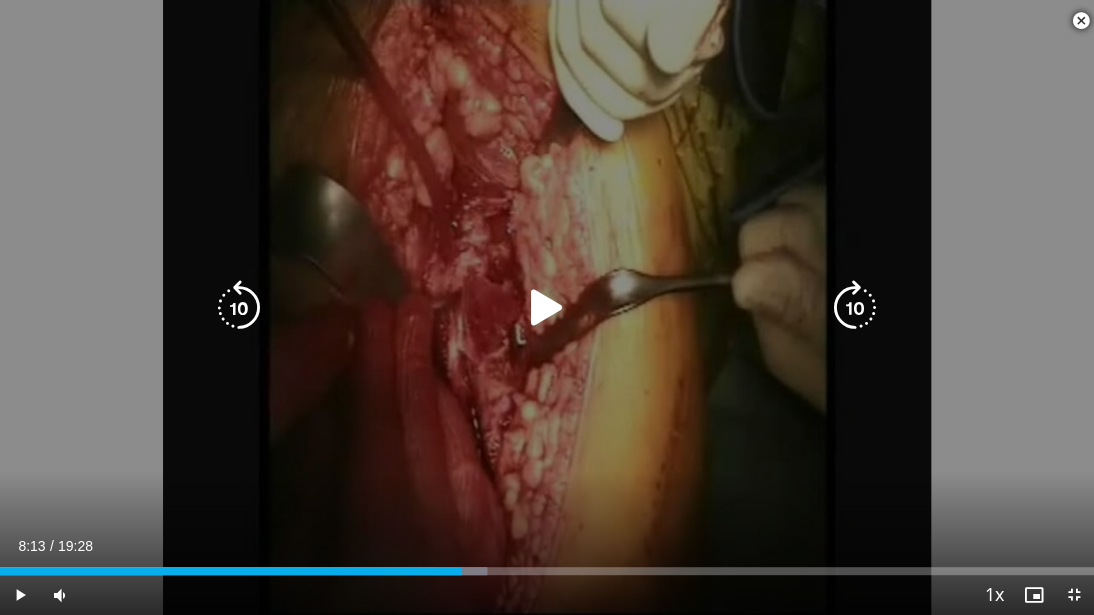 click on "10 seconds
Tap to unmute" at bounding box center [547, 307] 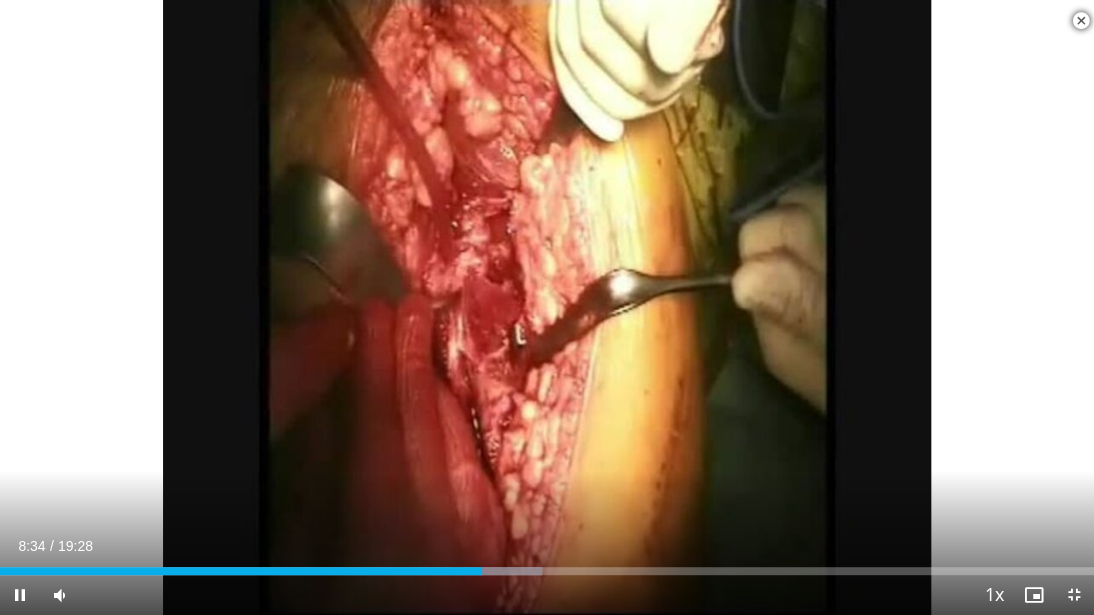 click on "Current Time  8:34 / Duration  19:28 Pause Skip Backward Skip Forward Mute 0% Loaded :  49.56% 08:34 07:57 Stream Type  LIVE Seek to live, currently behind live LIVE   1x Playback Rate 0.5x 0.75x 1x , selected 1.25x 1.5x 1.75x 2x Chapters Chapters Descriptions descriptions off , selected Captions captions settings , opens captions settings dialog captions off , selected Audio Track en (Main) , selected Exit Fullscreen Enable picture-in-picture mode" at bounding box center [547, 595] 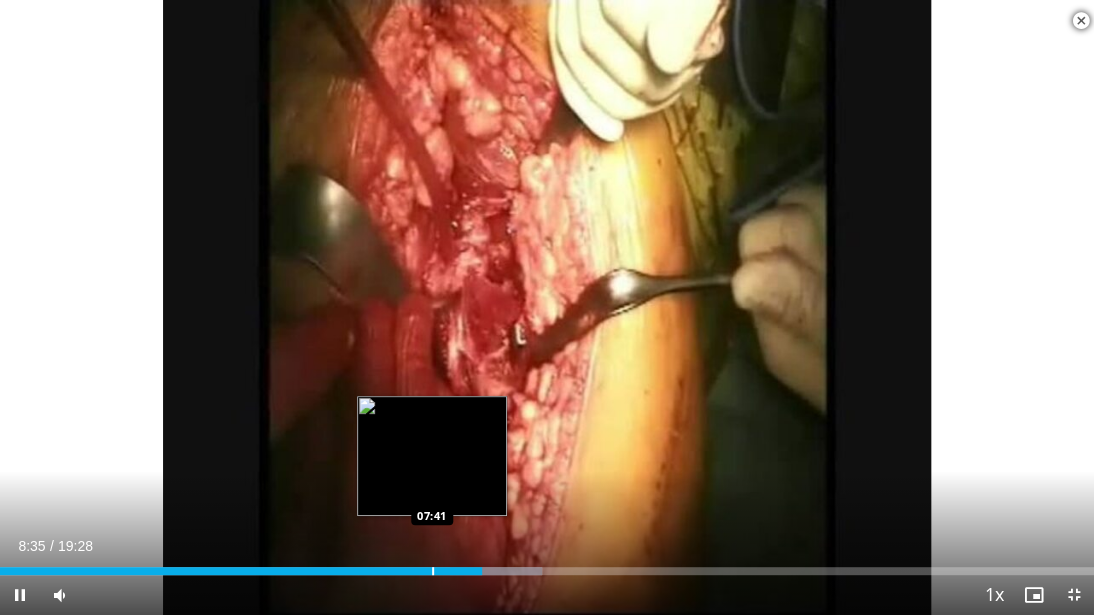 click at bounding box center (433, 571) 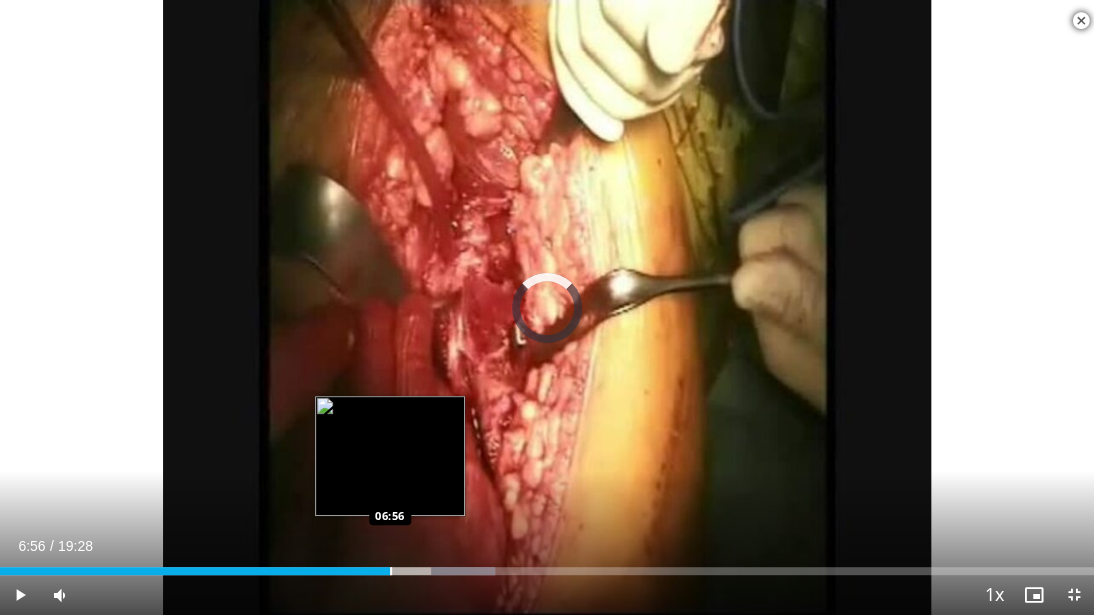click at bounding box center [391, 571] 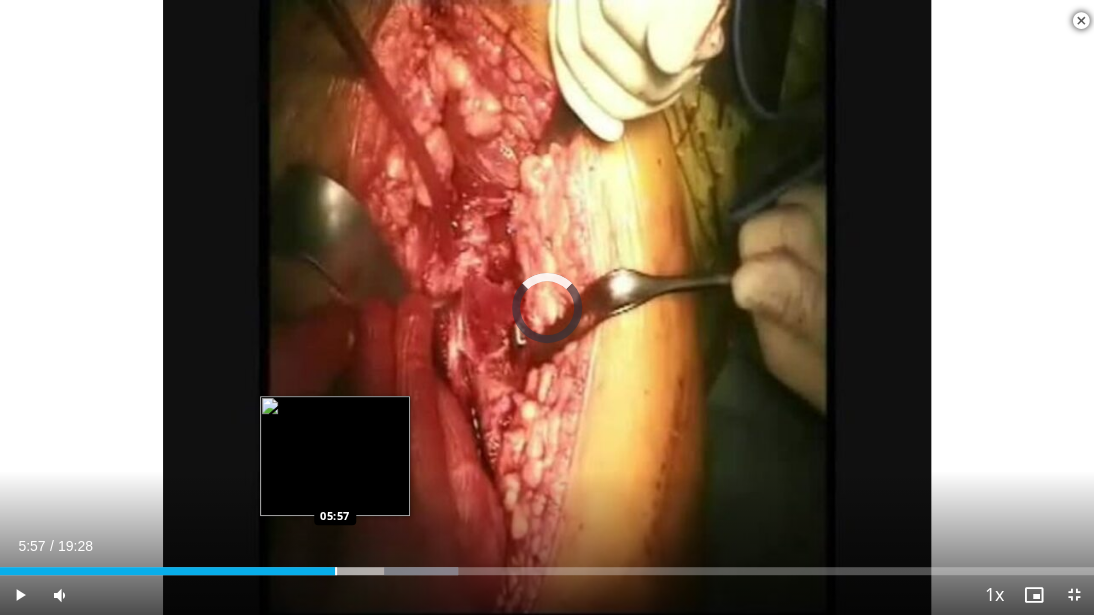 click at bounding box center (336, 571) 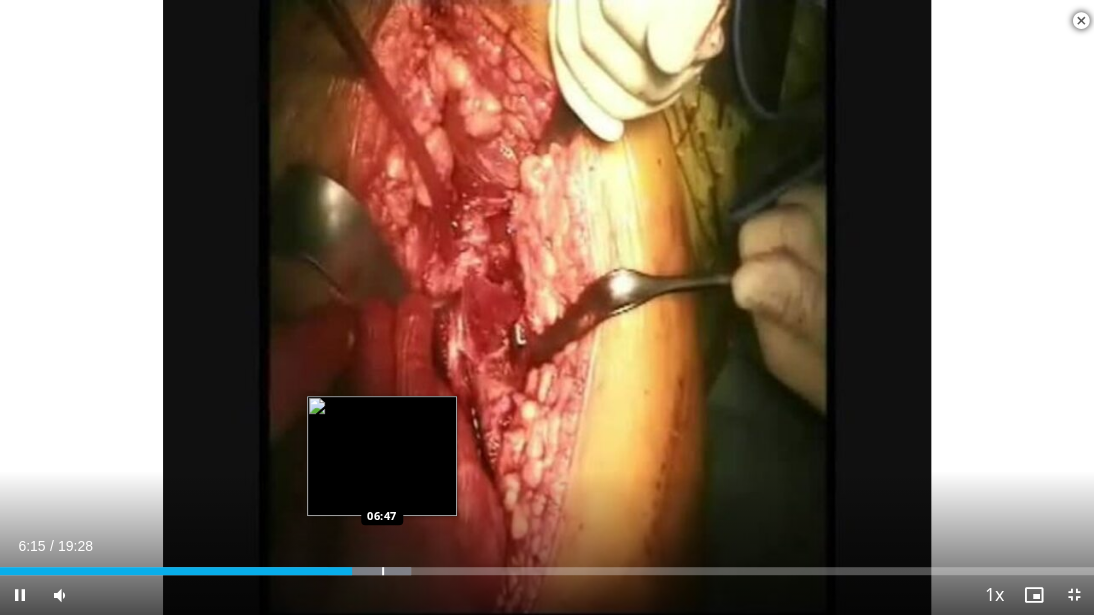 click at bounding box center [383, 571] 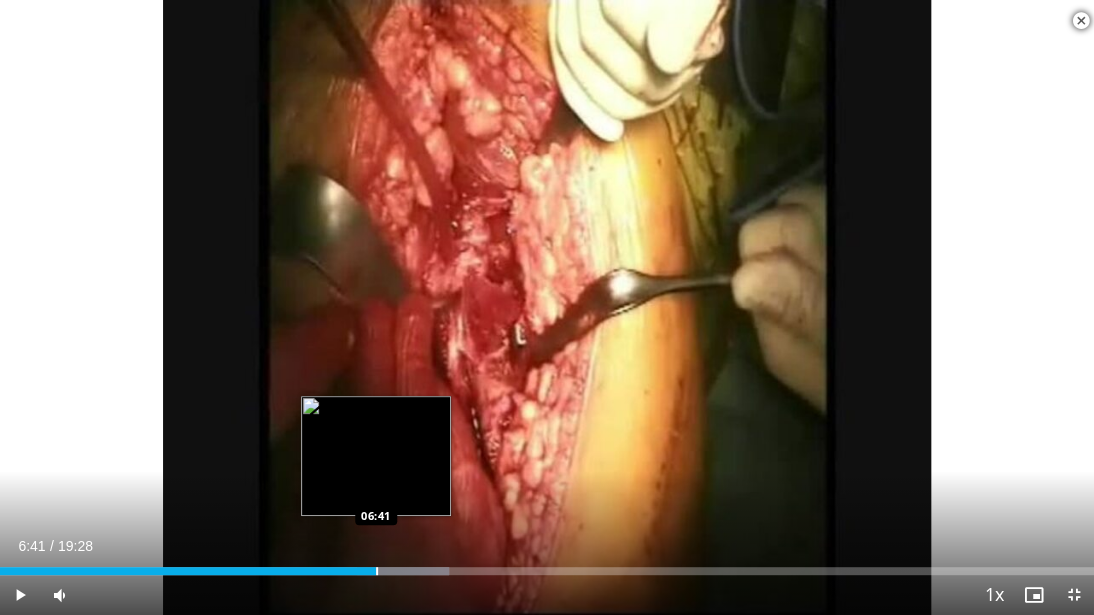 click at bounding box center (377, 571) 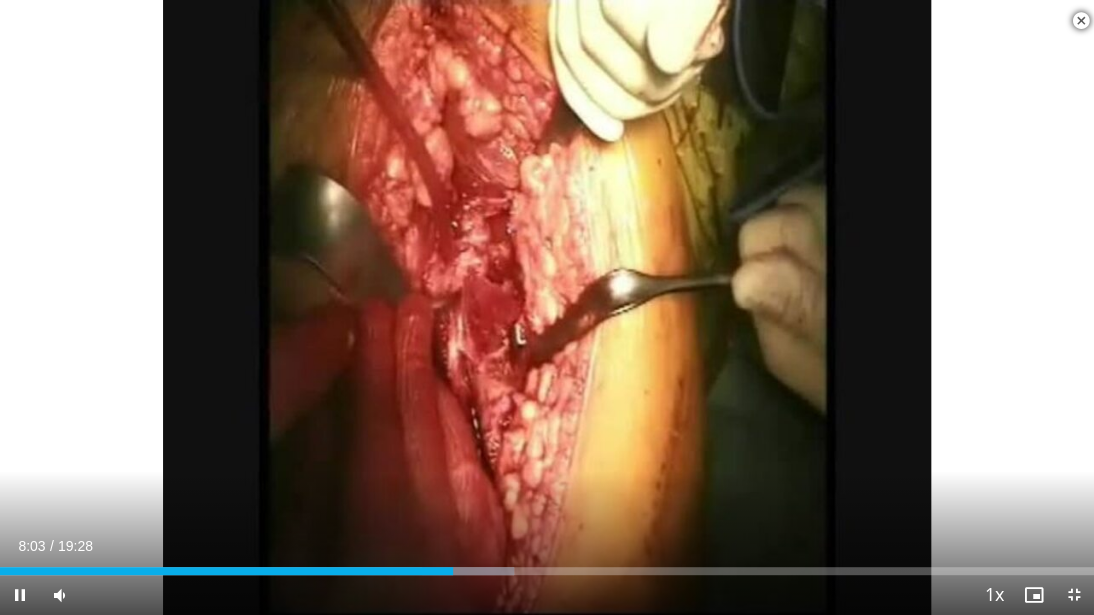 click on "Current Time  8:03 / Duration  19:28 Pause Skip Backward Skip Forward Mute 0% Loaded :  47.00% 08:03 08:33 Stream Type  LIVE Seek to live, currently behind live LIVE   1x Playback Rate 0.5x 0.75x 1x , selected 1.25x 1.5x 1.75x 2x Chapters Chapters Descriptions descriptions off , selected Captions captions settings , opens captions settings dialog captions off , selected Audio Track en (Main) , selected Exit Fullscreen Enable picture-in-picture mode" at bounding box center (547, 595) 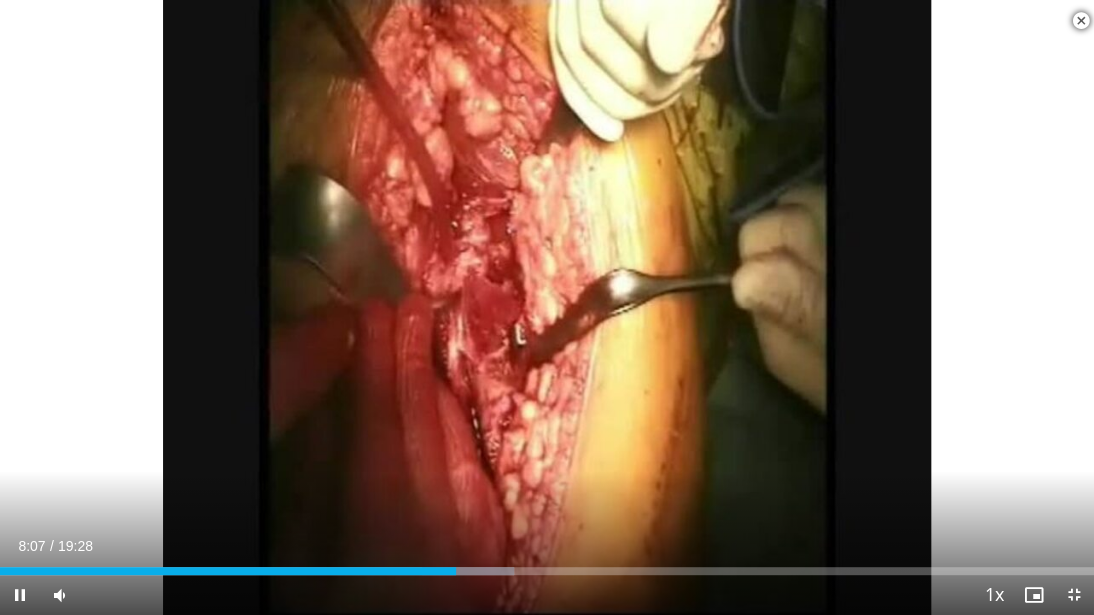 click on "Current Time  8:07 / Duration  19:28 Pause Skip Backward Skip Forward Mute 0% Loaded :  47.00% 08:07 08:50 Stream Type  LIVE Seek to live, currently behind live LIVE   1x Playback Rate 0.5x 0.75x 1x , selected 1.25x 1.5x 1.75x 2x Chapters Chapters Descriptions descriptions off , selected Captions captions settings , opens captions settings dialog captions off , selected Audio Track en (Main) , selected Exit Fullscreen Enable picture-in-picture mode" at bounding box center [547, 595] 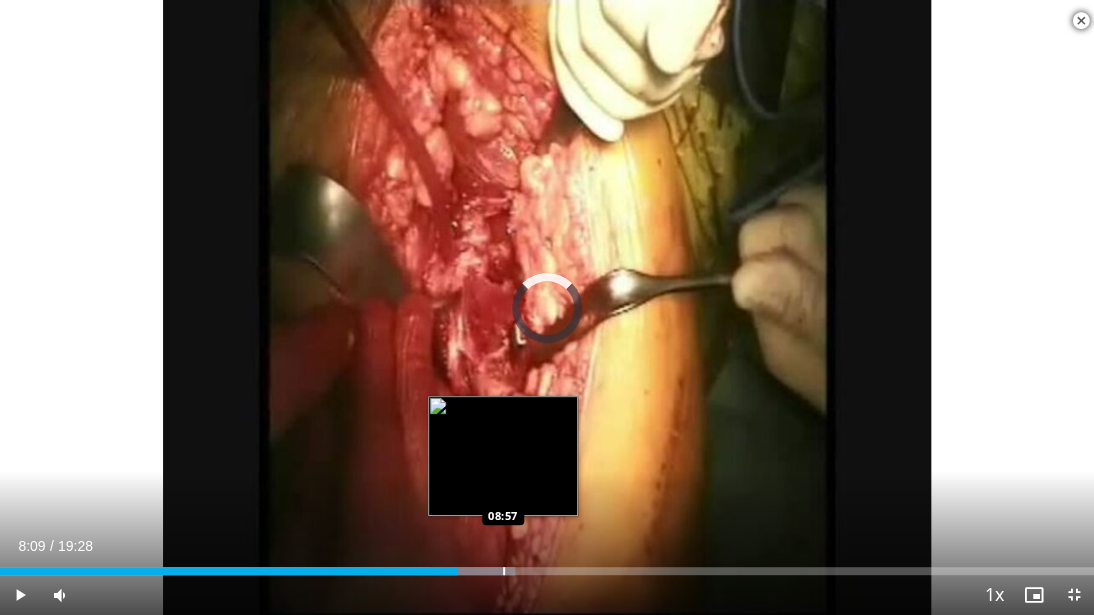 click at bounding box center (504, 571) 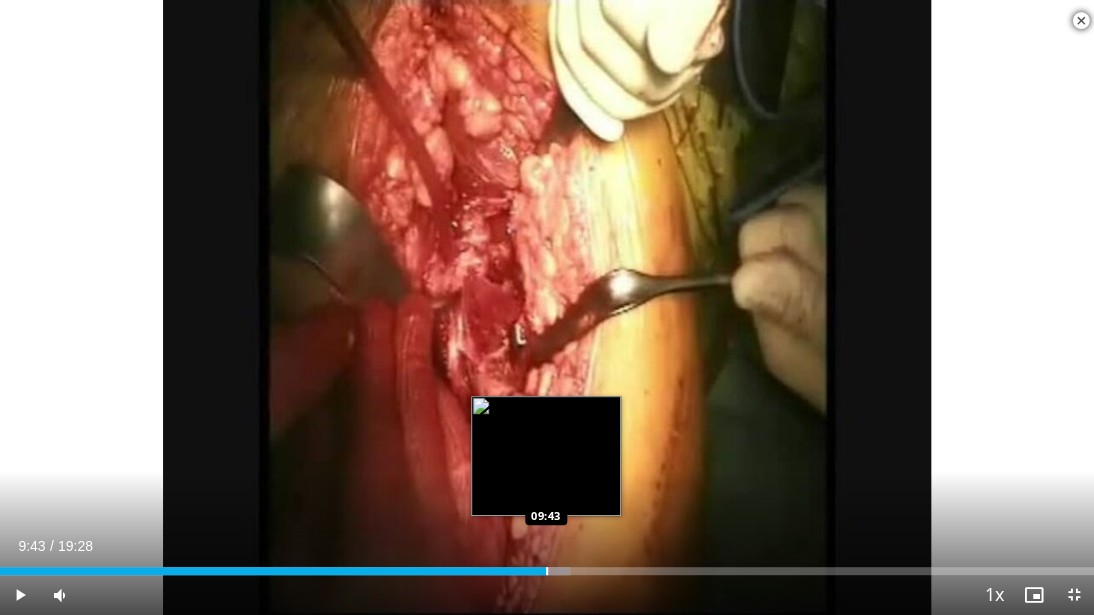 click at bounding box center [547, 571] 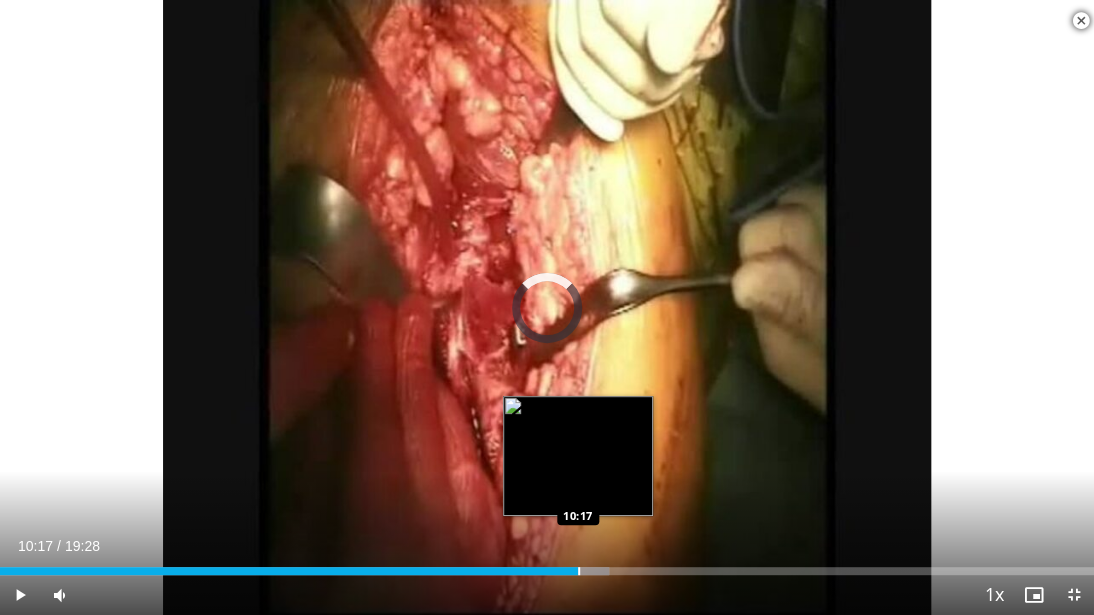click at bounding box center (579, 571) 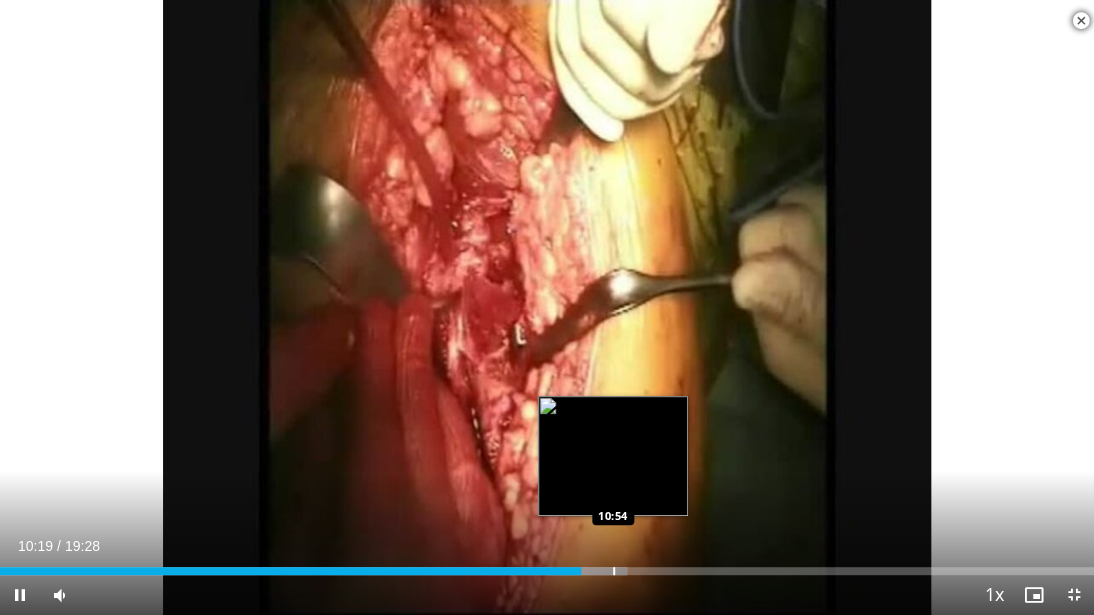 click at bounding box center (614, 571) 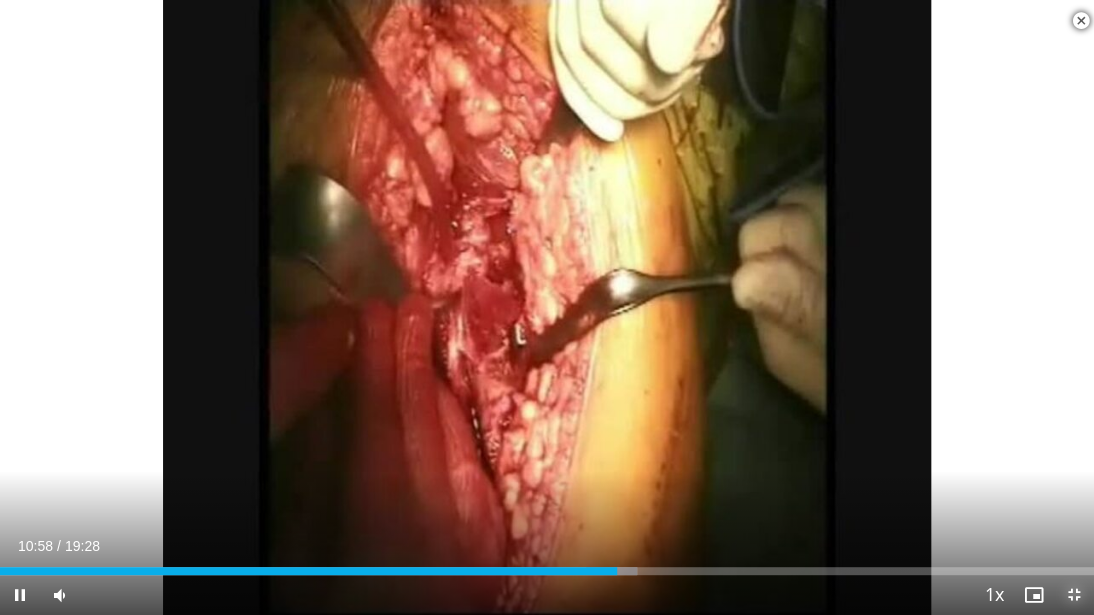 click at bounding box center (1074, 595) 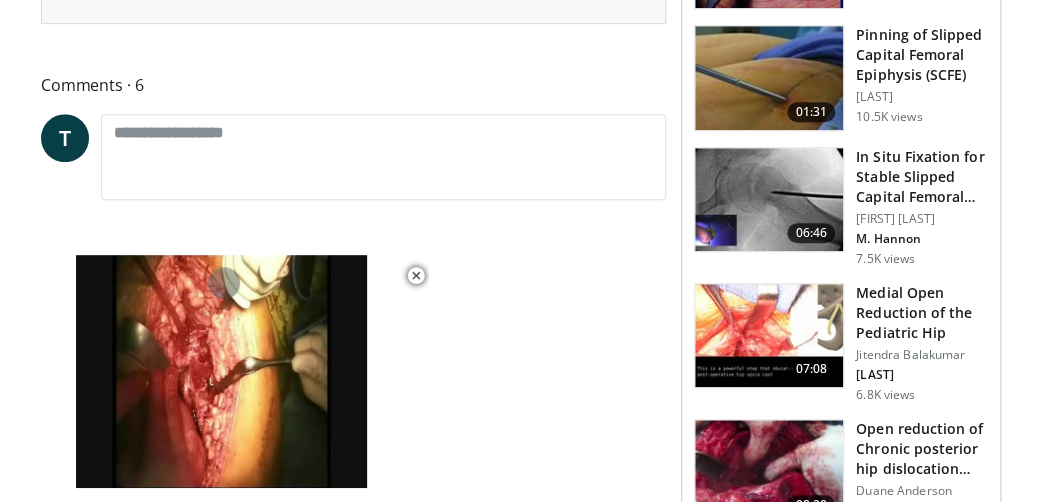 scroll, scrollTop: 879, scrollLeft: 0, axis: vertical 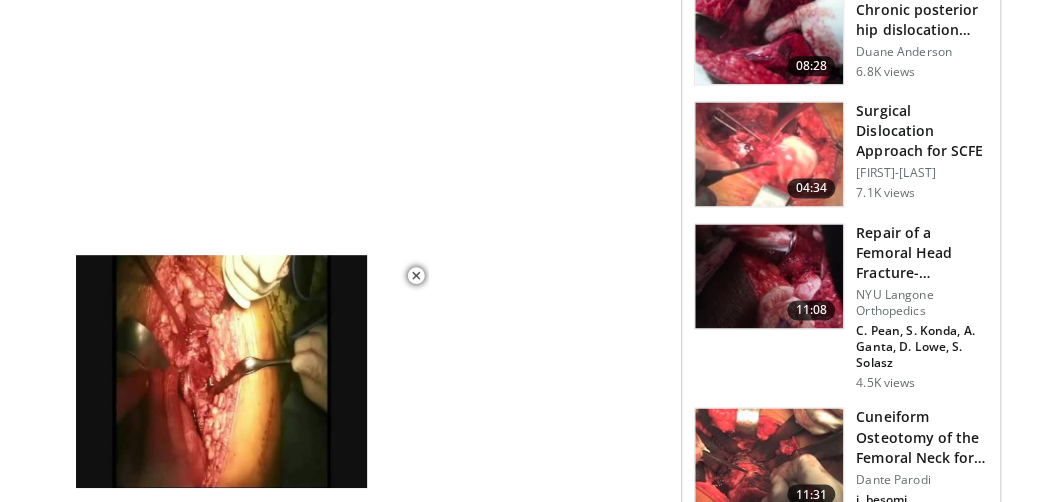 click on "Duane Anderson" at bounding box center (922, 52) 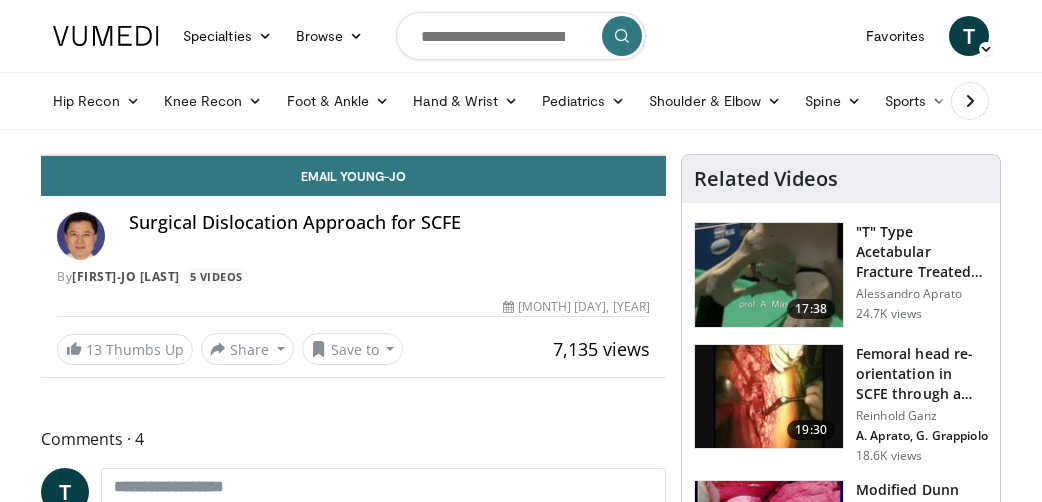 scroll, scrollTop: 0, scrollLeft: 0, axis: both 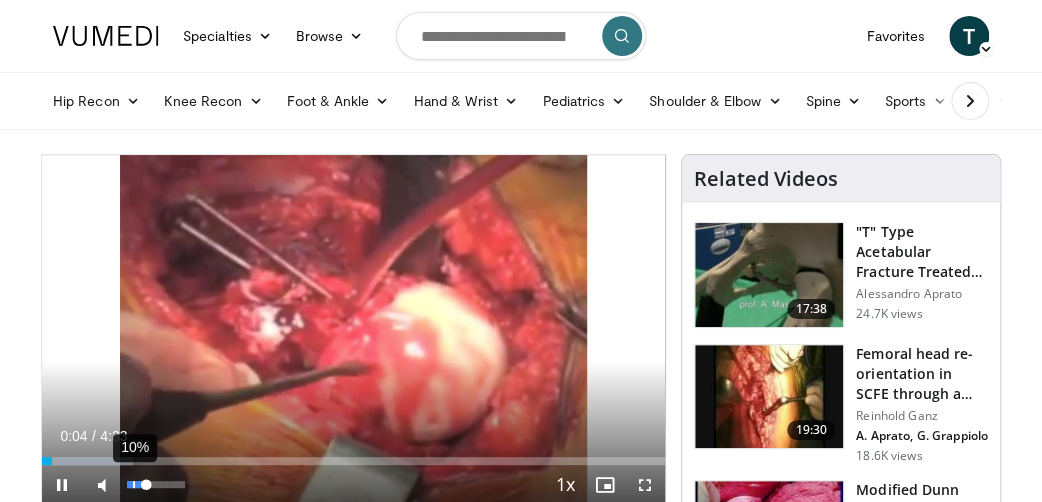 click on "10%" at bounding box center [155, 484] 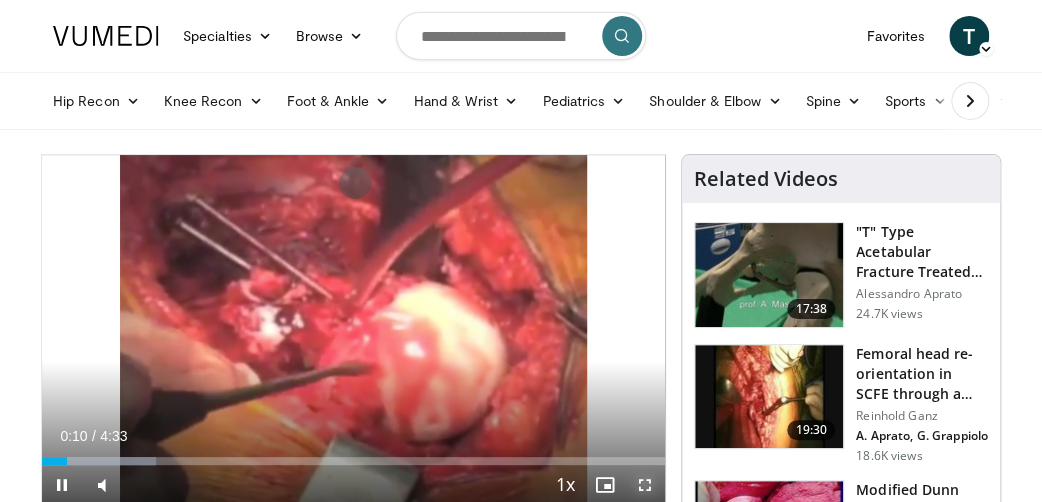 click at bounding box center (645, 485) 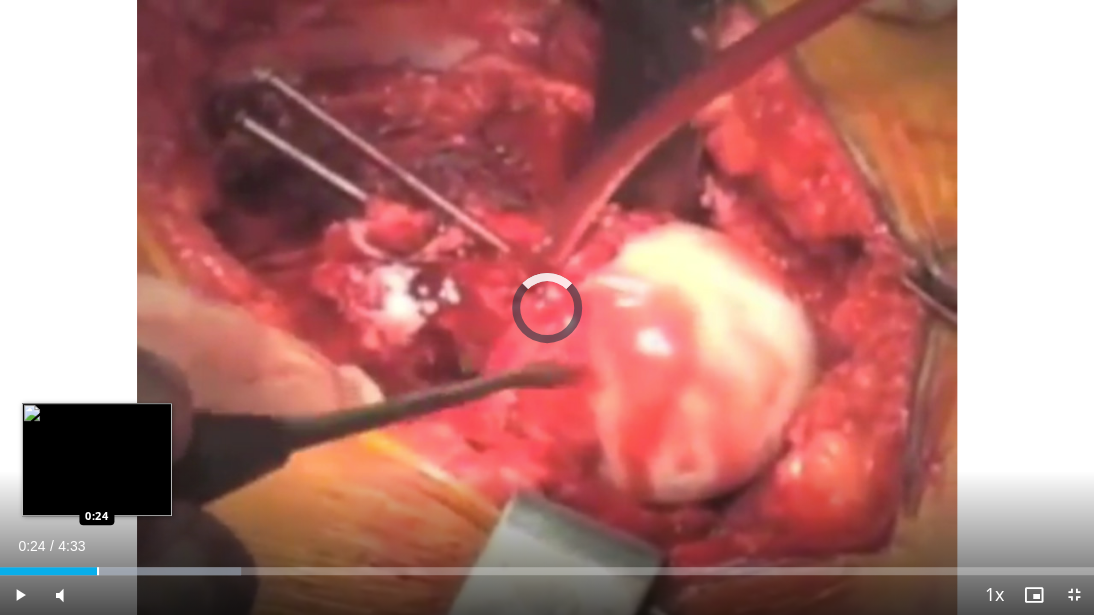 click at bounding box center (98, 571) 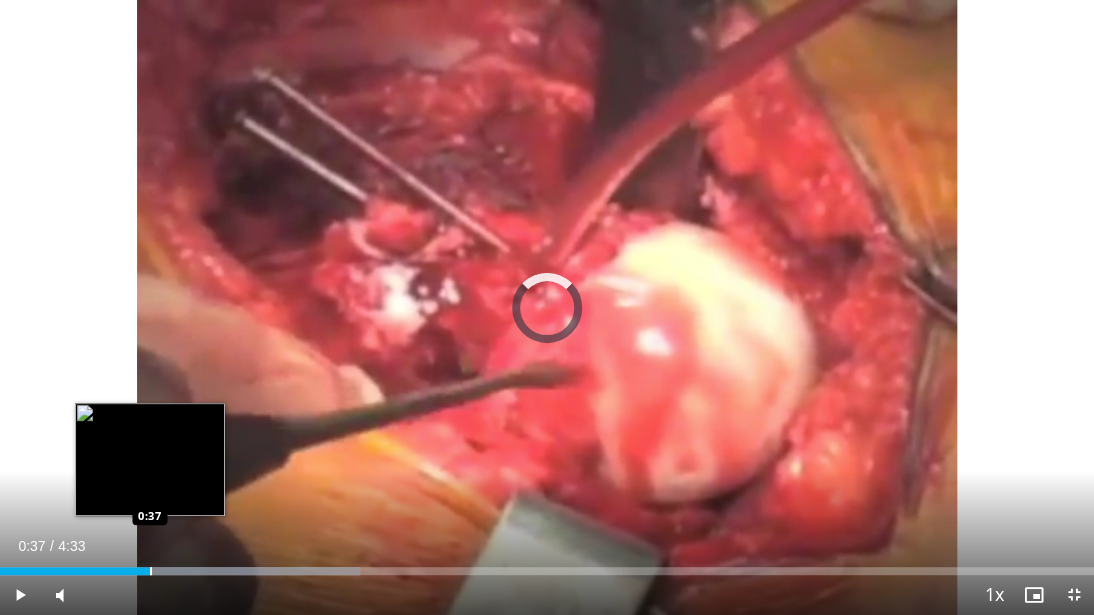 click at bounding box center [151, 571] 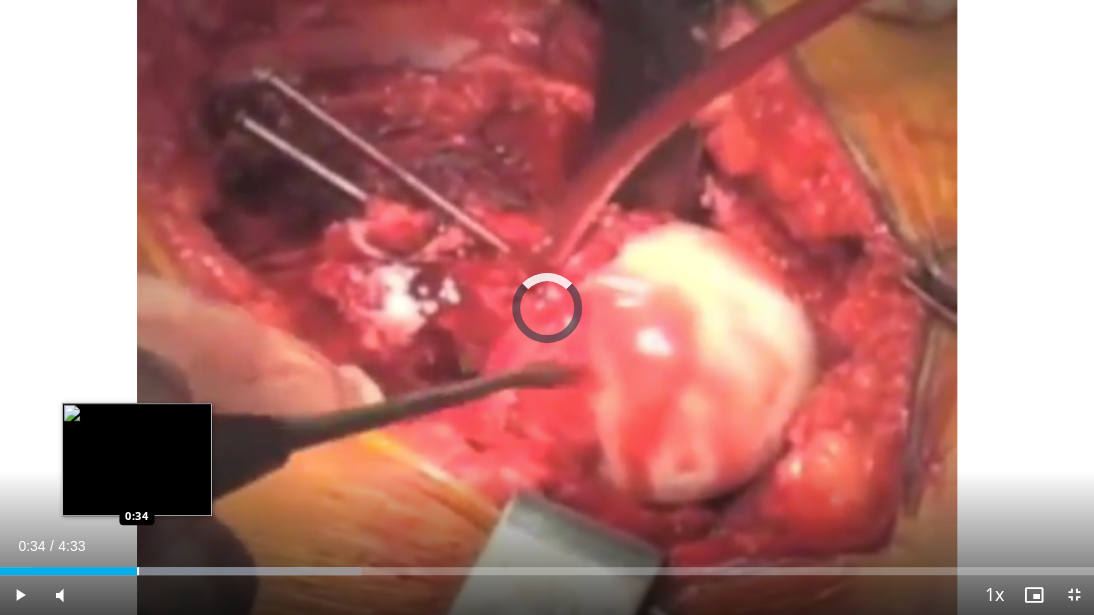 click at bounding box center (138, 571) 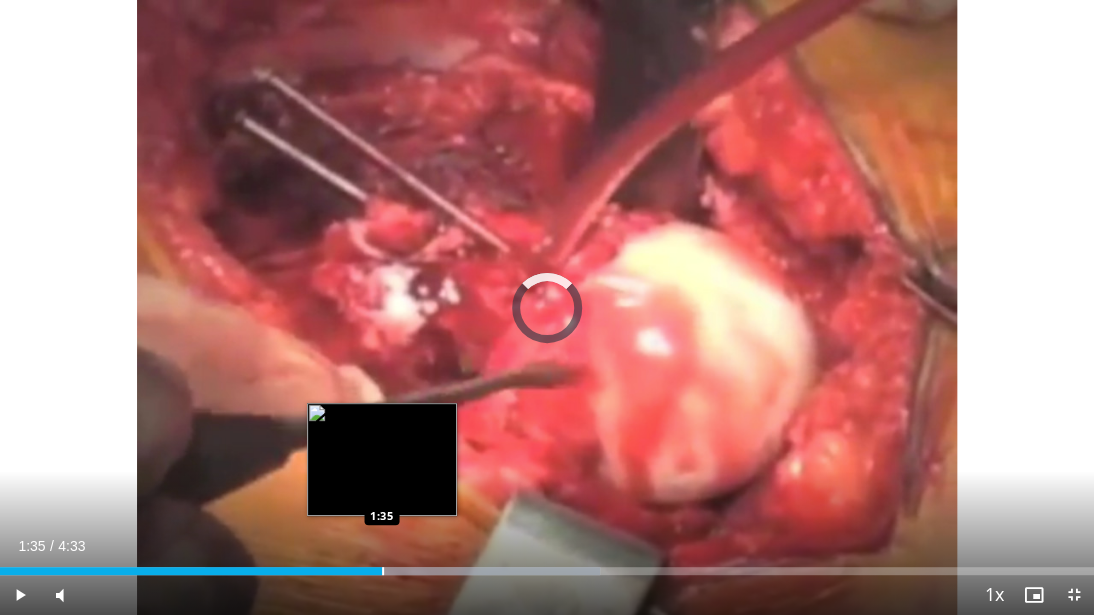 click at bounding box center (383, 571) 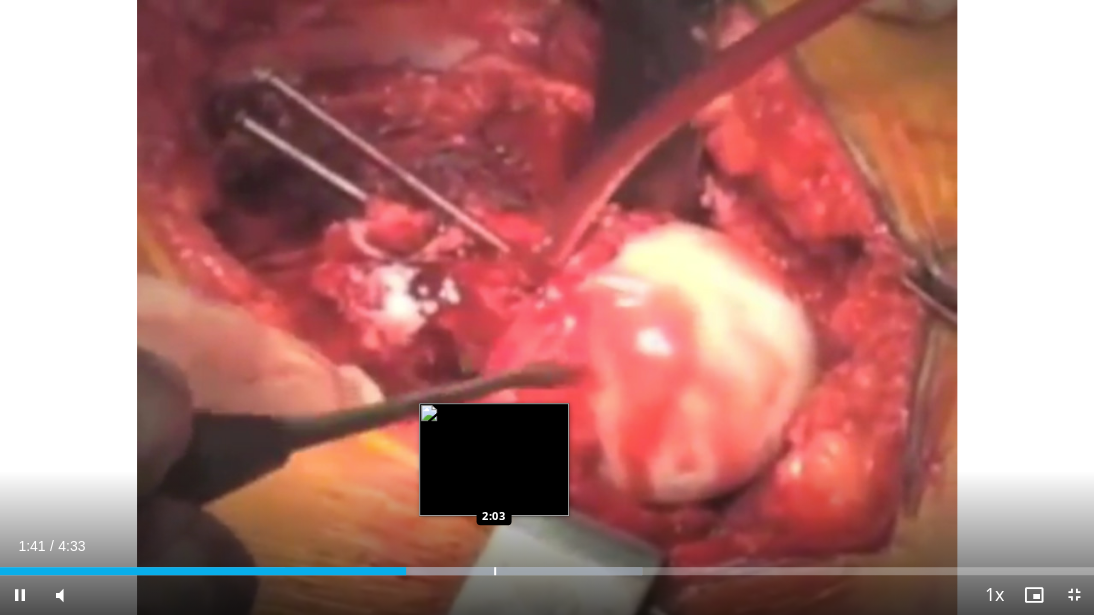 click at bounding box center (495, 571) 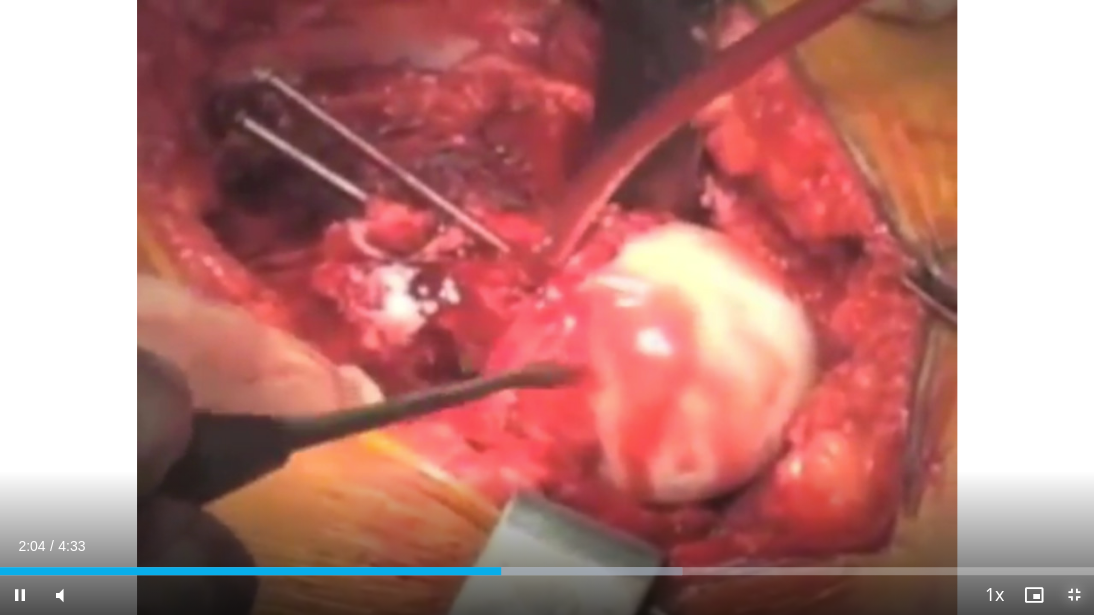 click at bounding box center [1074, 595] 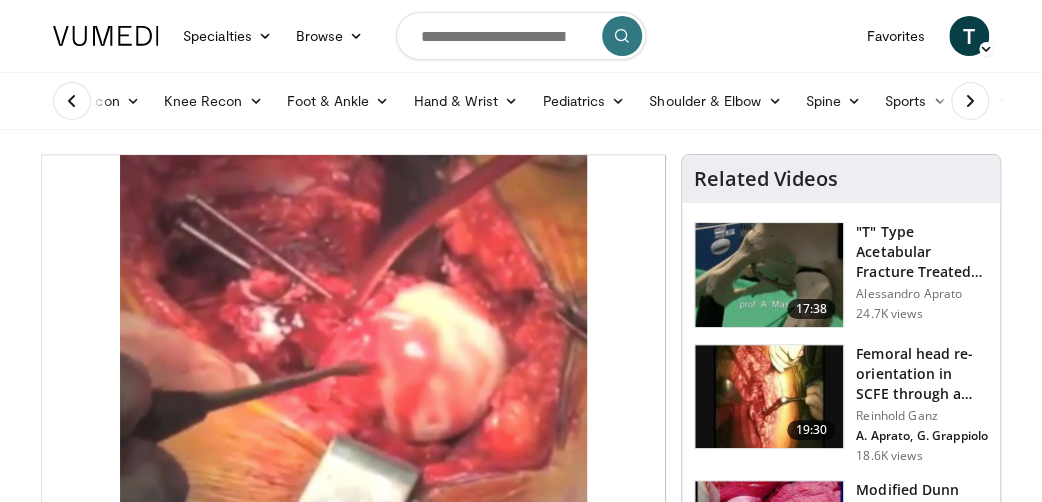scroll, scrollTop: 440, scrollLeft: 0, axis: vertical 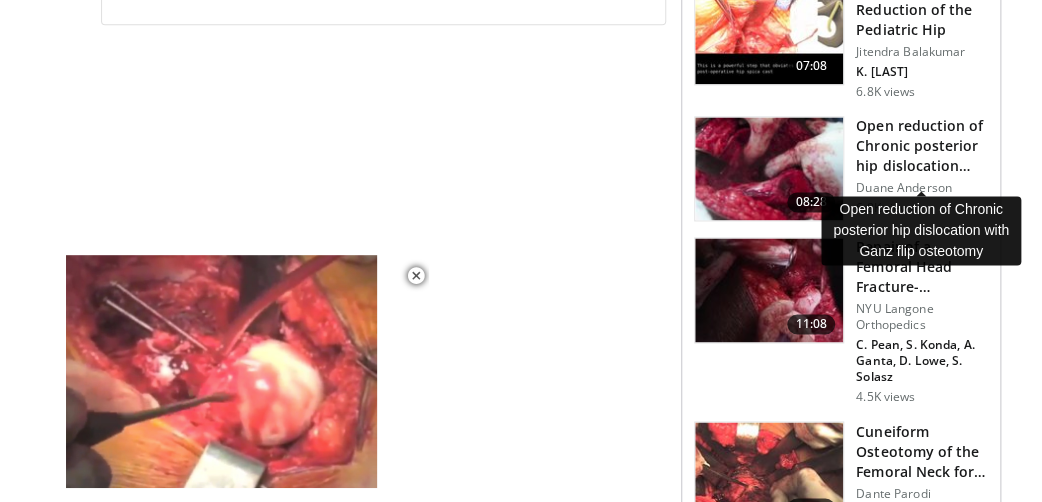 click on "Open reduction of Chronic posterior hip dislocation with Ganz flip o…" at bounding box center [922, 146] 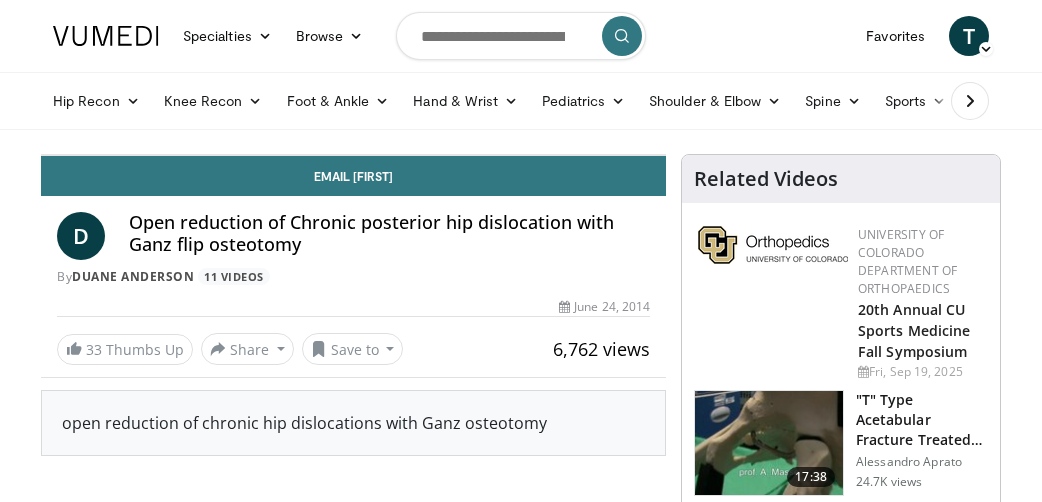 scroll, scrollTop: 0, scrollLeft: 0, axis: both 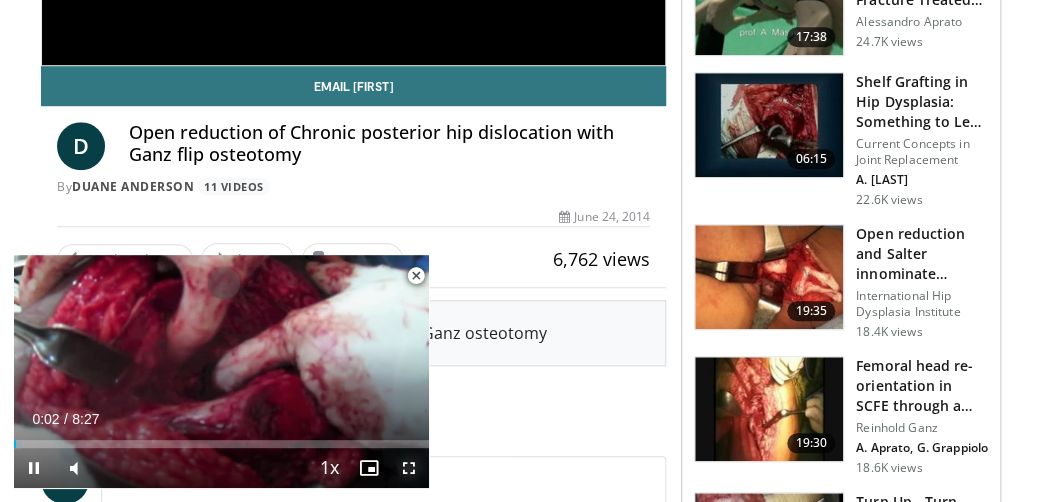 click at bounding box center [409, 468] 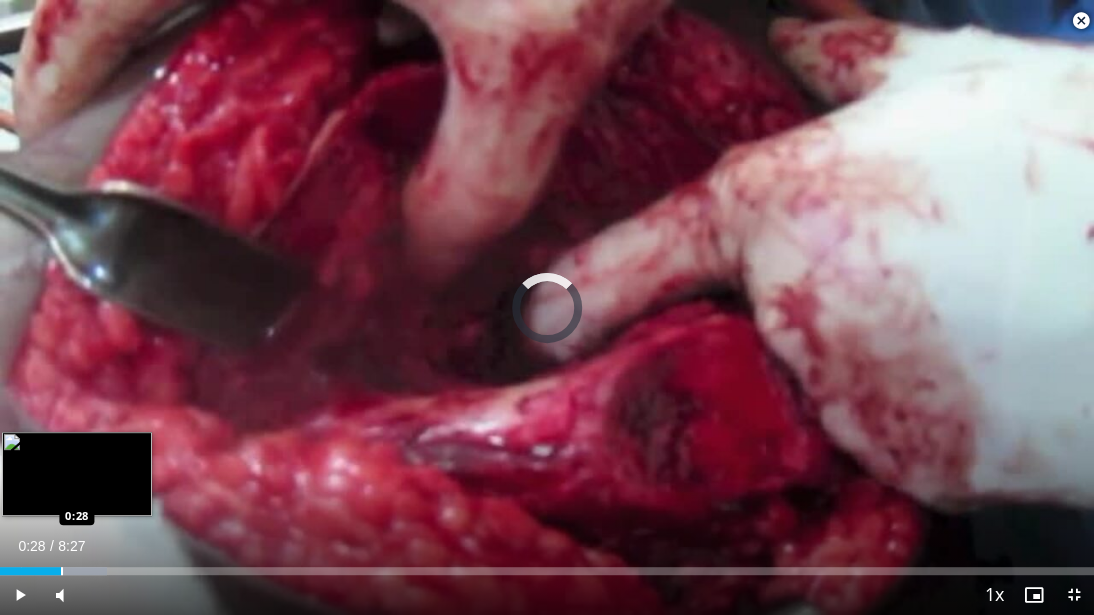 click at bounding box center (62, 571) 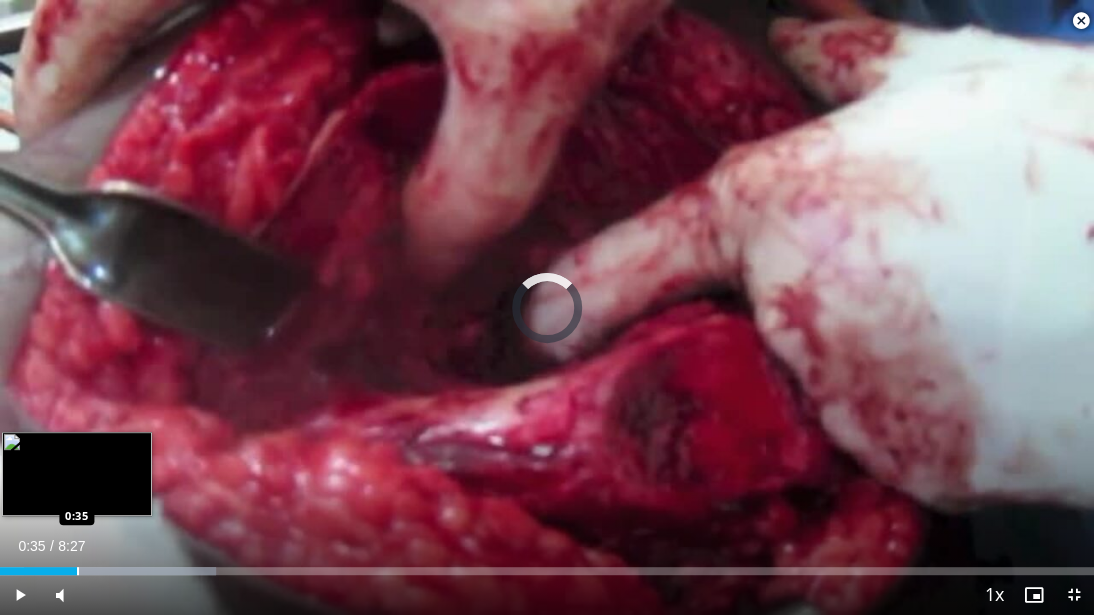 click at bounding box center [78, 571] 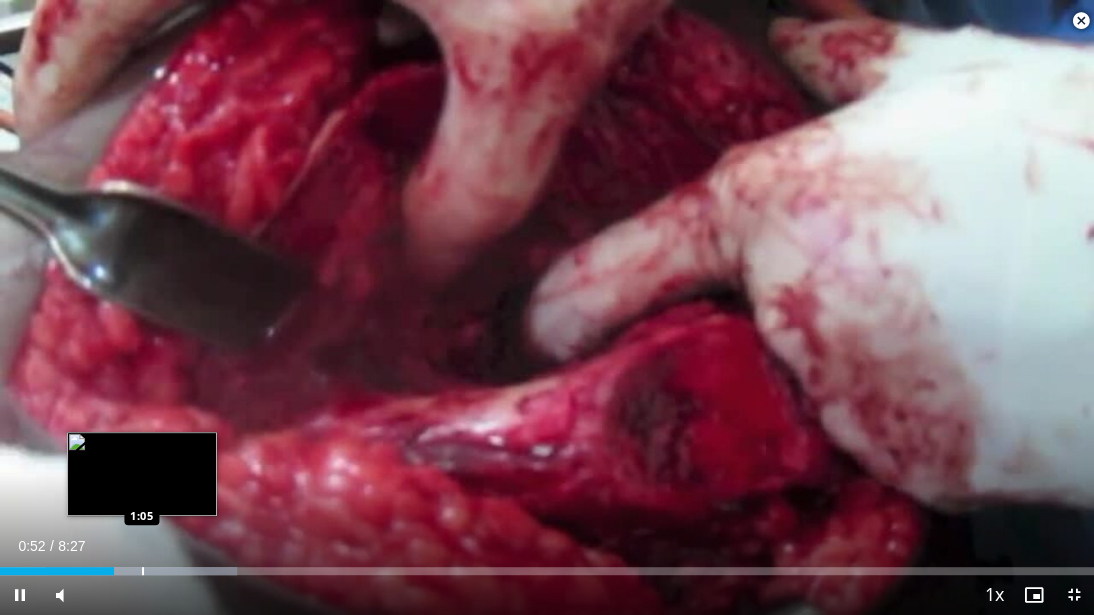 click at bounding box center (143, 571) 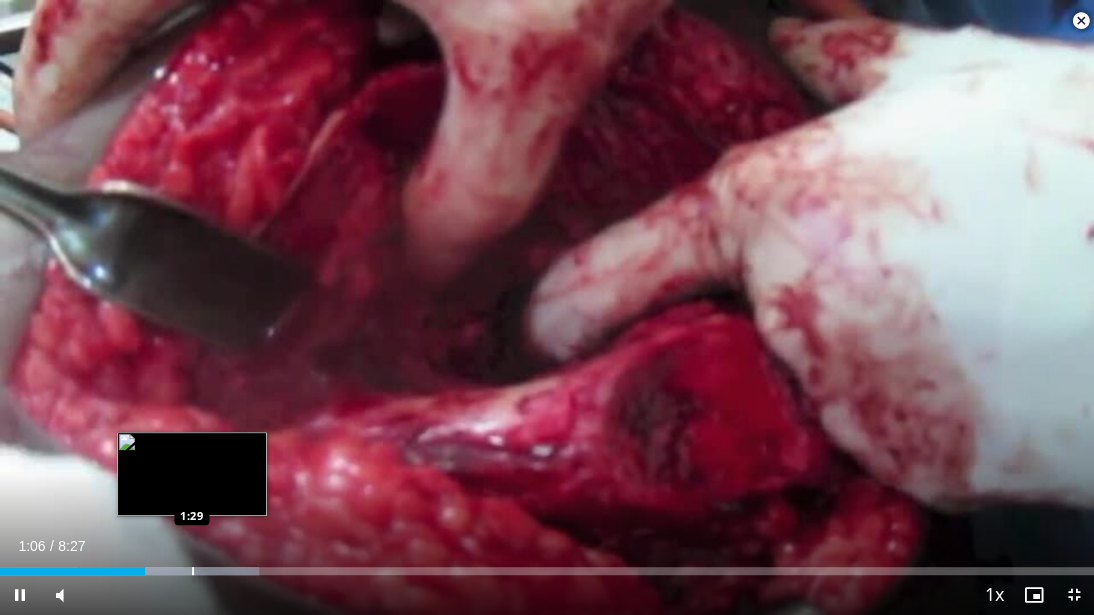 click at bounding box center [193, 571] 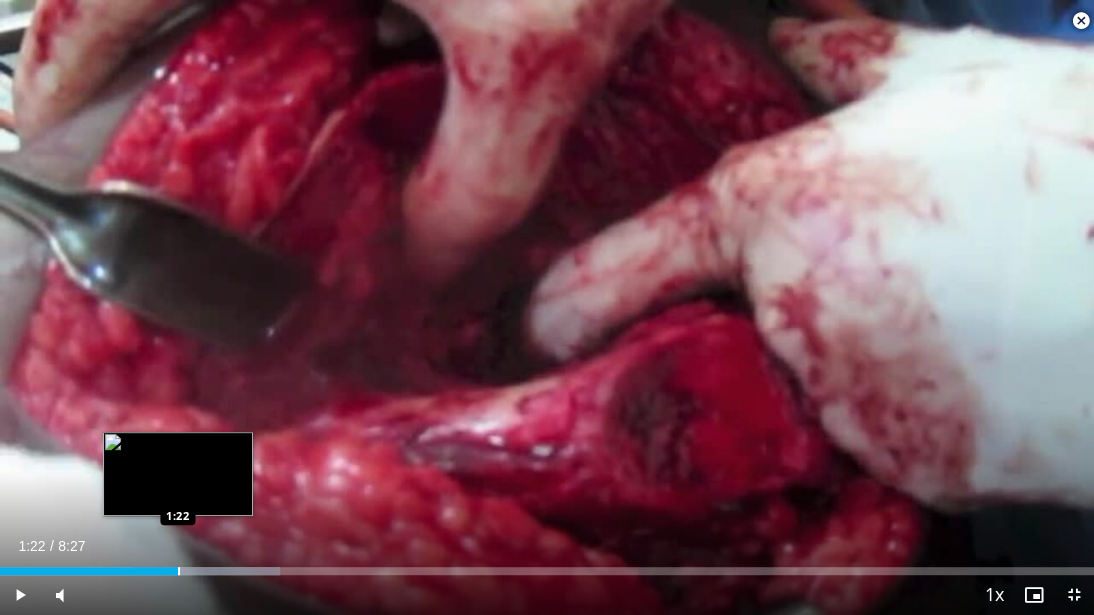 click at bounding box center (179, 571) 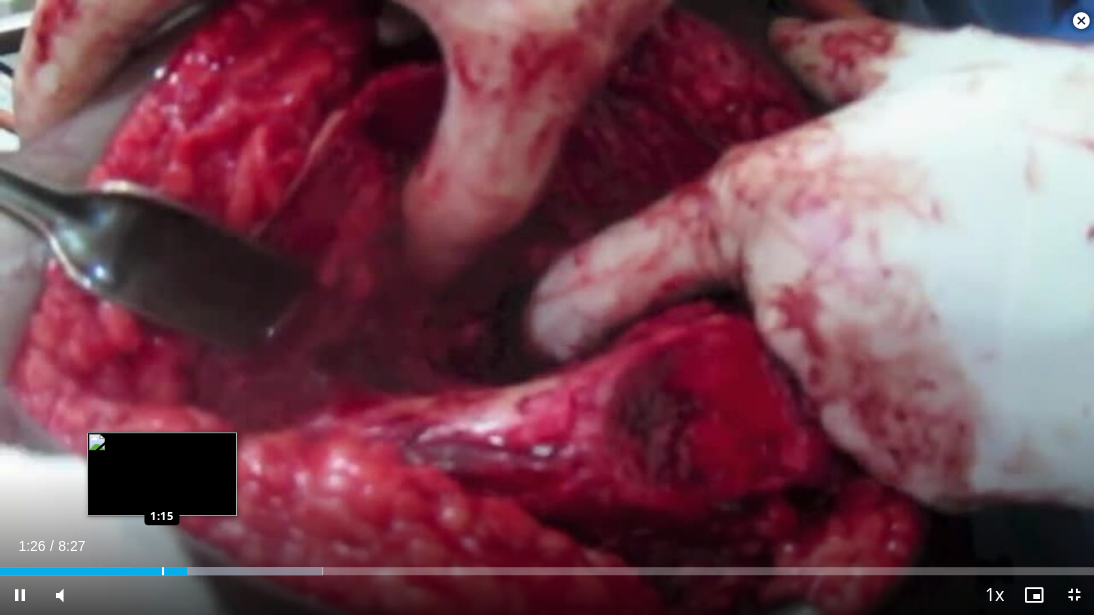 click at bounding box center [163, 571] 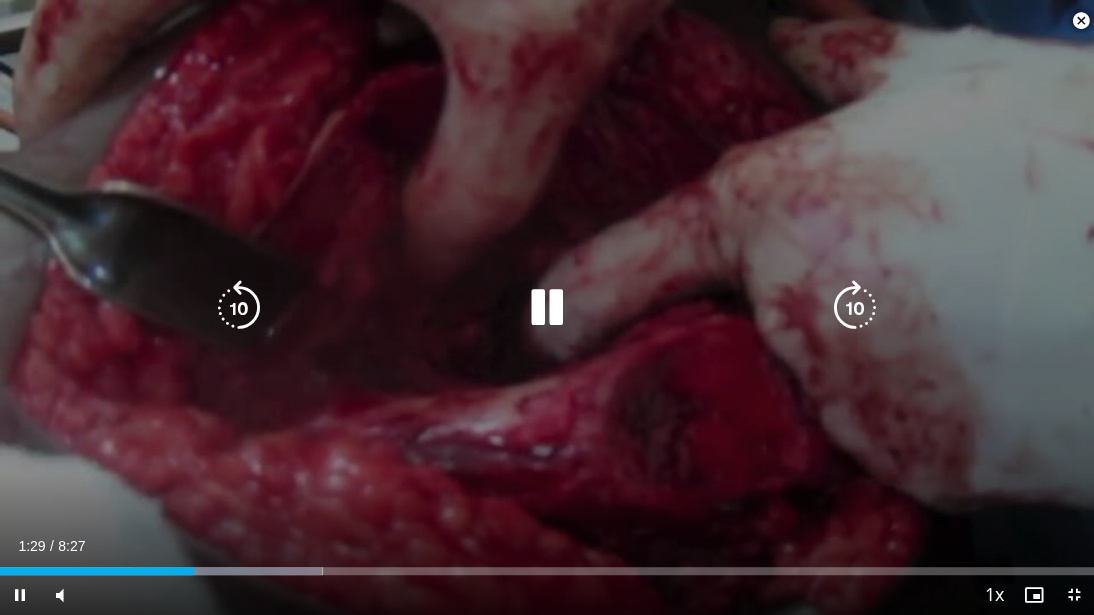 click at bounding box center (547, 308) 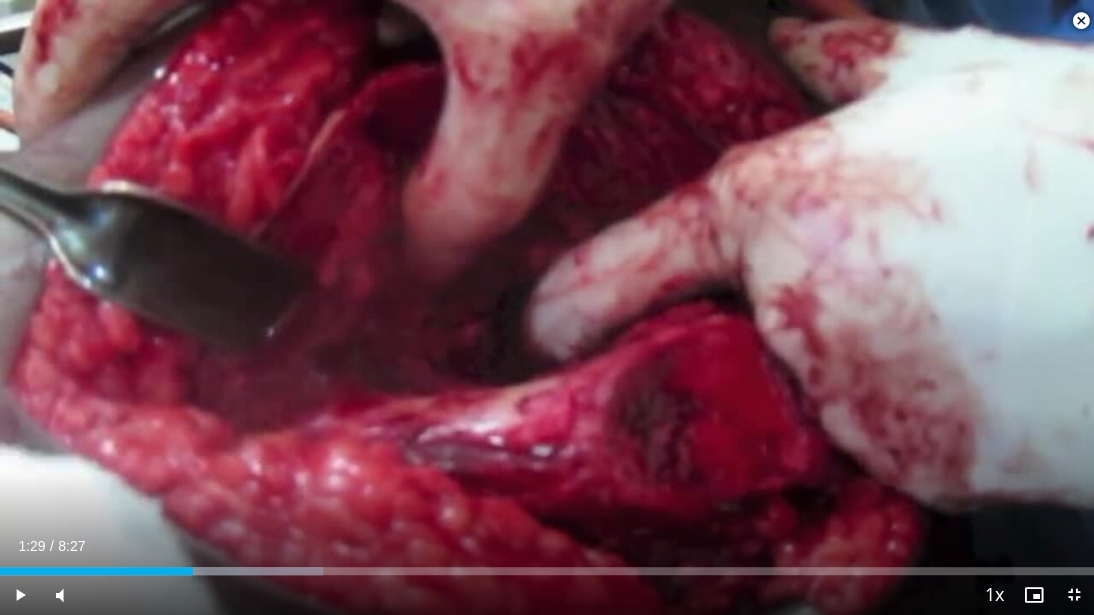 click on "10 seconds
Tap to unmute" at bounding box center (547, 307) 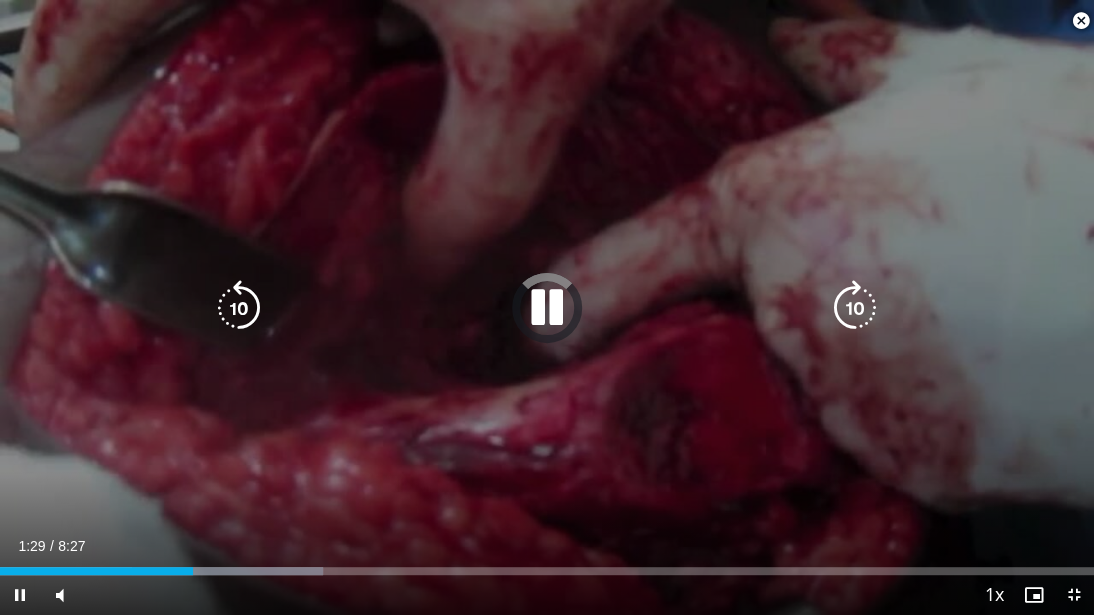 click on "10 seconds
Tap to unmute" at bounding box center (547, 307) 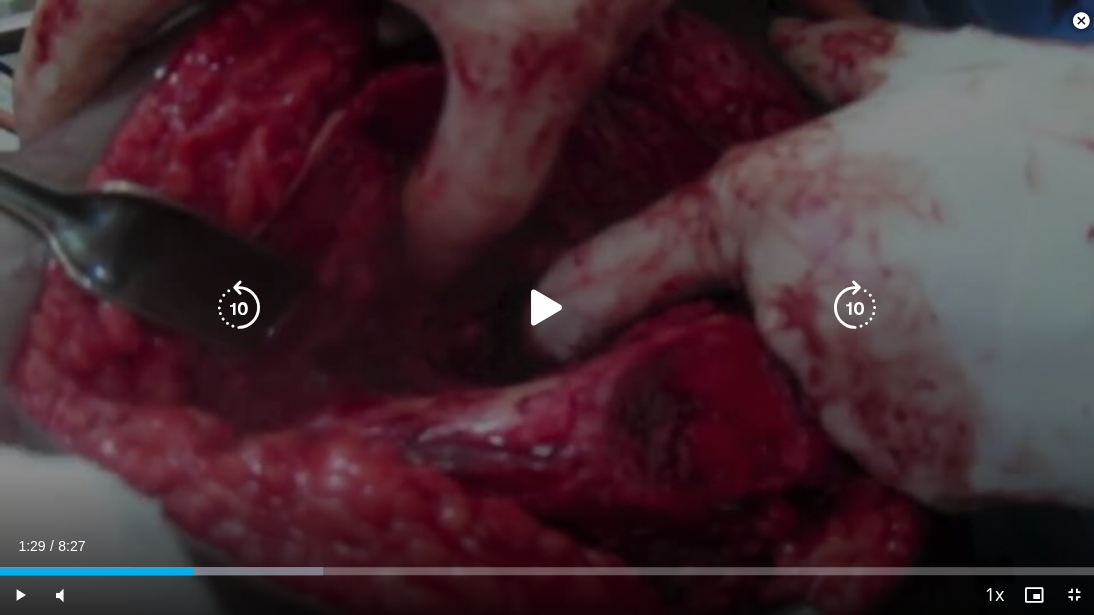 click at bounding box center (547, 308) 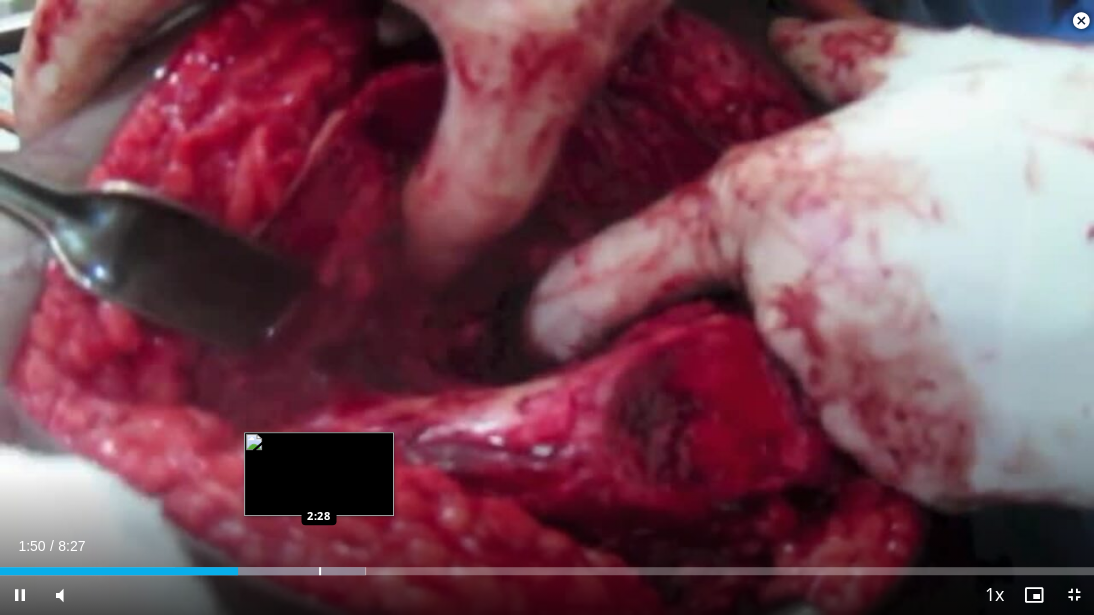 click at bounding box center (320, 571) 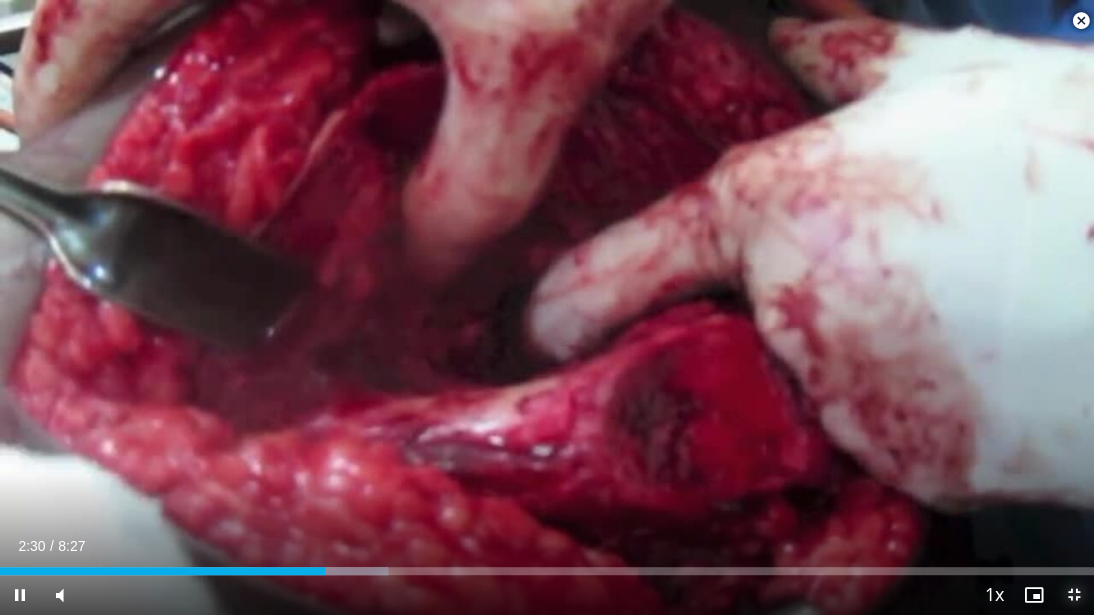 click at bounding box center (1074, 595) 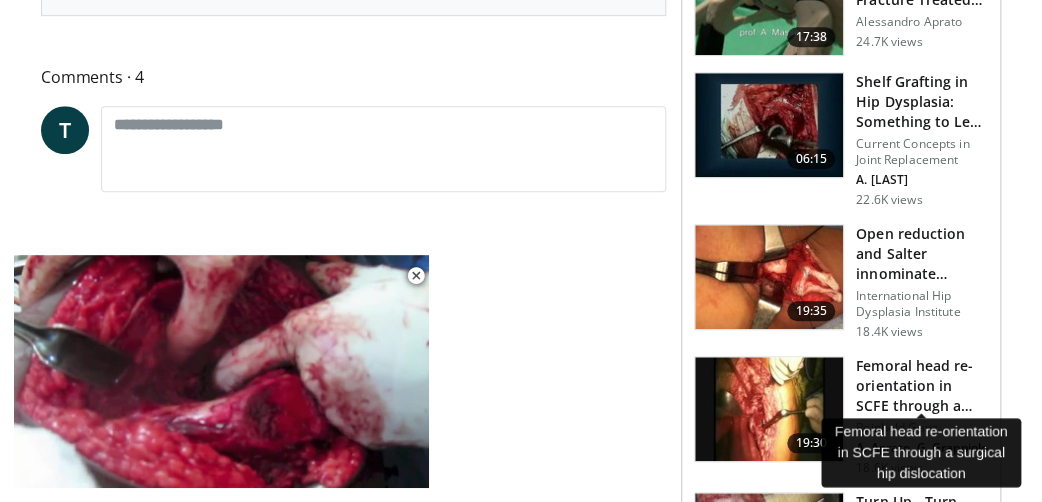 click on "Femoral head re-orientation in SCFE through a surgical hip dislocati…" at bounding box center [922, 386] 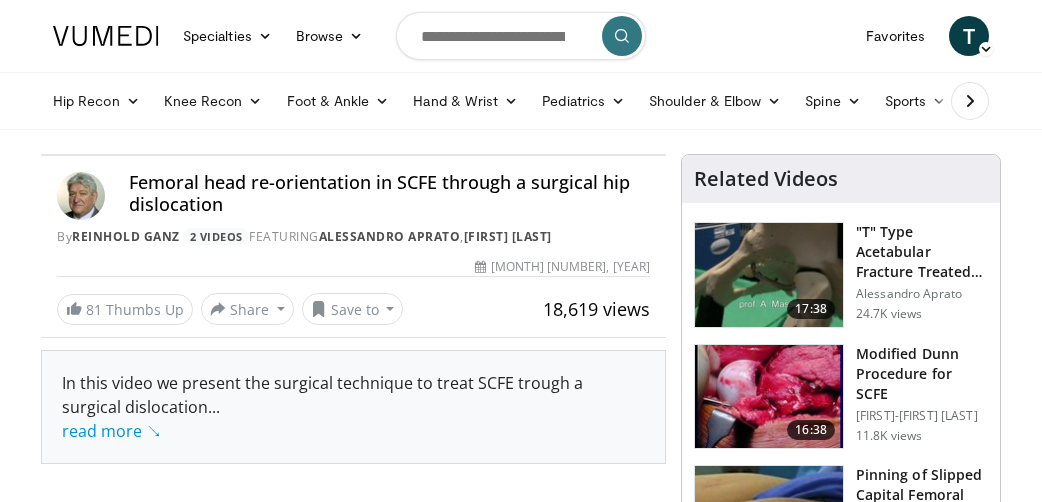 scroll, scrollTop: 0, scrollLeft: 0, axis: both 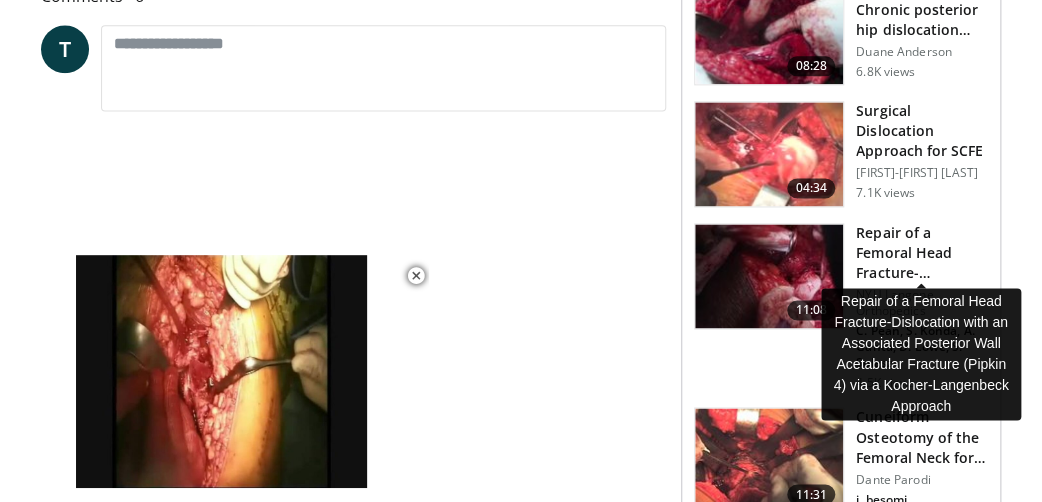 click on "Repair of a Femoral Head Fracture-Dislocation with an Associated Pos…" at bounding box center [922, 253] 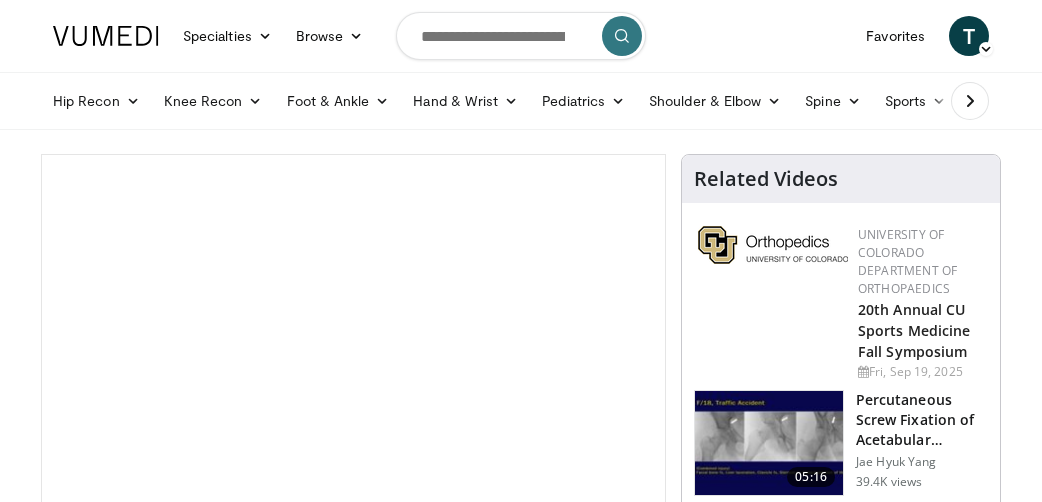 scroll, scrollTop: 0, scrollLeft: 0, axis: both 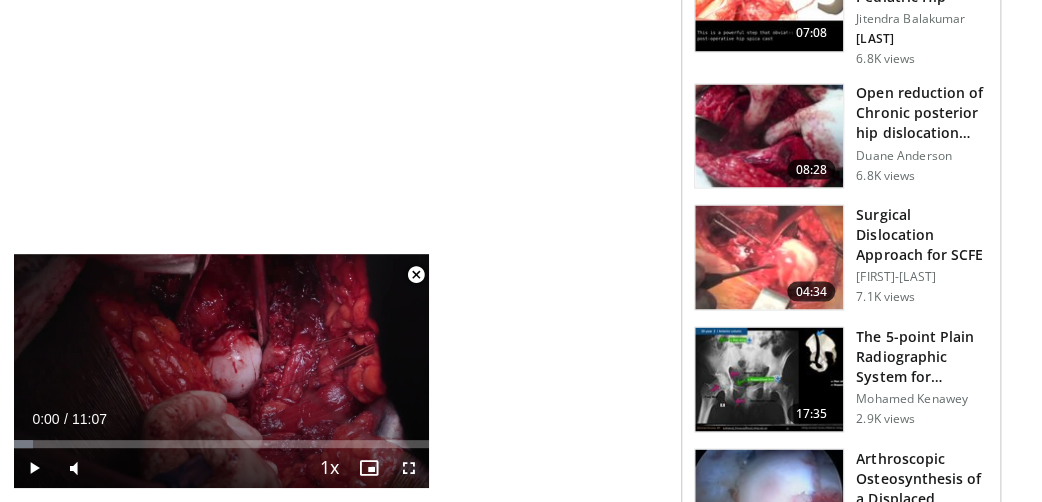click at bounding box center (769, 379) 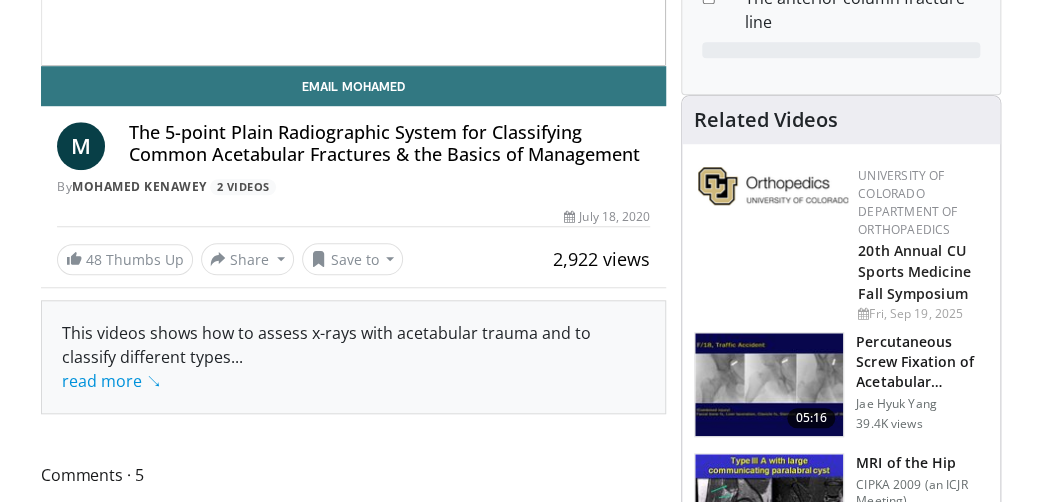 scroll, scrollTop: 440, scrollLeft: 0, axis: vertical 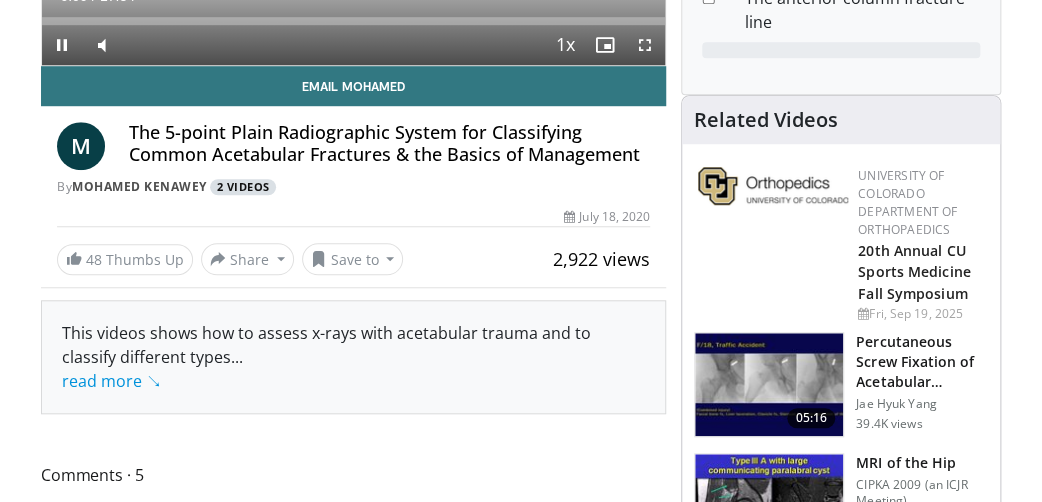 click on "2 Videos" at bounding box center (243, 187) 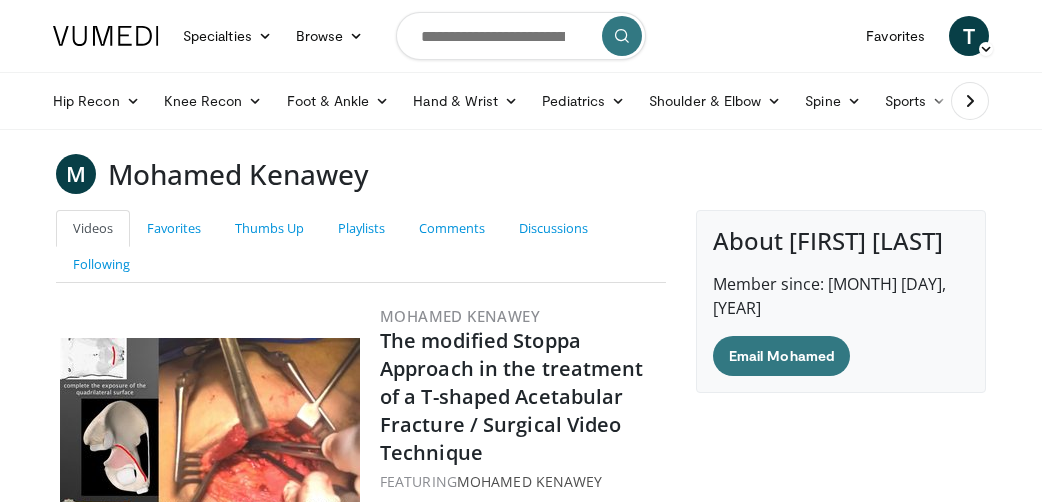 scroll, scrollTop: 299, scrollLeft: 0, axis: vertical 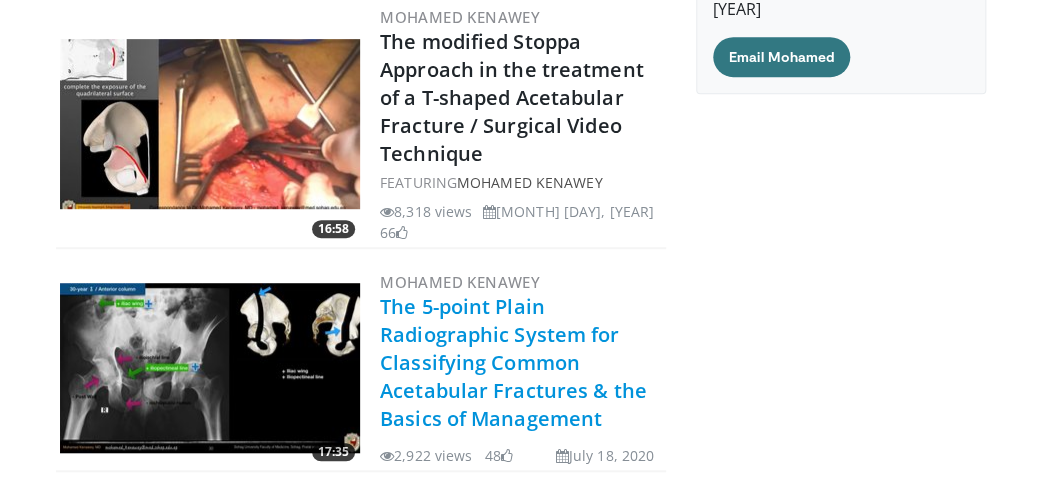 click on "The 5-point Plain Radiographic System for Classifying Common Acetabular Fractures & the Basics of Management" at bounding box center (513, 362) 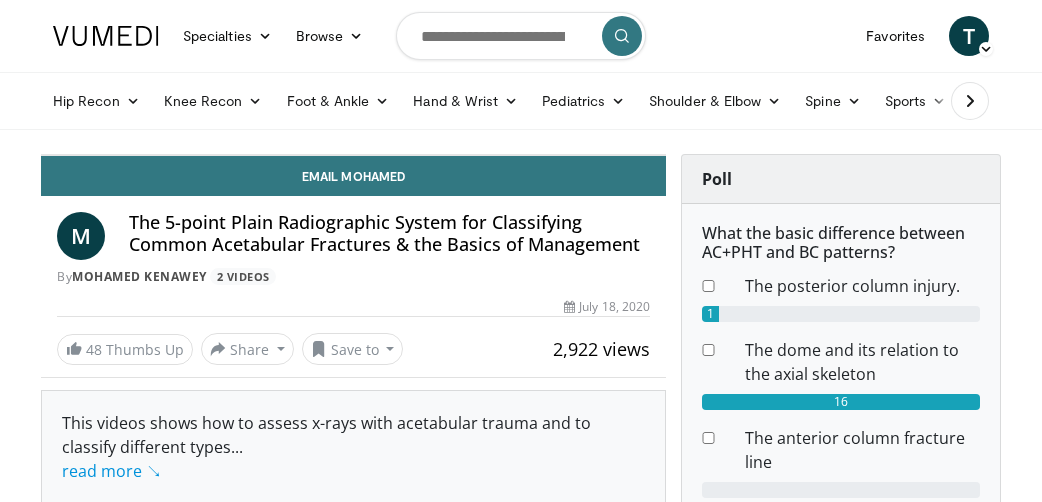 scroll, scrollTop: 0, scrollLeft: 0, axis: both 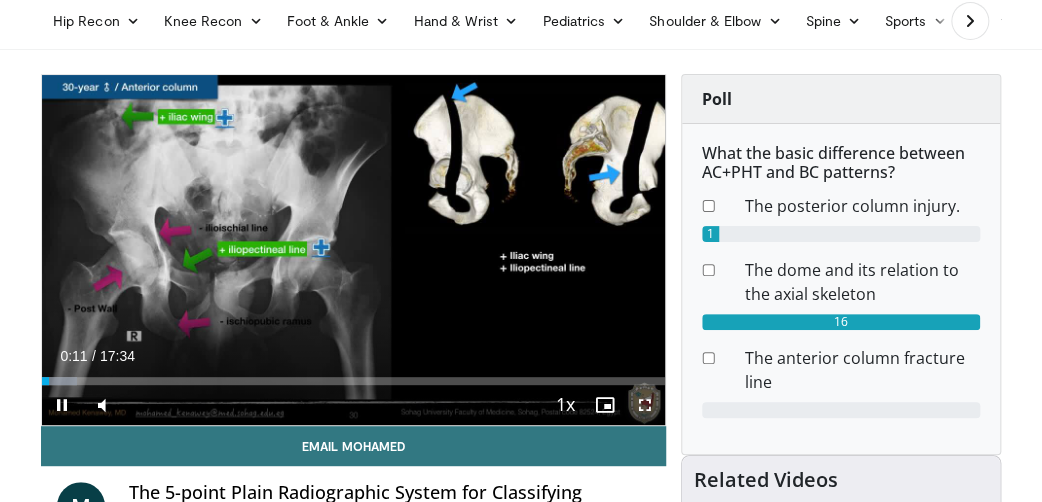 click at bounding box center [645, 405] 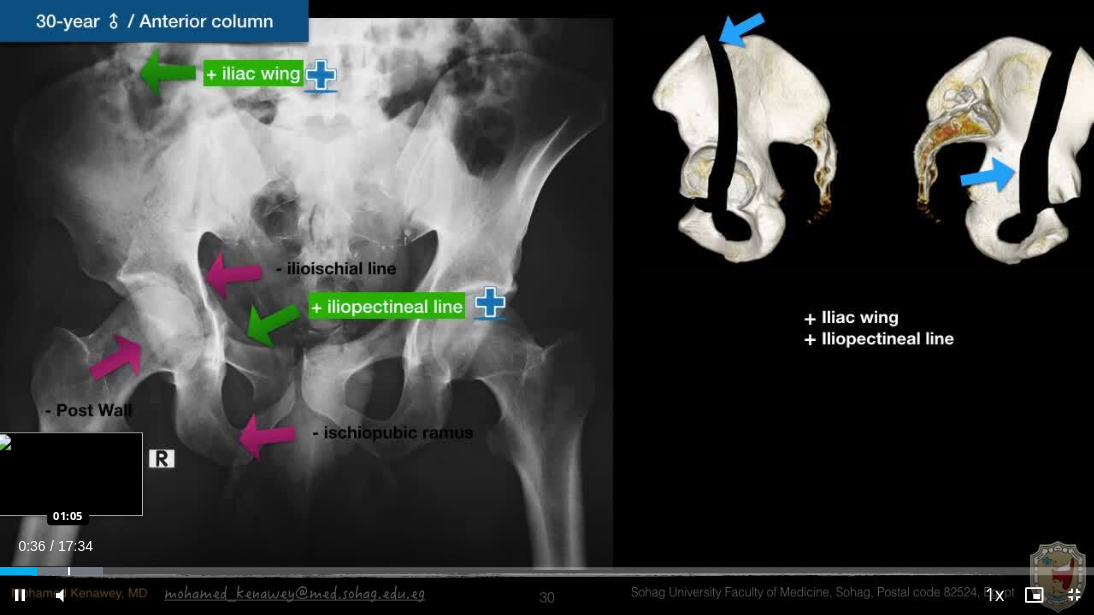 click at bounding box center [69, 571] 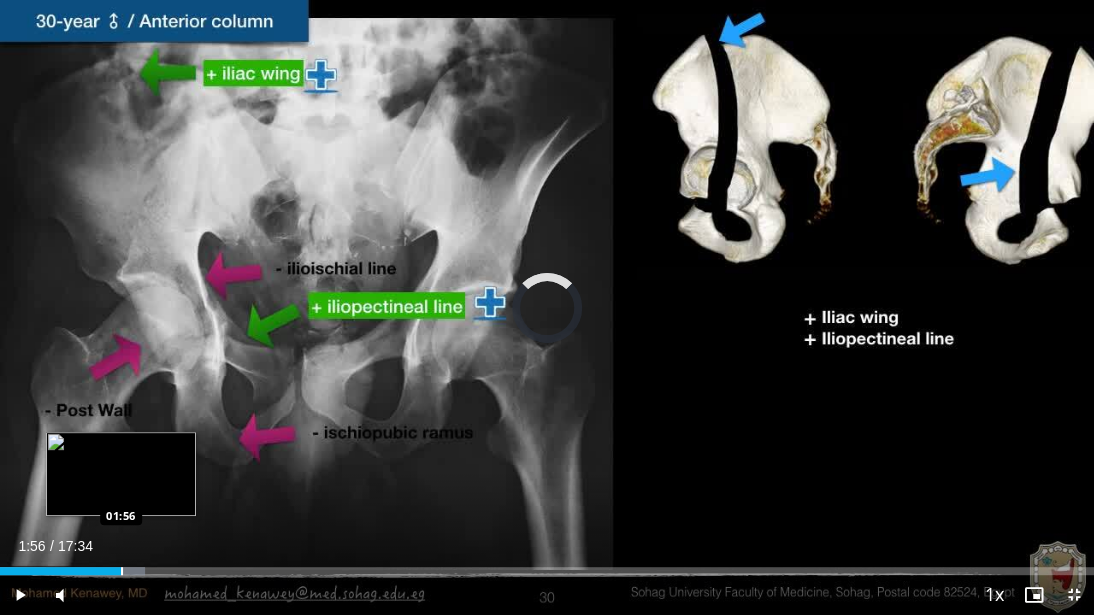 click at bounding box center (122, 571) 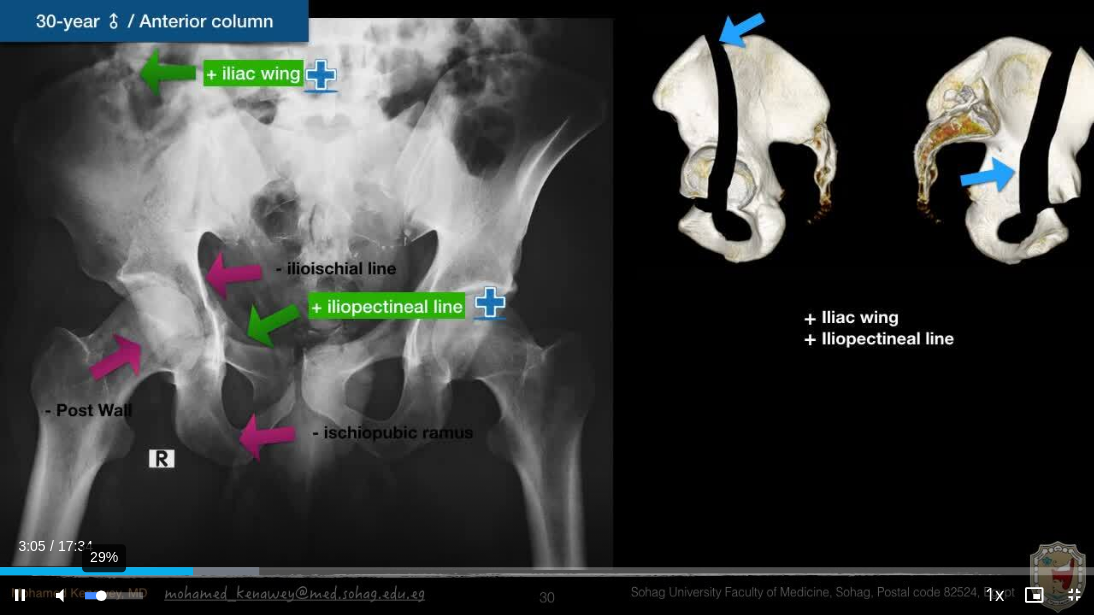 click on "29%" at bounding box center [113, 595] 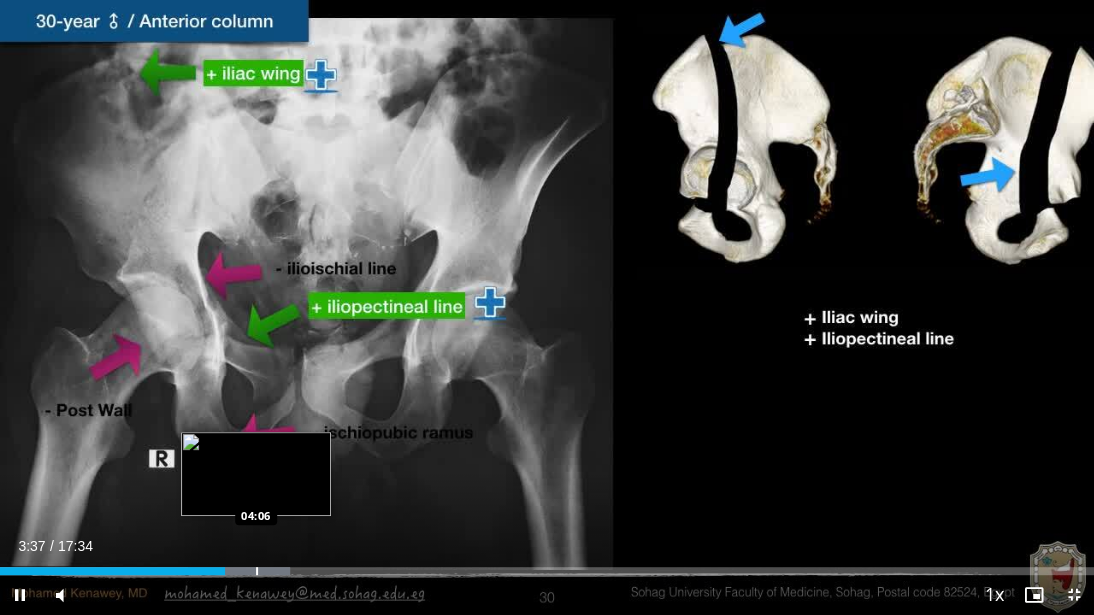 click at bounding box center [257, 571] 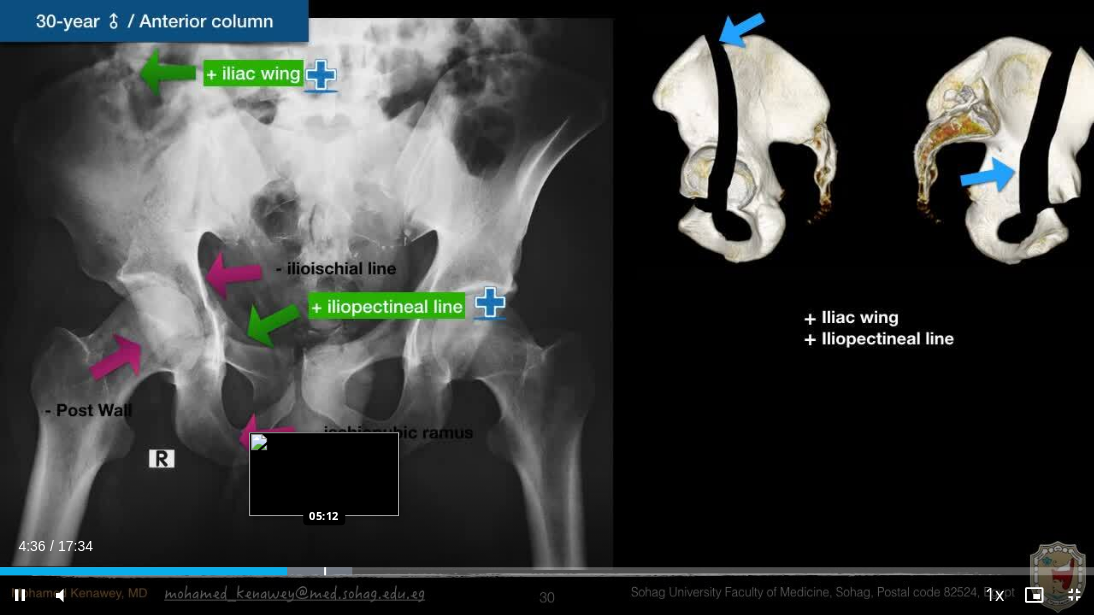 click on "Loaded :  32.20% 04:36 05:12" at bounding box center (547, 565) 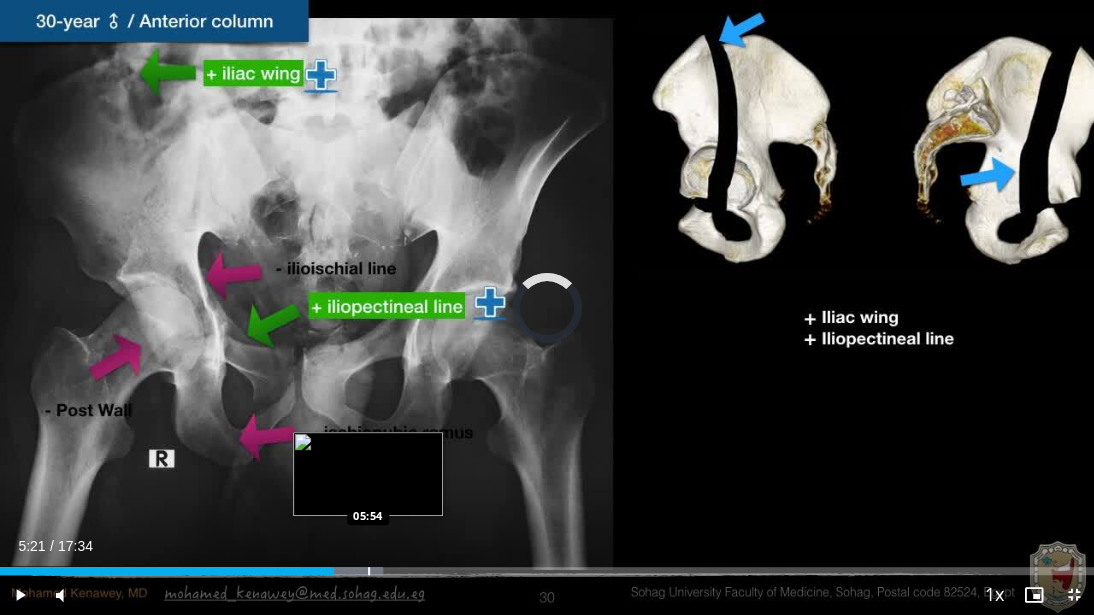 click at bounding box center [369, 571] 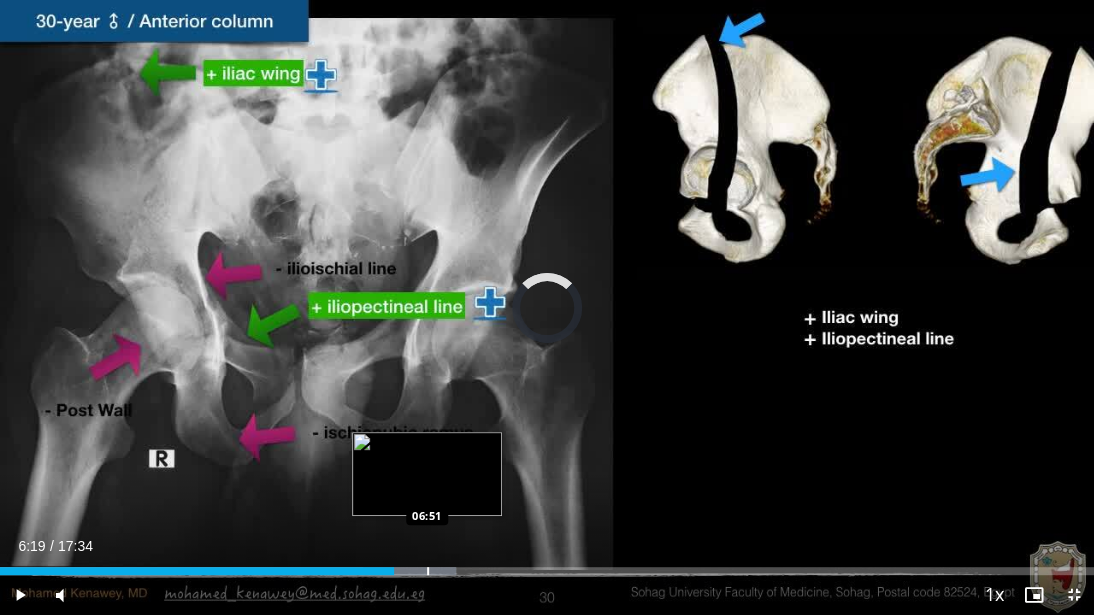 click at bounding box center (428, 571) 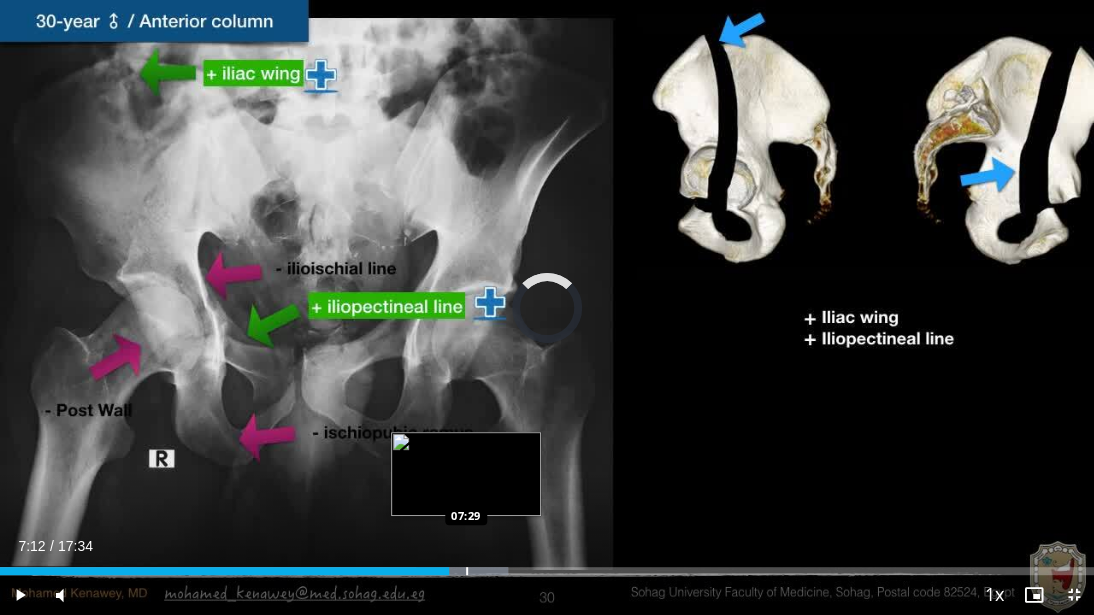 click at bounding box center (467, 571) 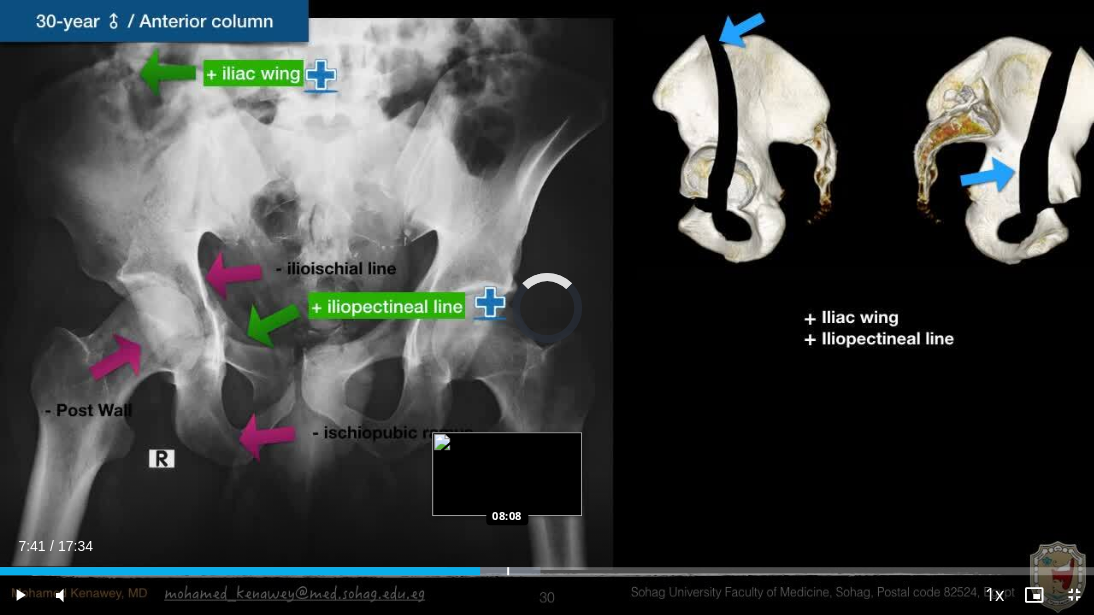 click at bounding box center [508, 571] 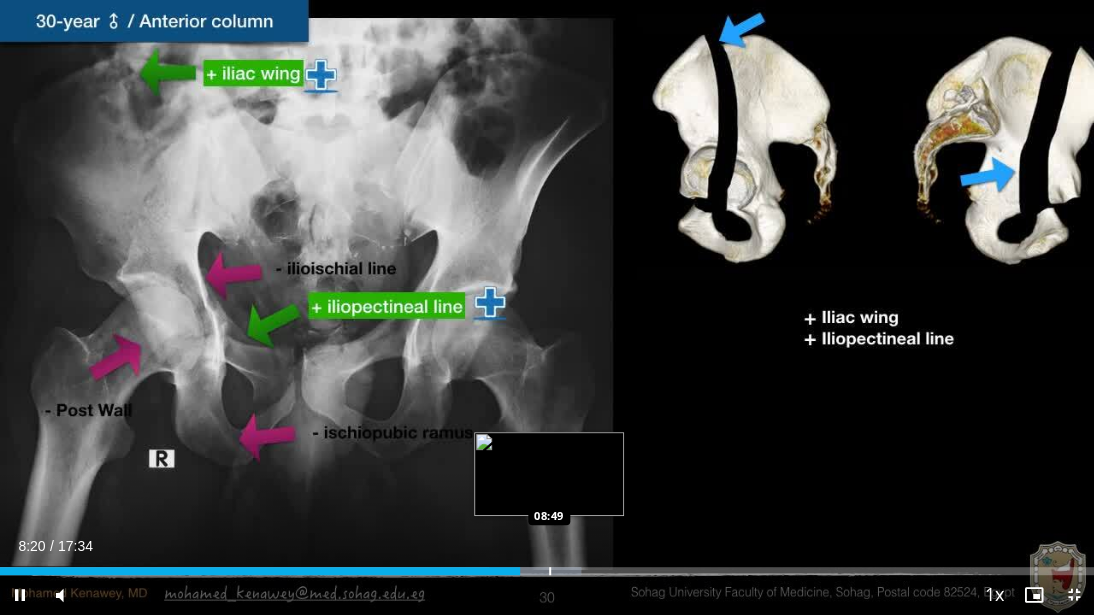 click at bounding box center (550, 571) 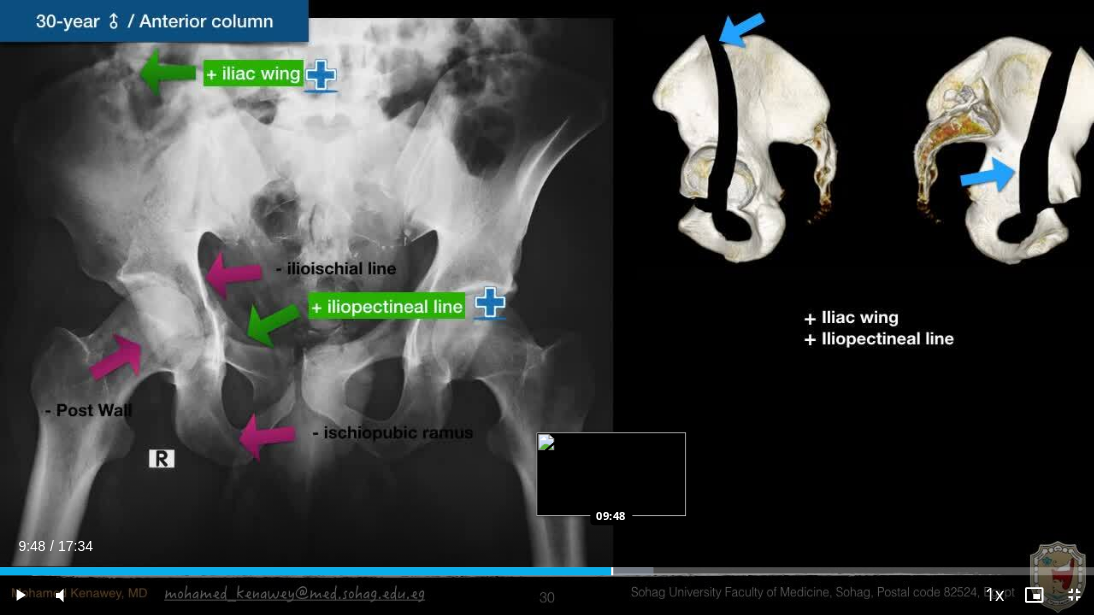 click at bounding box center [612, 571] 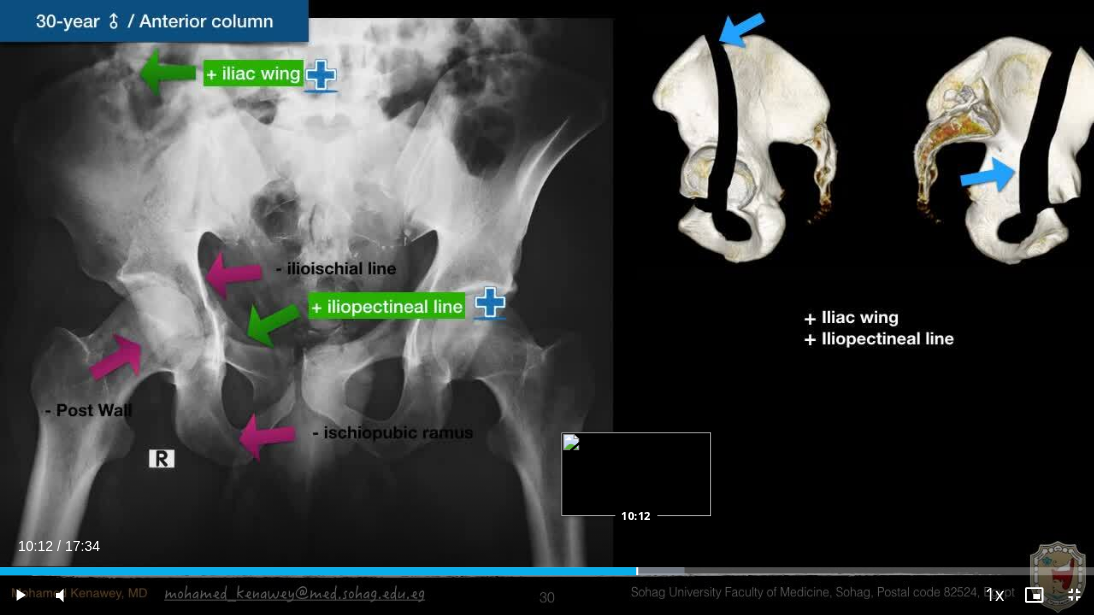 click at bounding box center [637, 571] 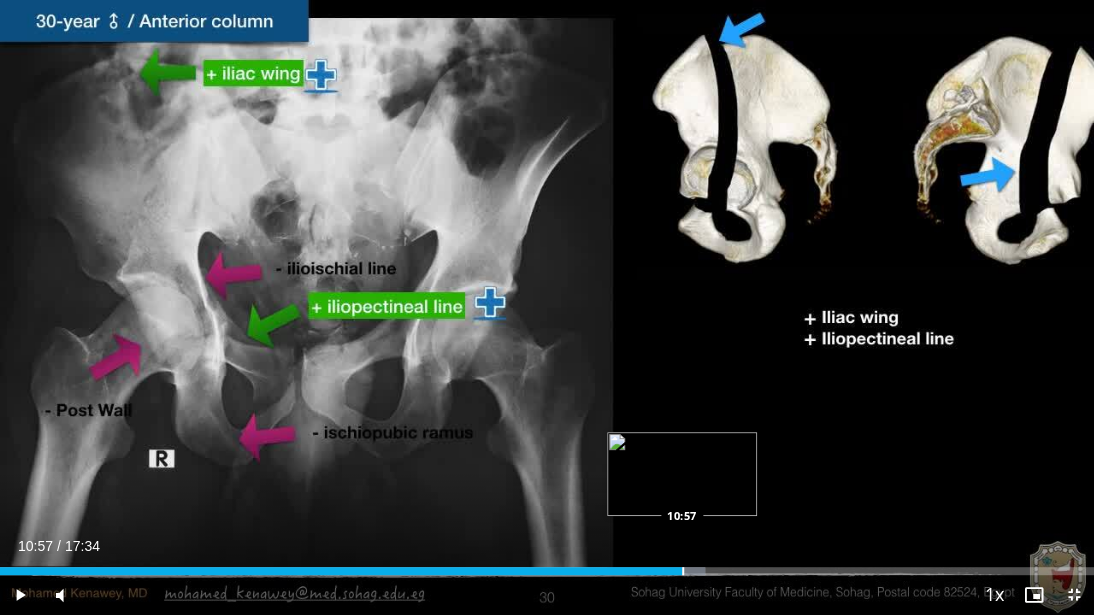 click at bounding box center (683, 571) 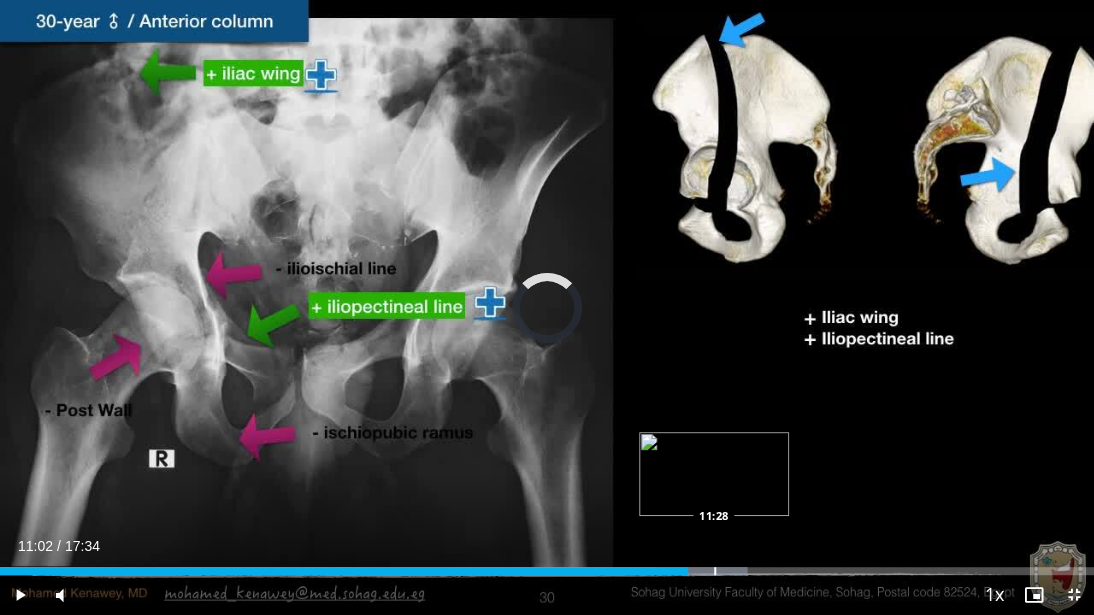 click on "Loaded :  68.30% 11:03 11:28" at bounding box center [547, 565] 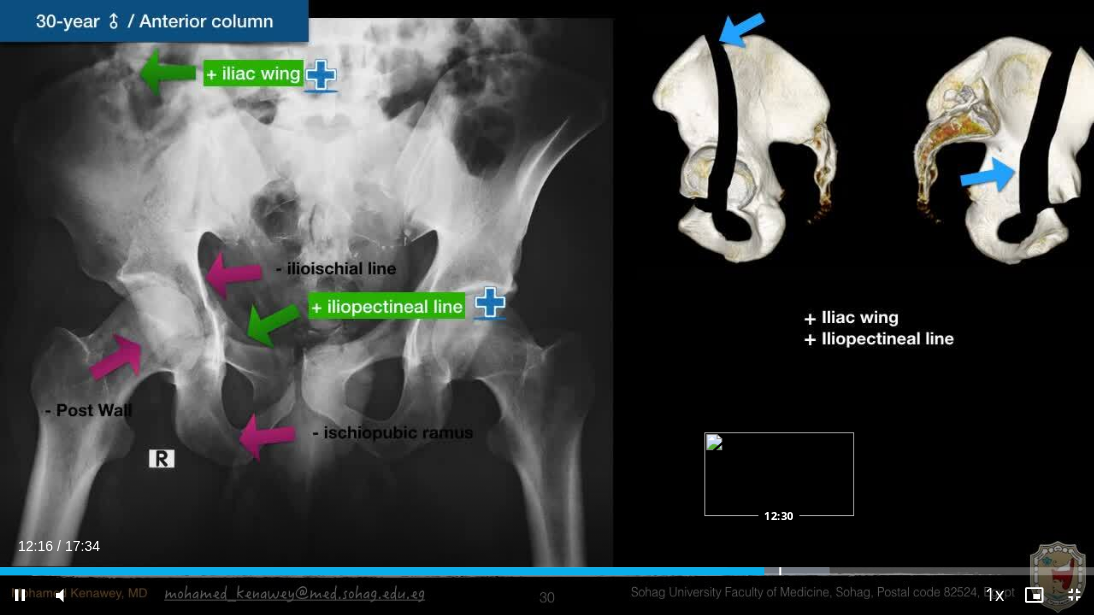 click at bounding box center [780, 571] 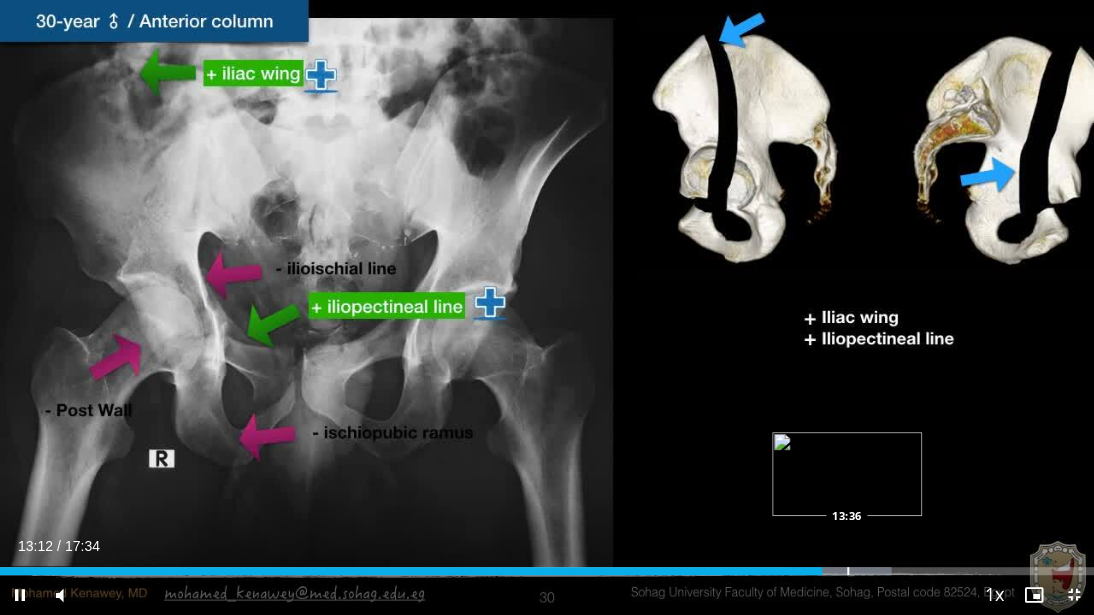 click at bounding box center [848, 571] 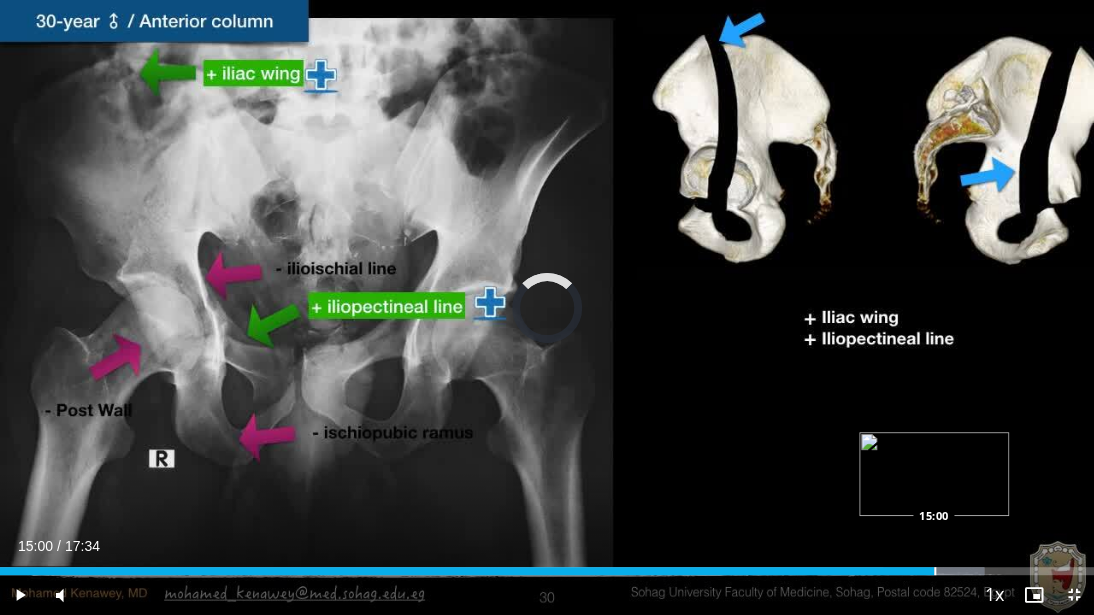 click at bounding box center (935, 571) 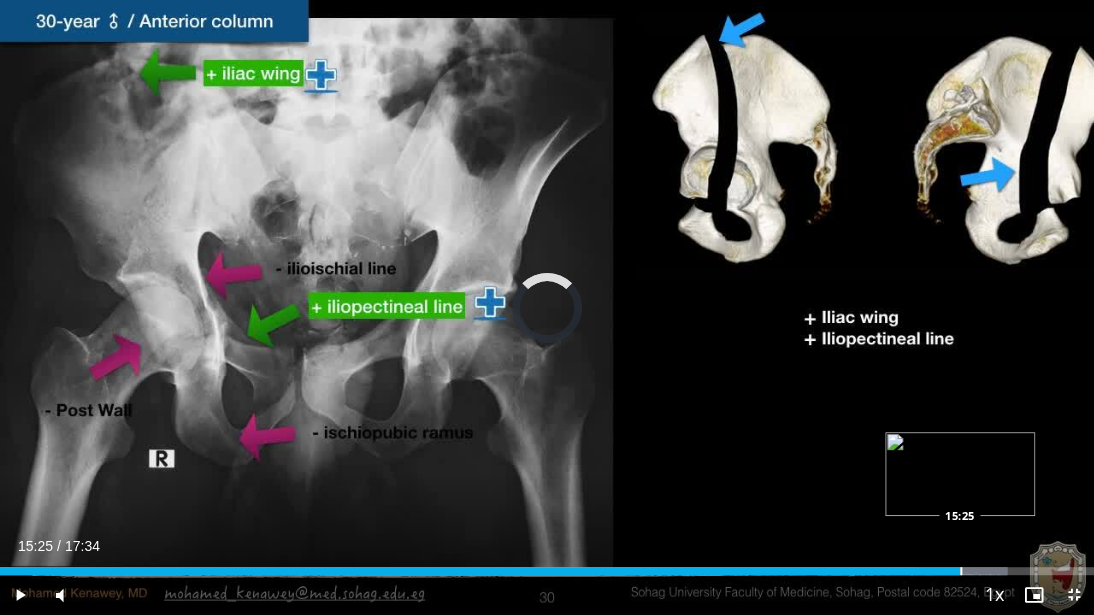 click on "Loaded :  92.01% 15:25 15:25" at bounding box center (547, 565) 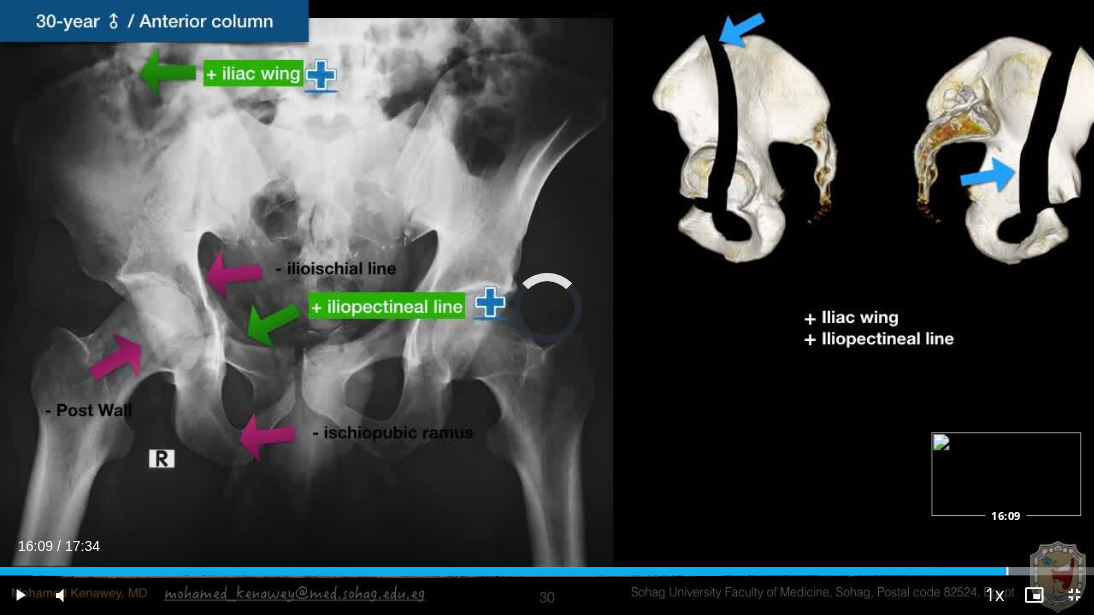 click at bounding box center (1007, 571) 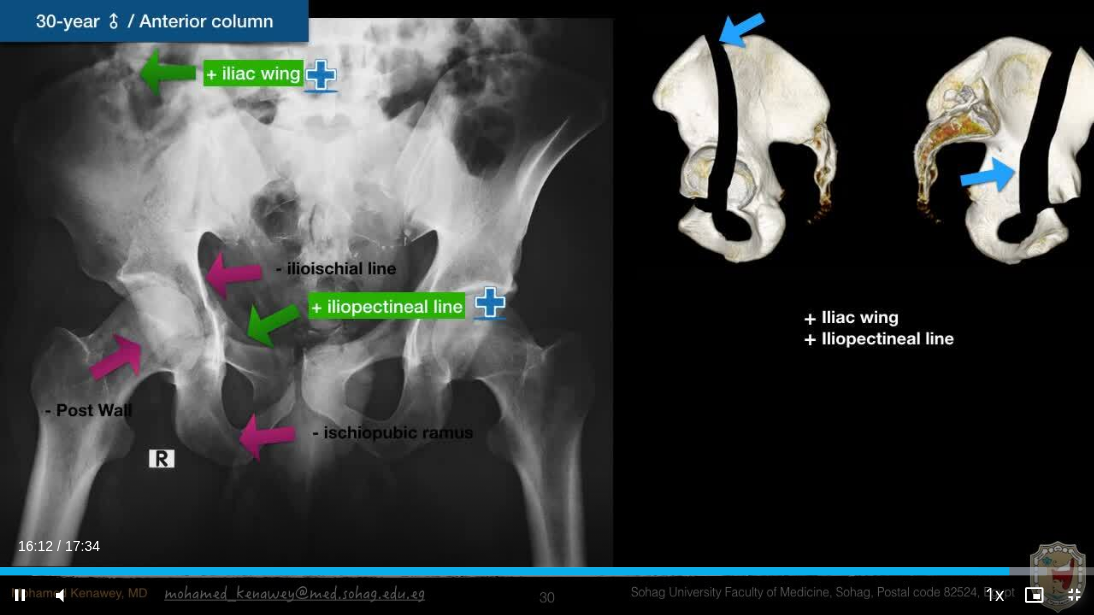click at bounding box center (1074, 595) 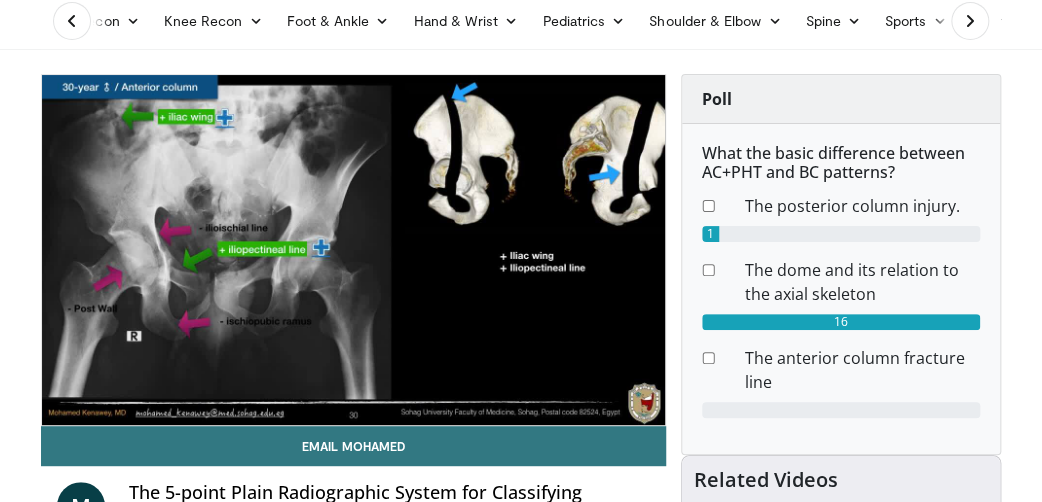 scroll, scrollTop: 520, scrollLeft: 0, axis: vertical 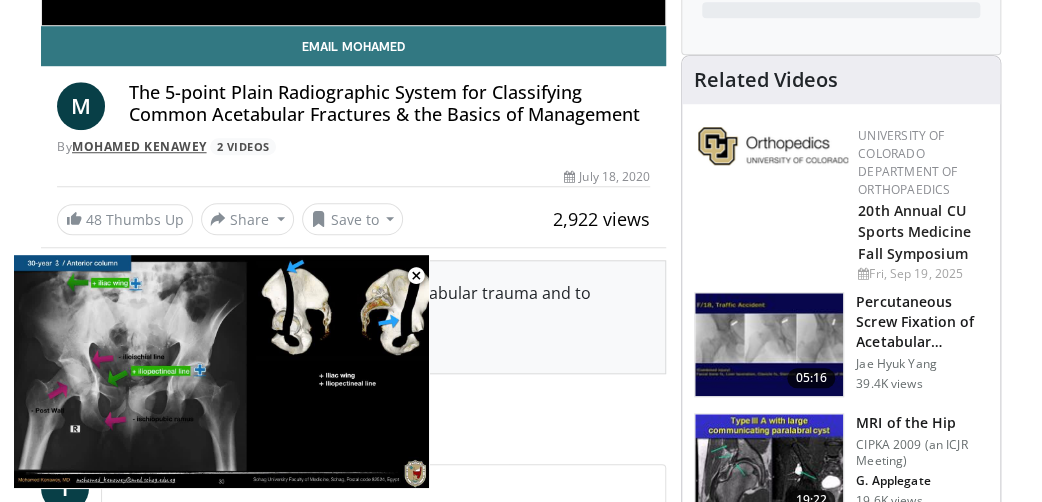 click on "Mohamed Kenawey" at bounding box center (139, 146) 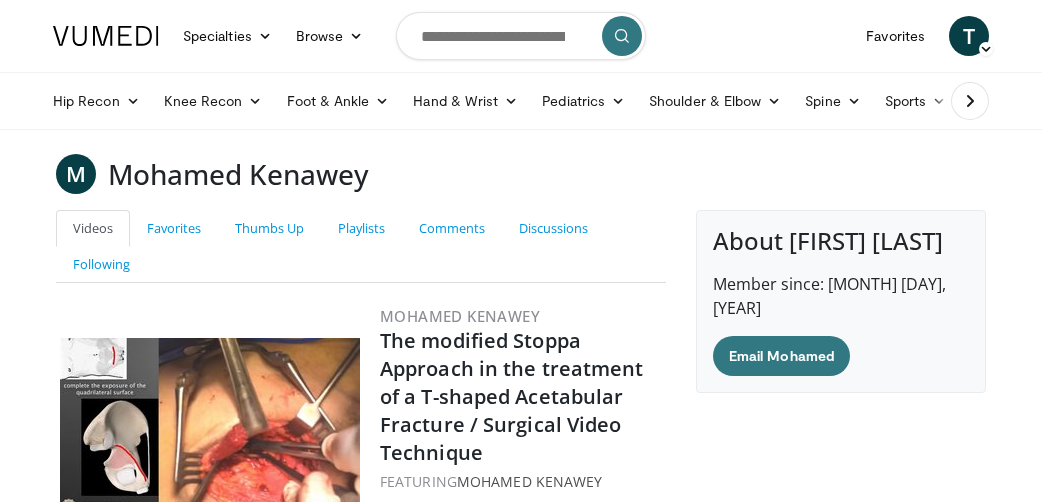 scroll, scrollTop: 0, scrollLeft: 0, axis: both 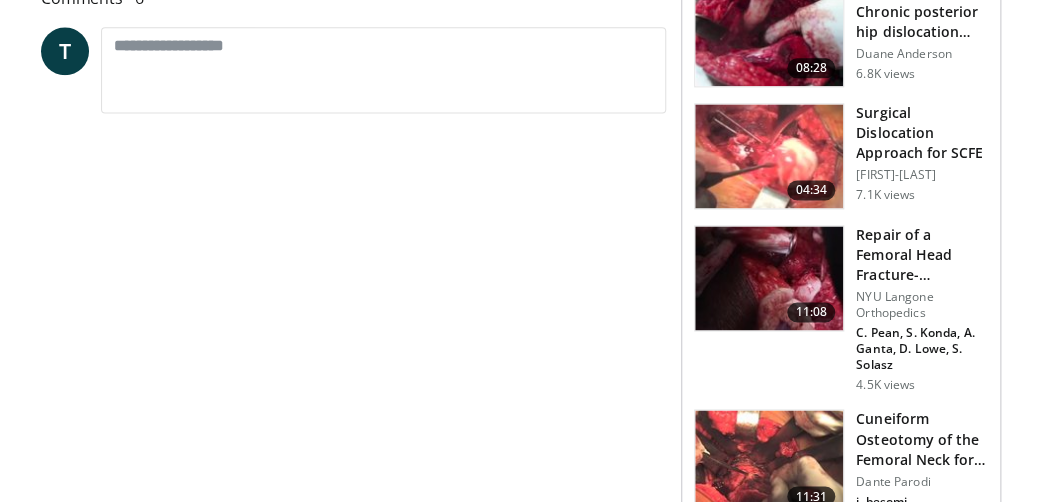 click at bounding box center (769, 156) 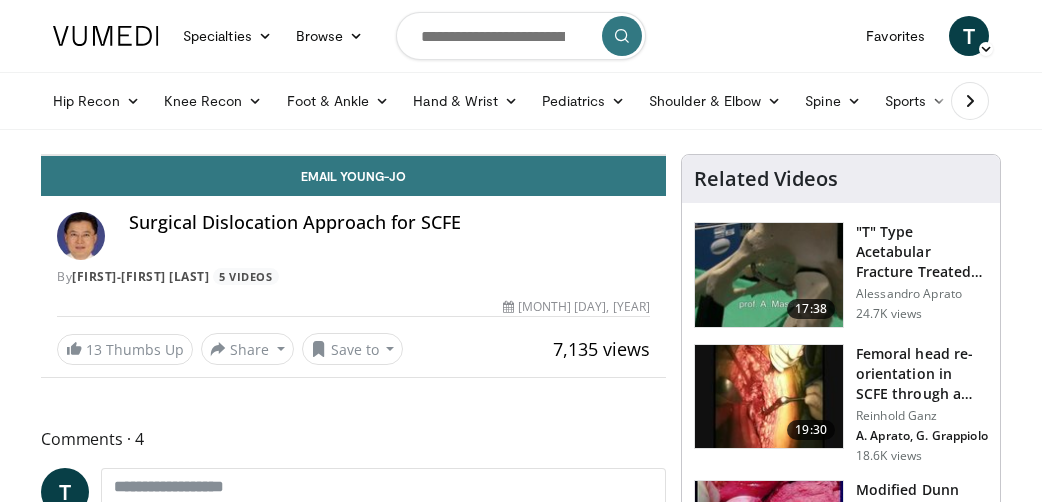 scroll, scrollTop: 0, scrollLeft: 0, axis: both 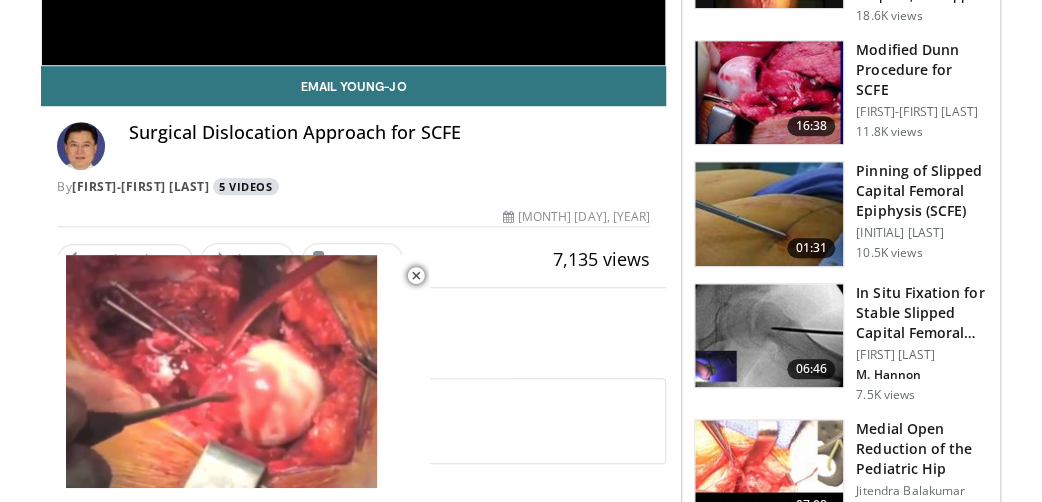 click on "5 Videos" at bounding box center (246, 186) 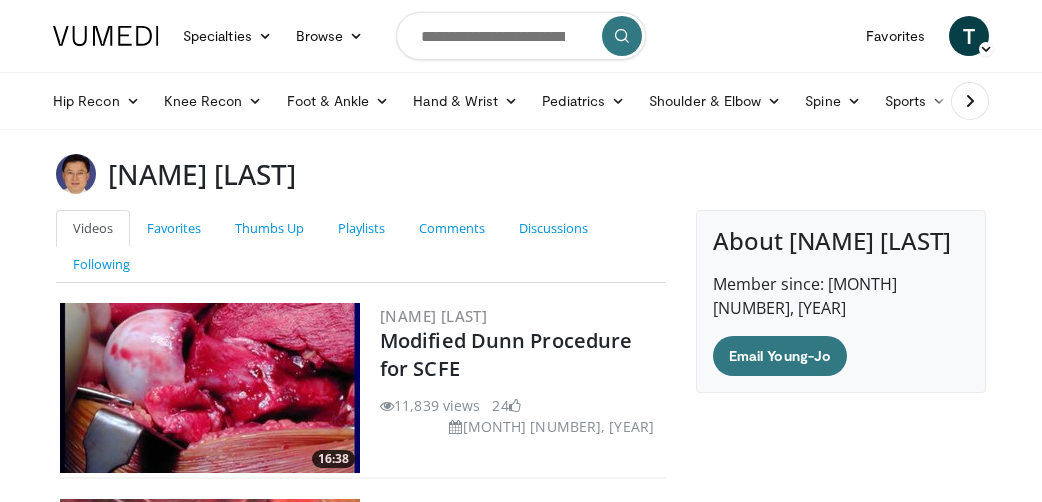 scroll, scrollTop: 299, scrollLeft: 0, axis: vertical 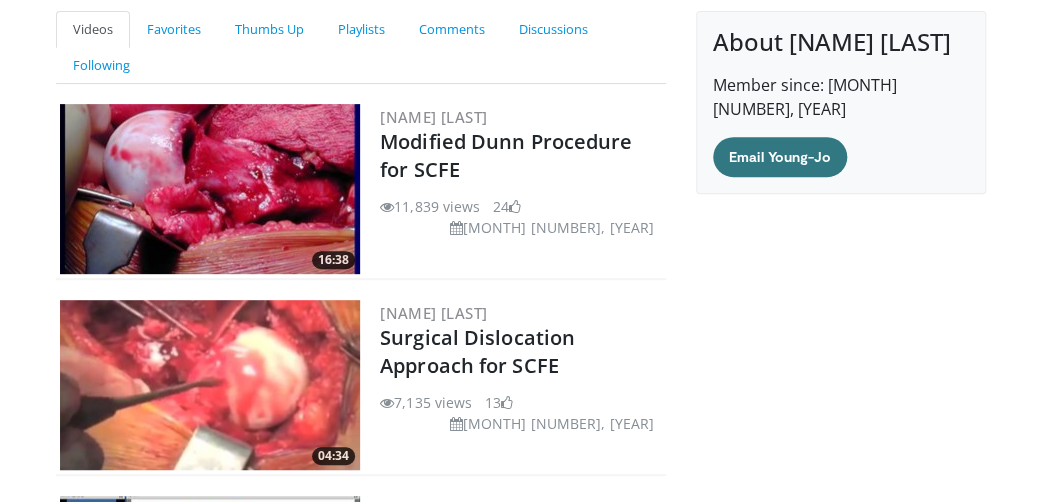 click at bounding box center (210, 189) 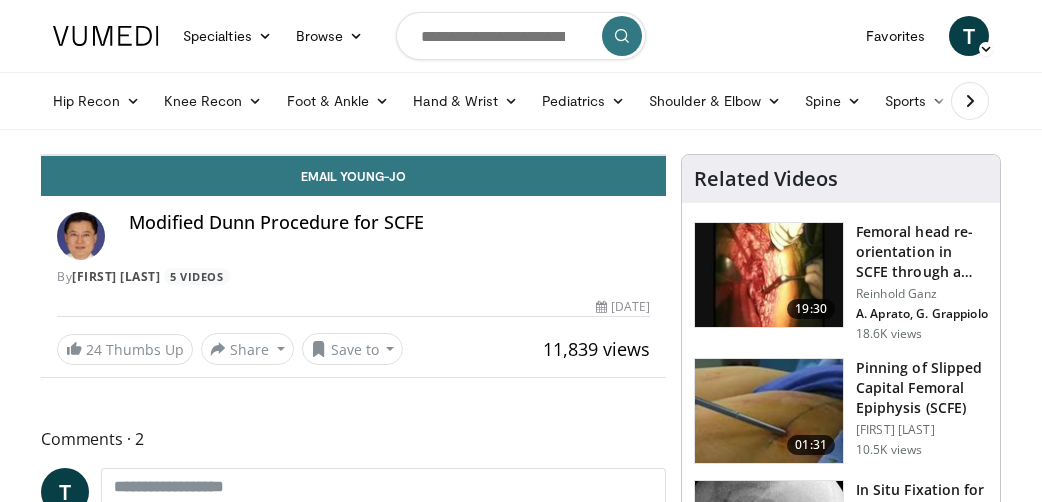scroll, scrollTop: 0, scrollLeft: 0, axis: both 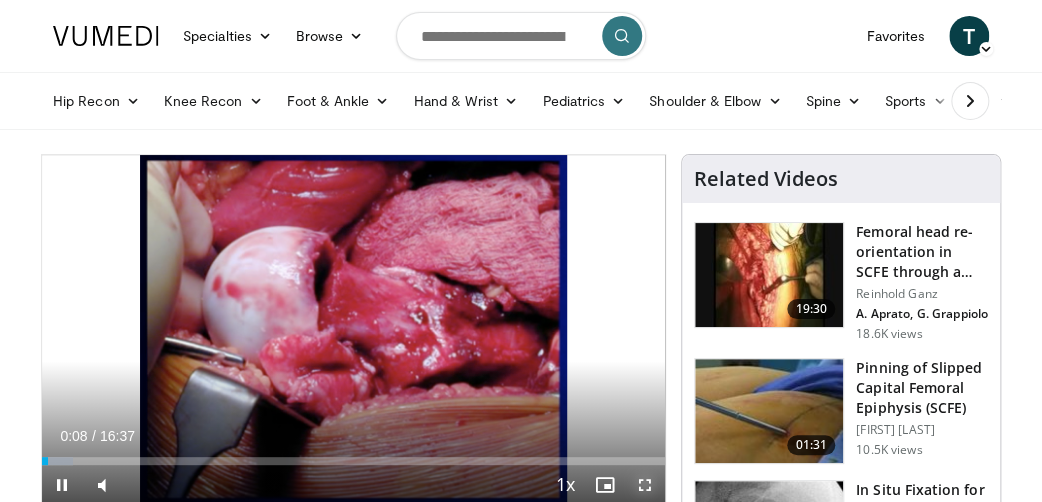 click at bounding box center (645, 485) 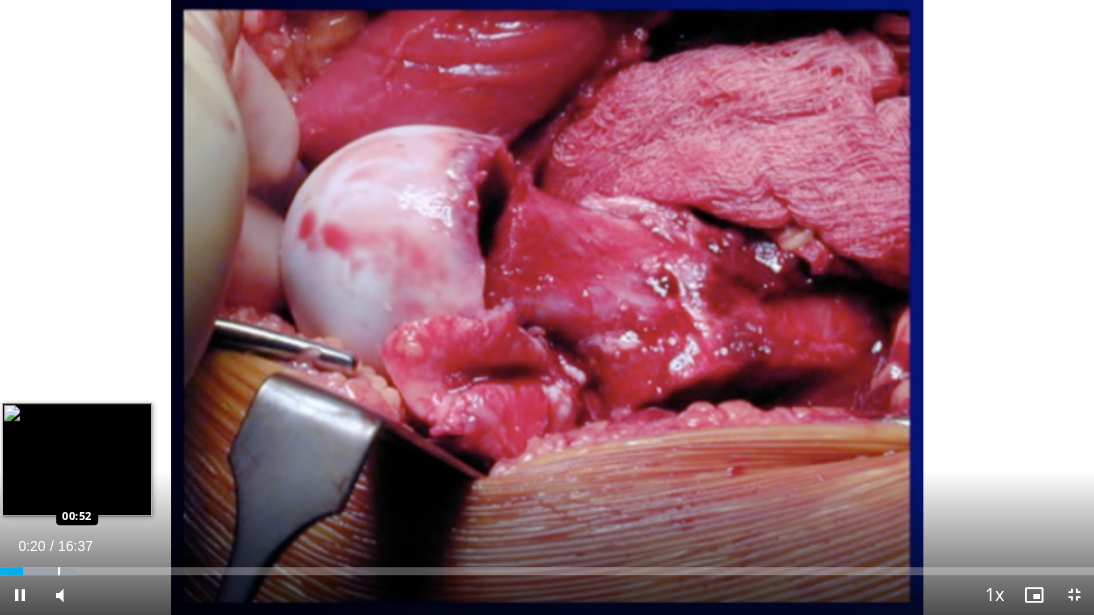 click at bounding box center (59, 571) 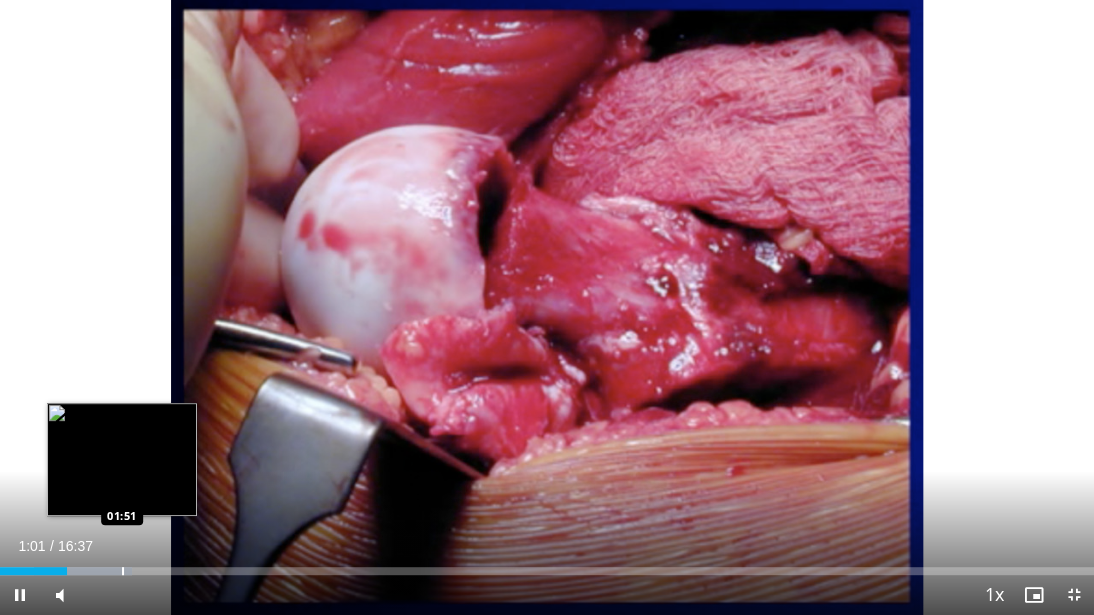 click at bounding box center [123, 571] 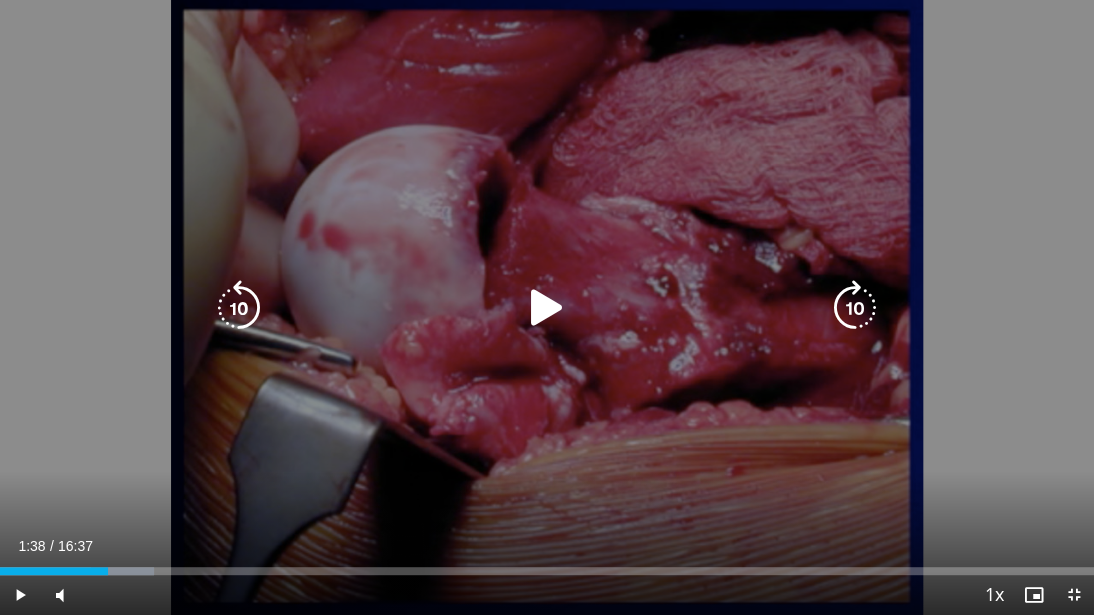 click on "Loaded :  14.04% 01:38 01:40" at bounding box center (547, 571) 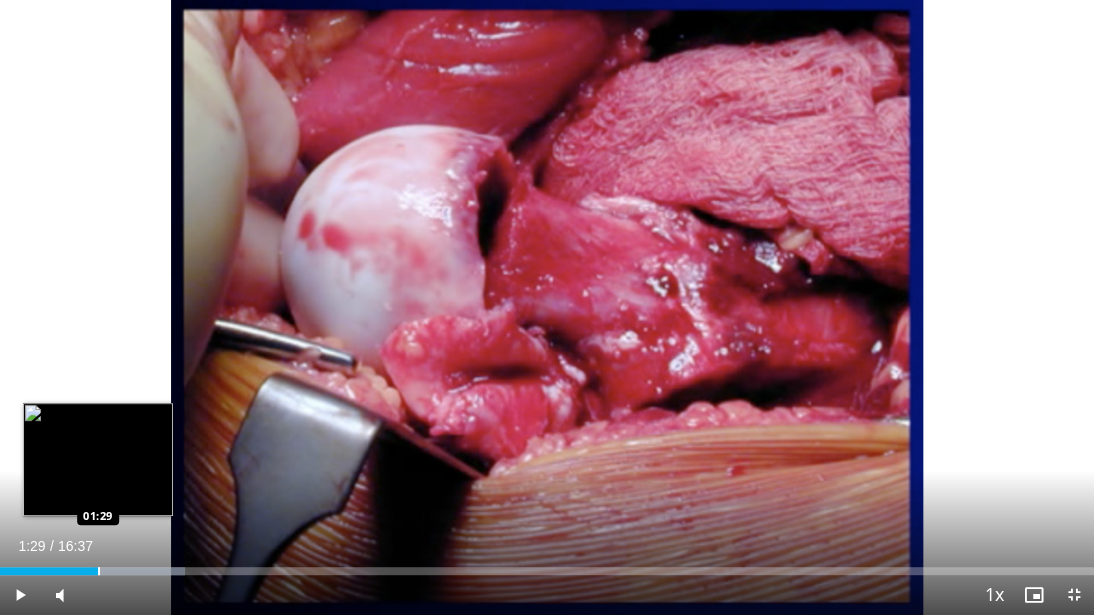 click at bounding box center [99, 571] 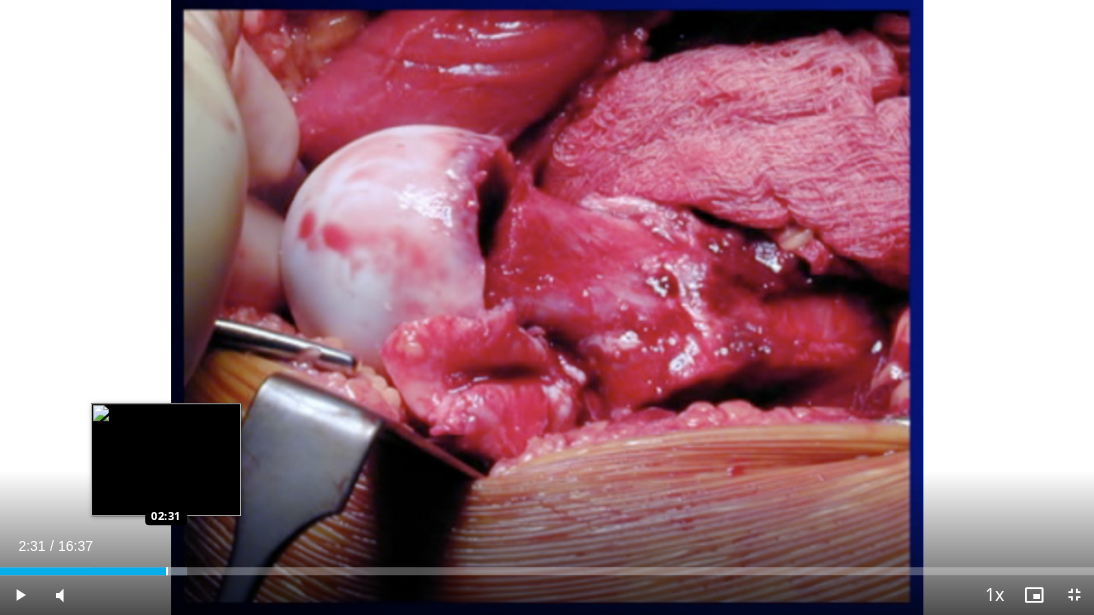 click at bounding box center [167, 571] 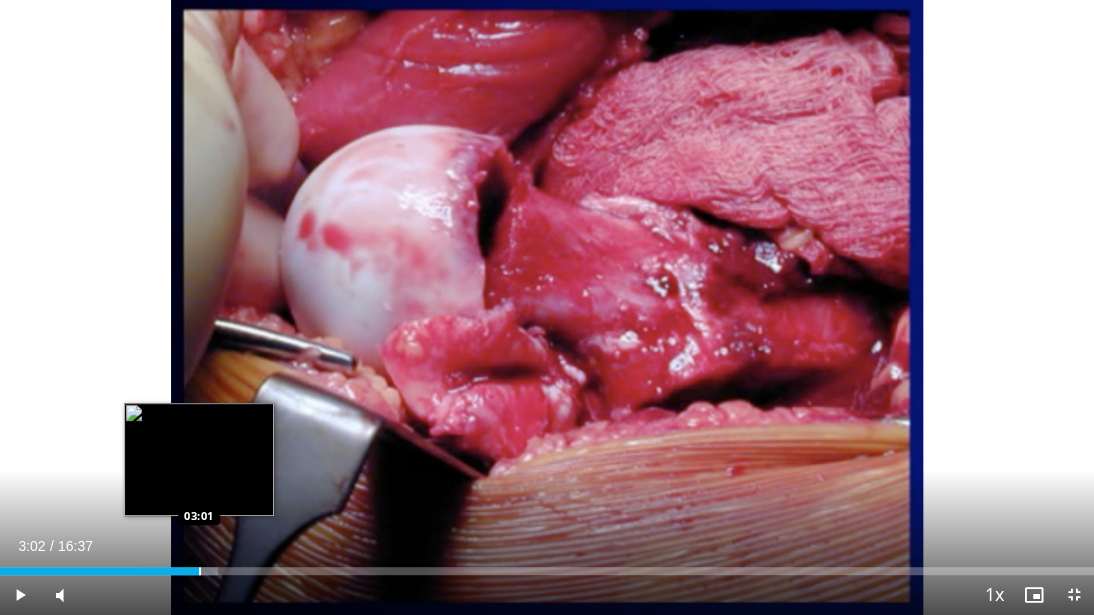 click at bounding box center [200, 571] 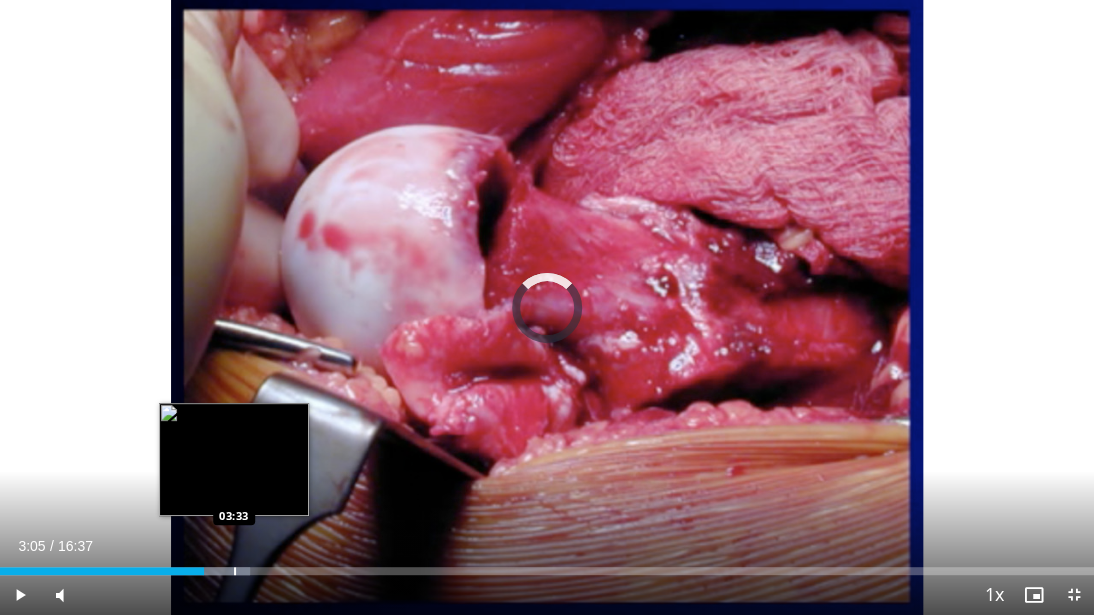 click at bounding box center (235, 571) 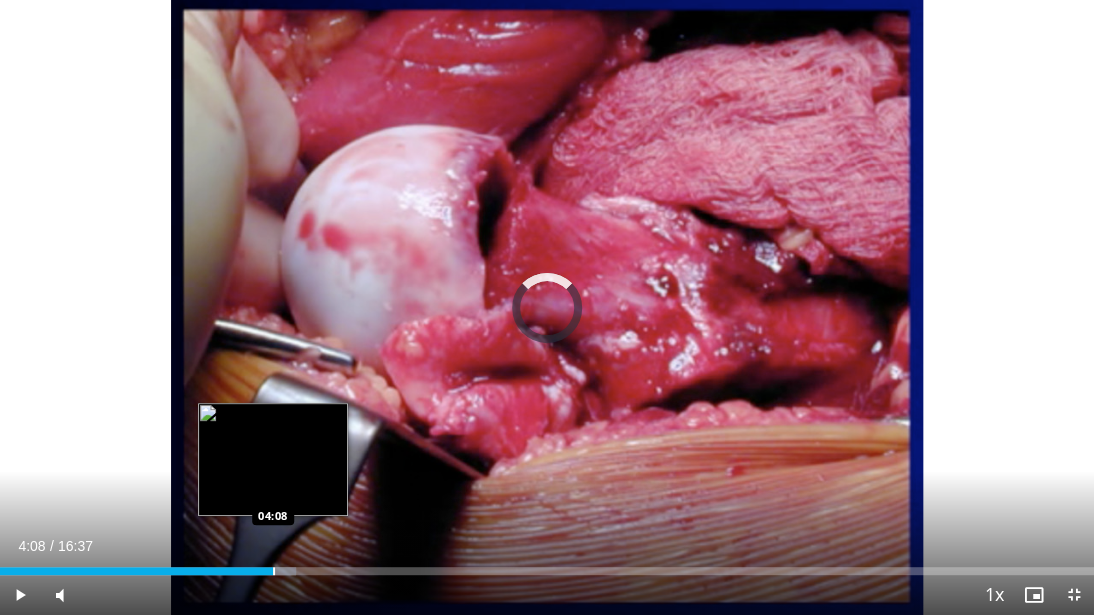 click at bounding box center [274, 571] 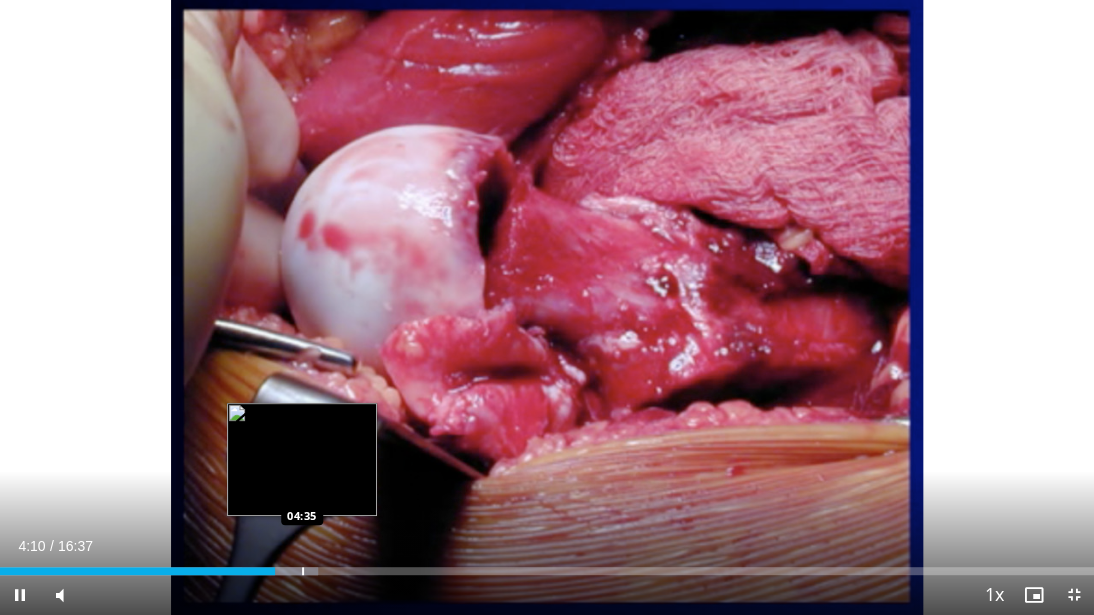 click at bounding box center [303, 571] 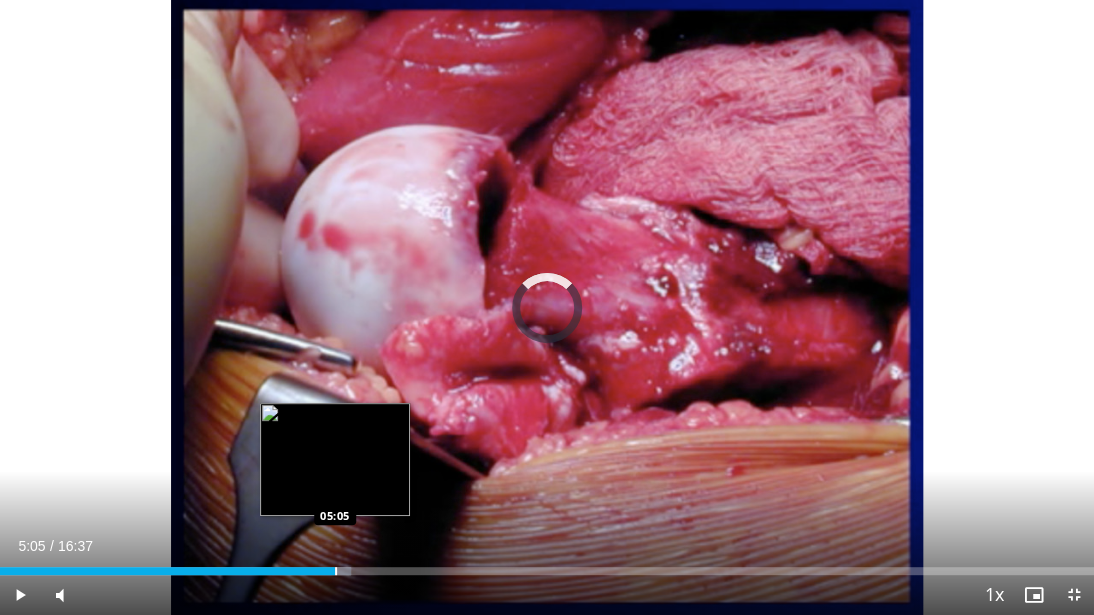 click at bounding box center [336, 571] 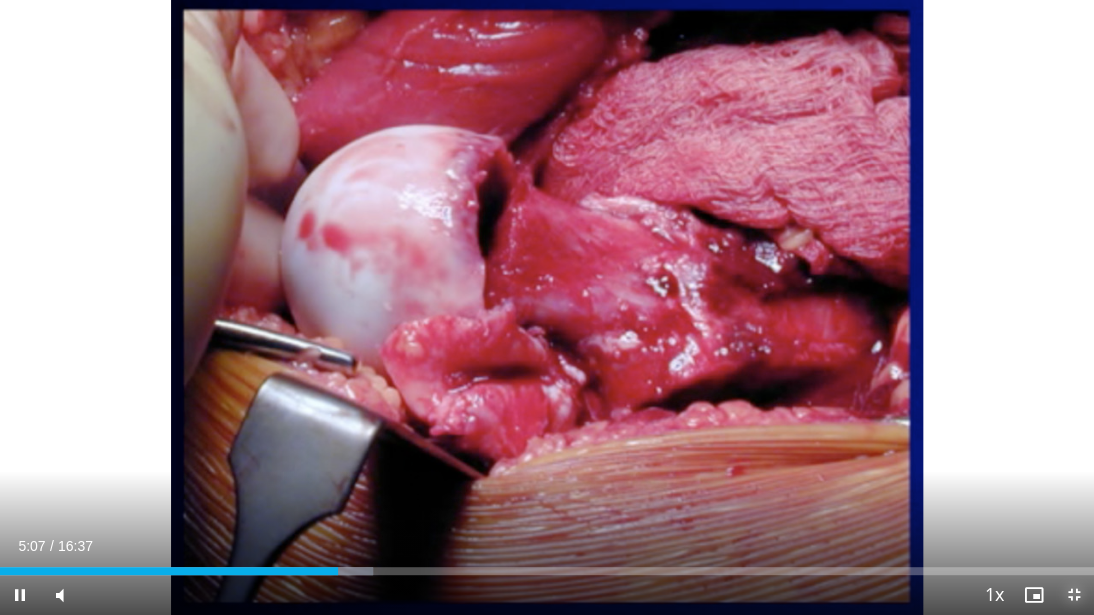 click at bounding box center [1074, 595] 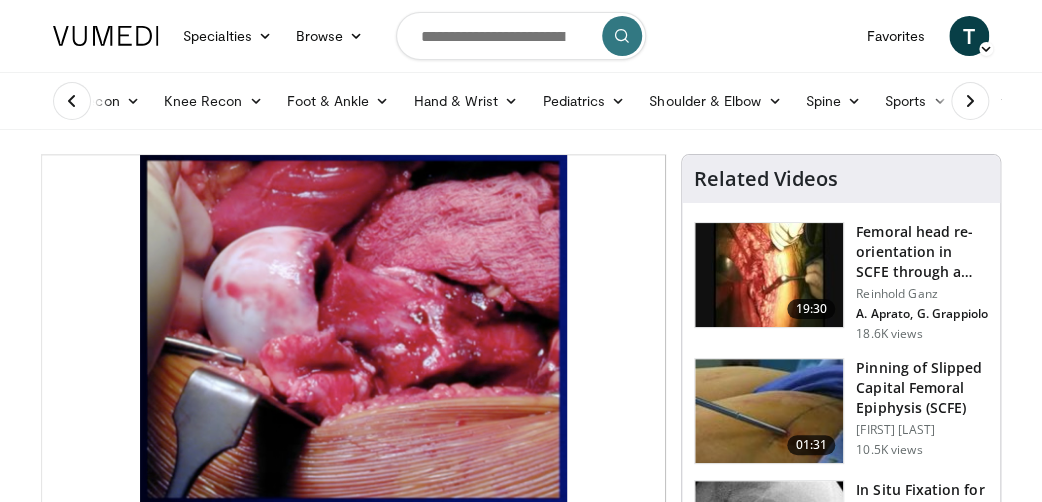 scroll, scrollTop: 440, scrollLeft: 0, axis: vertical 